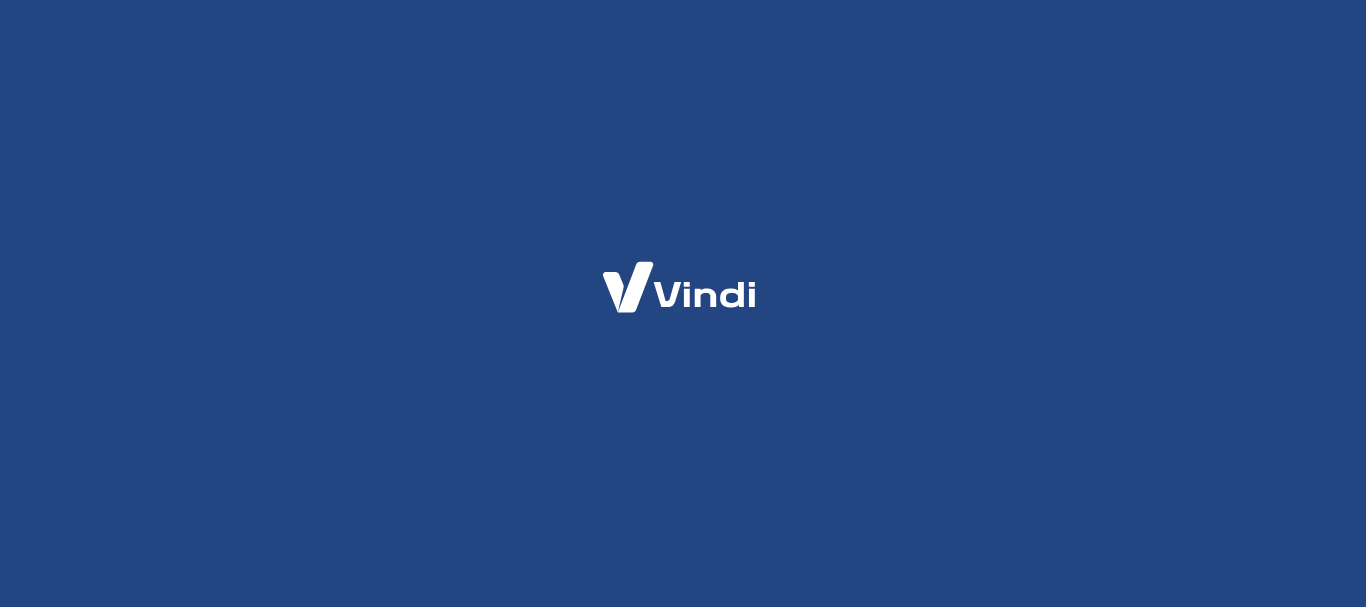 scroll, scrollTop: 0, scrollLeft: 0, axis: both 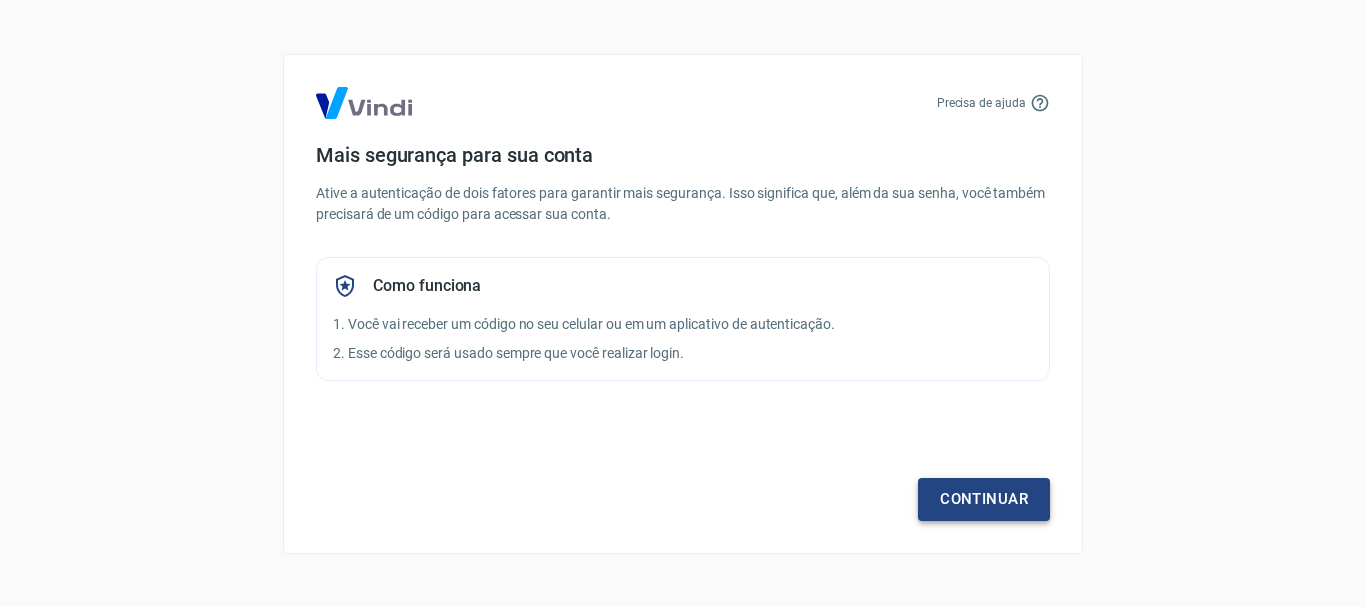 click on "Continuar" at bounding box center [984, 499] 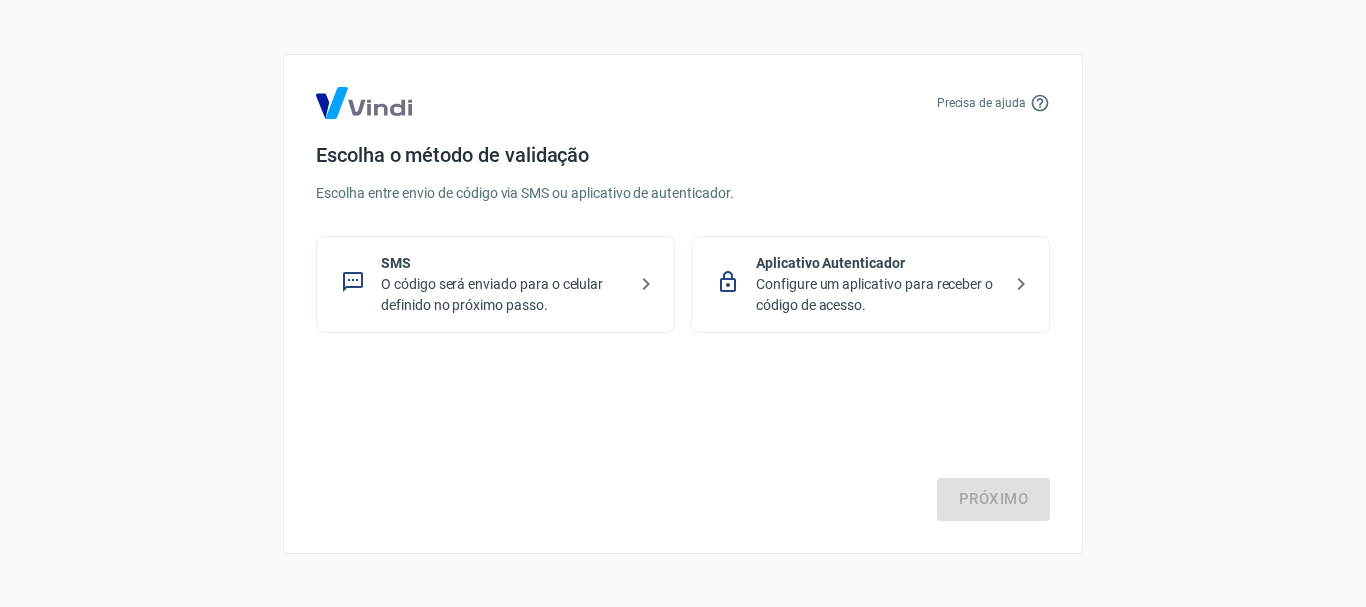 click on "O código será enviado para o celular definido no próximo passo." at bounding box center (503, 295) 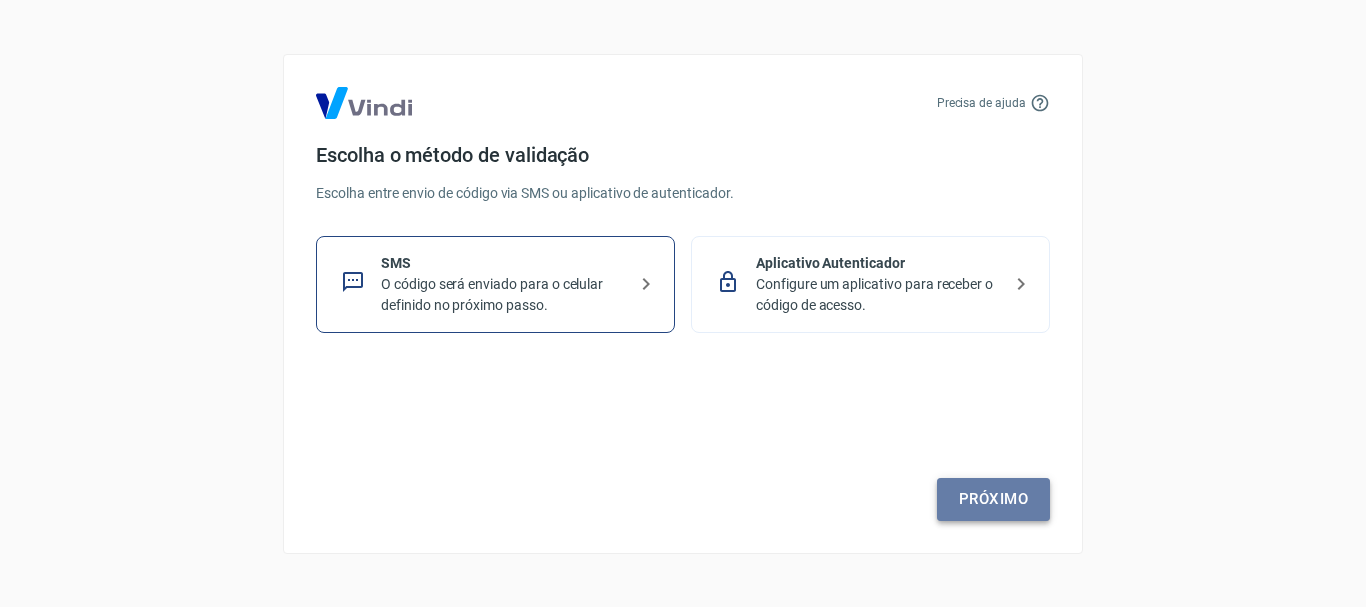 click on "Próximo" at bounding box center (993, 499) 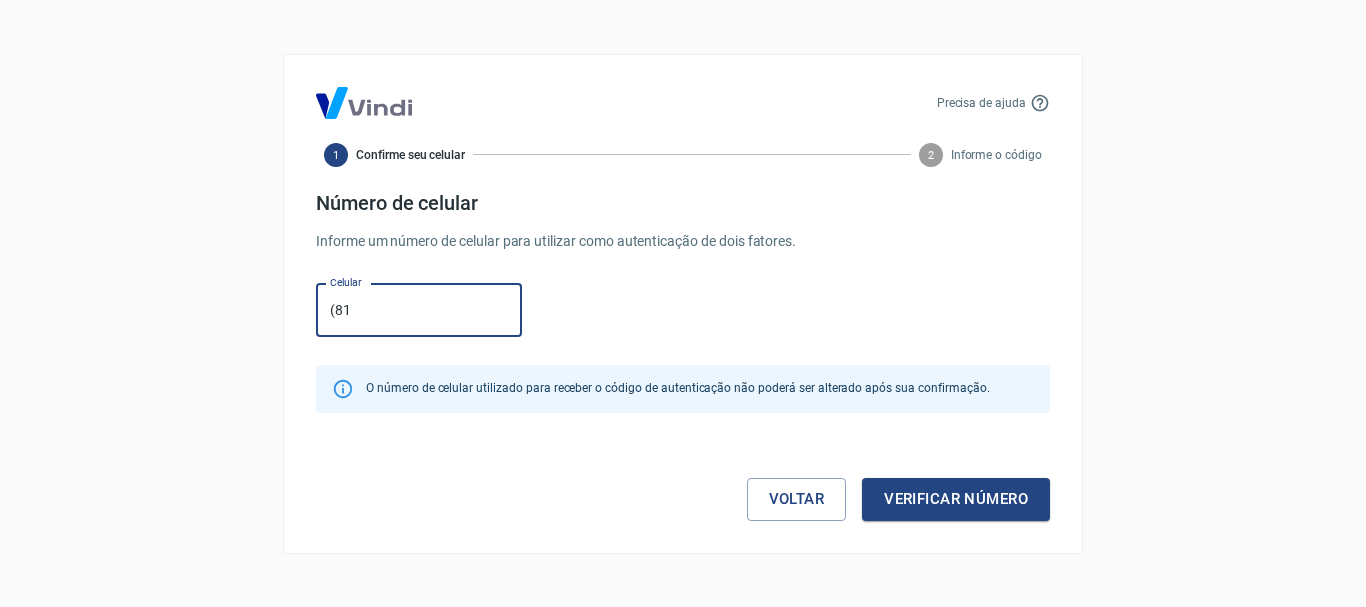 type on "[PHONE]" 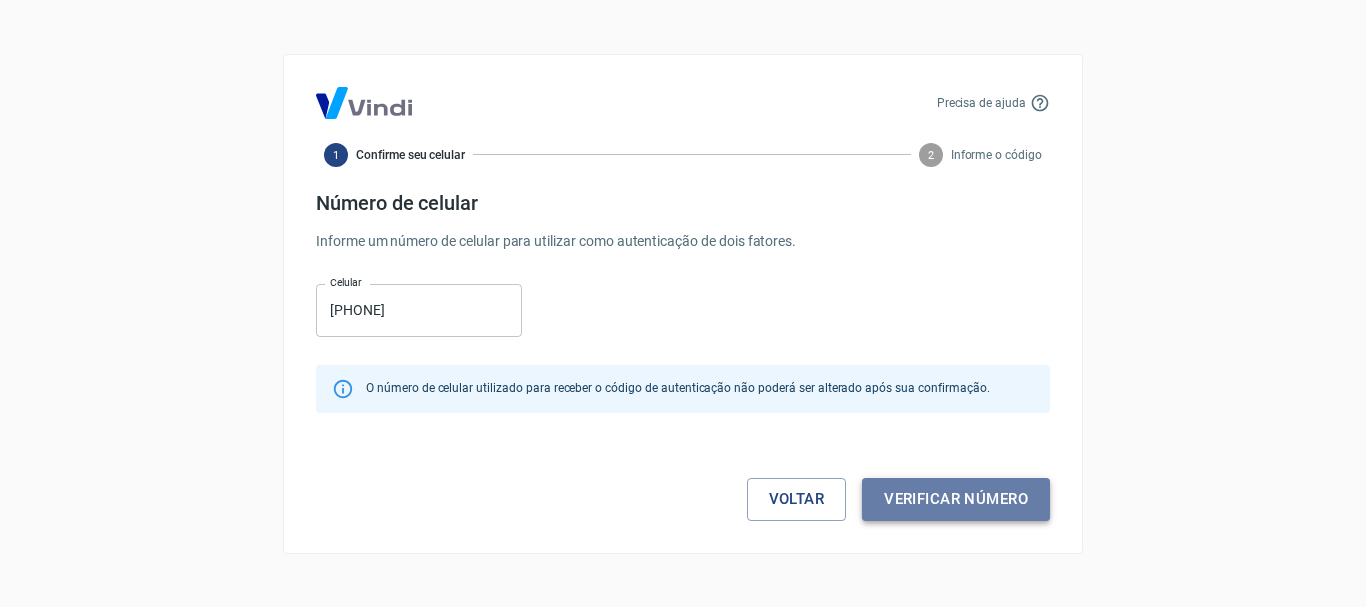 click on "Verificar número" at bounding box center (956, 499) 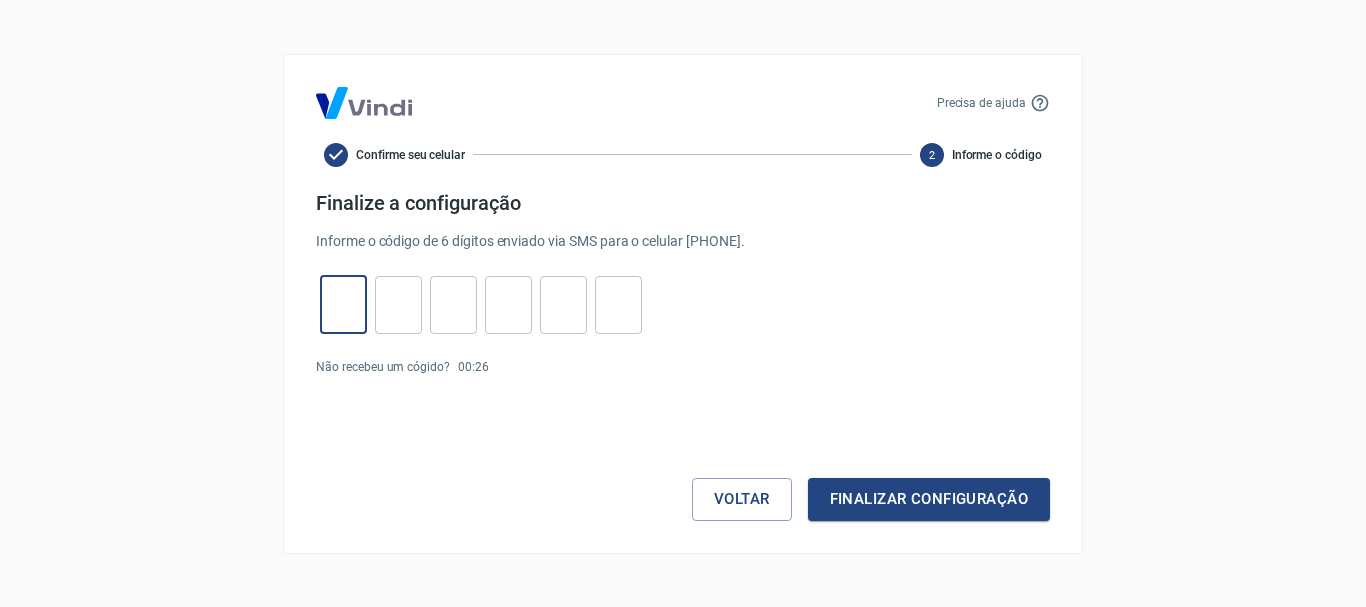 click at bounding box center (343, 304) 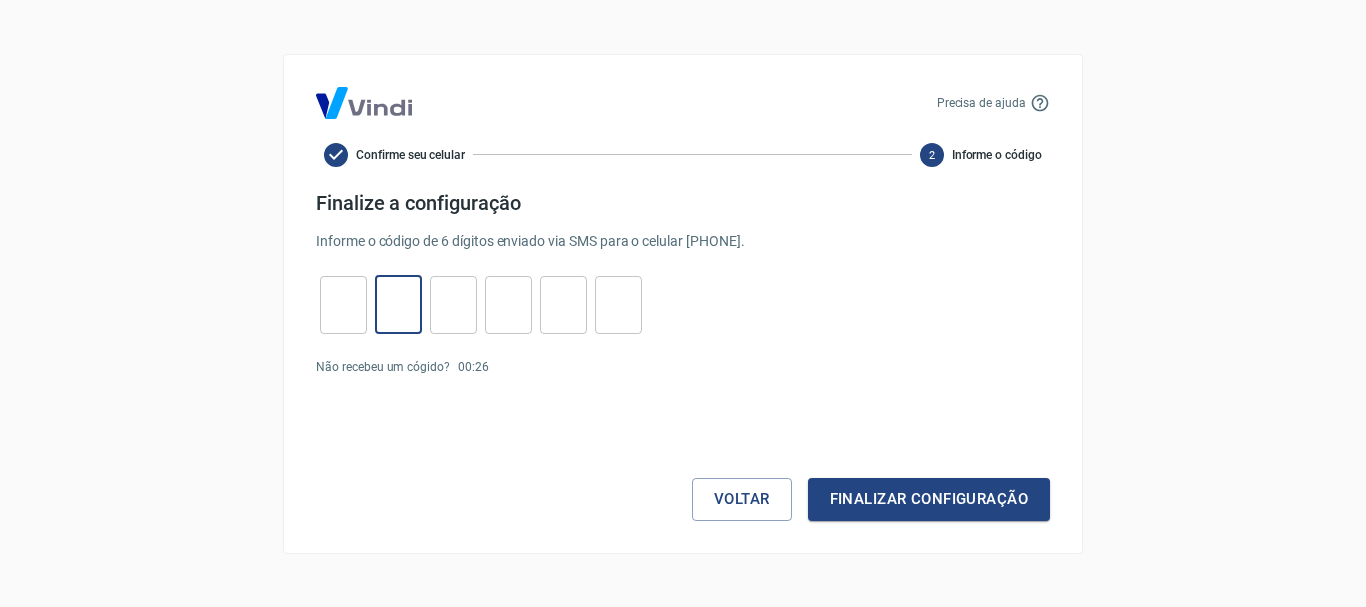 click at bounding box center (398, 304) 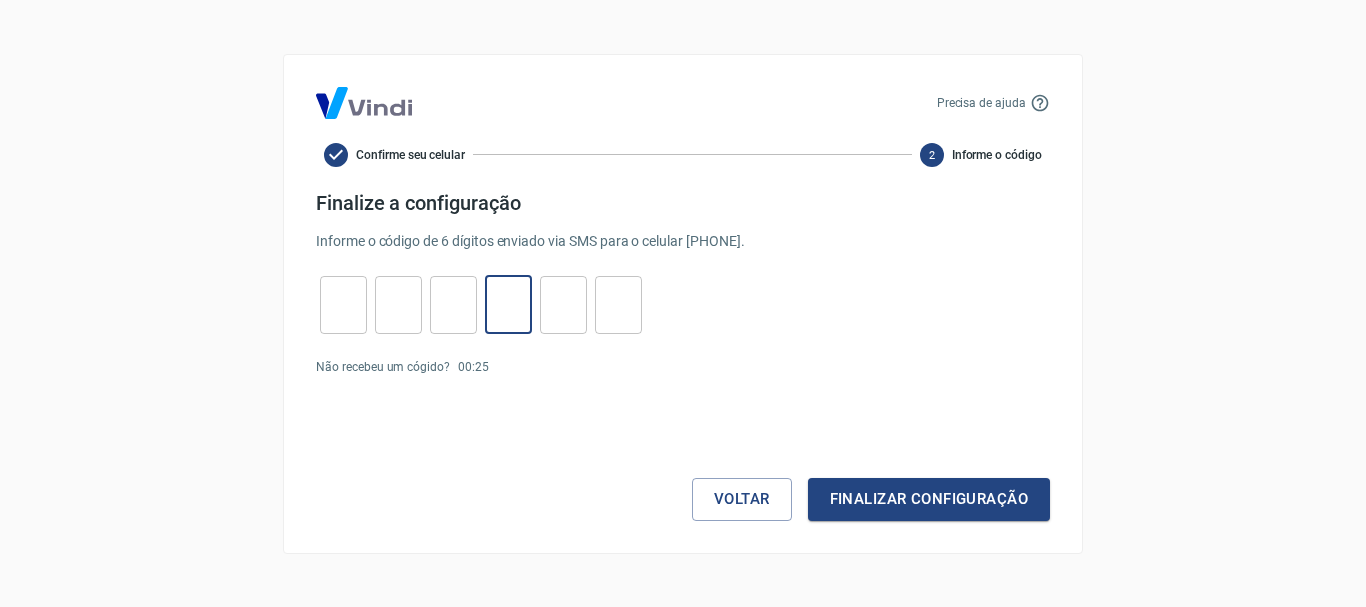 click at bounding box center [453, 304] 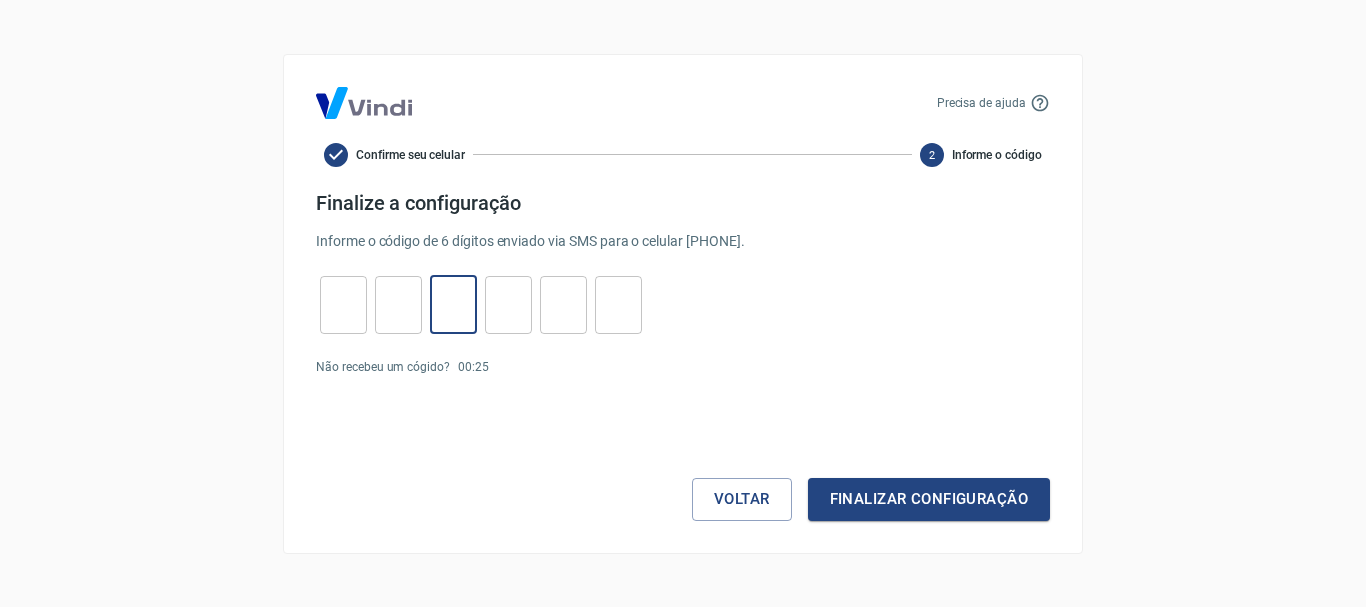 click on "​ ​ ​ ​ ​ ​" at bounding box center (481, 305) 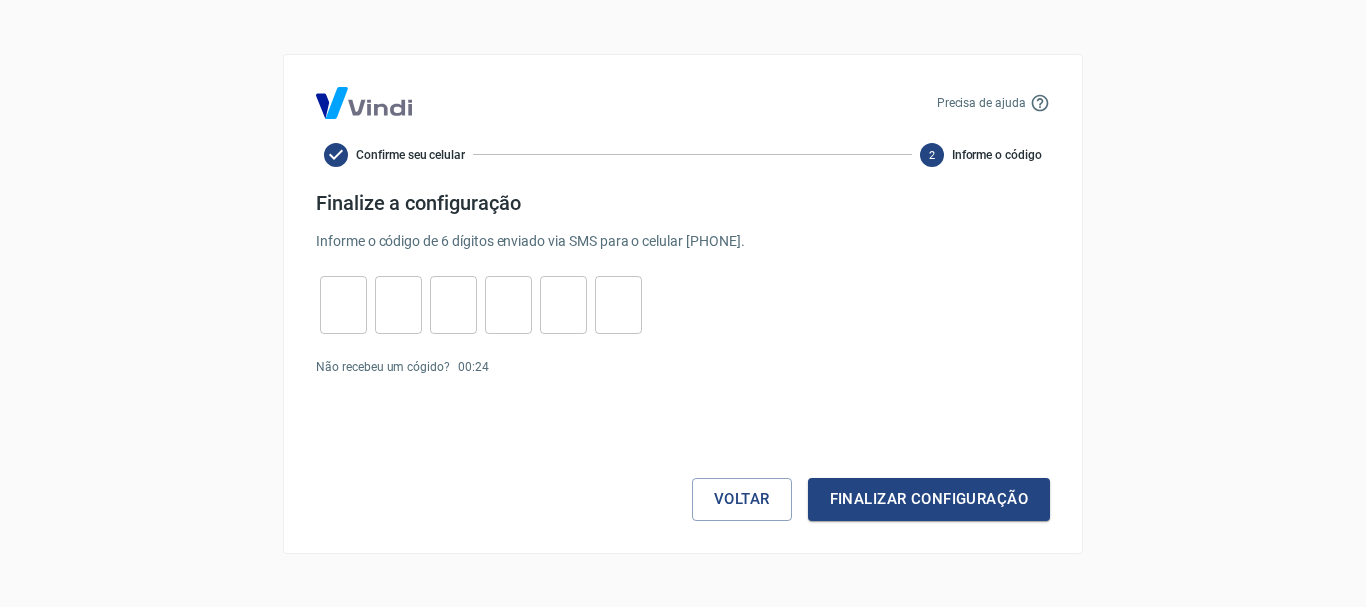 drag, startPoint x: 275, startPoint y: 310, endPoint x: 316, endPoint y: 305, distance: 41.303753 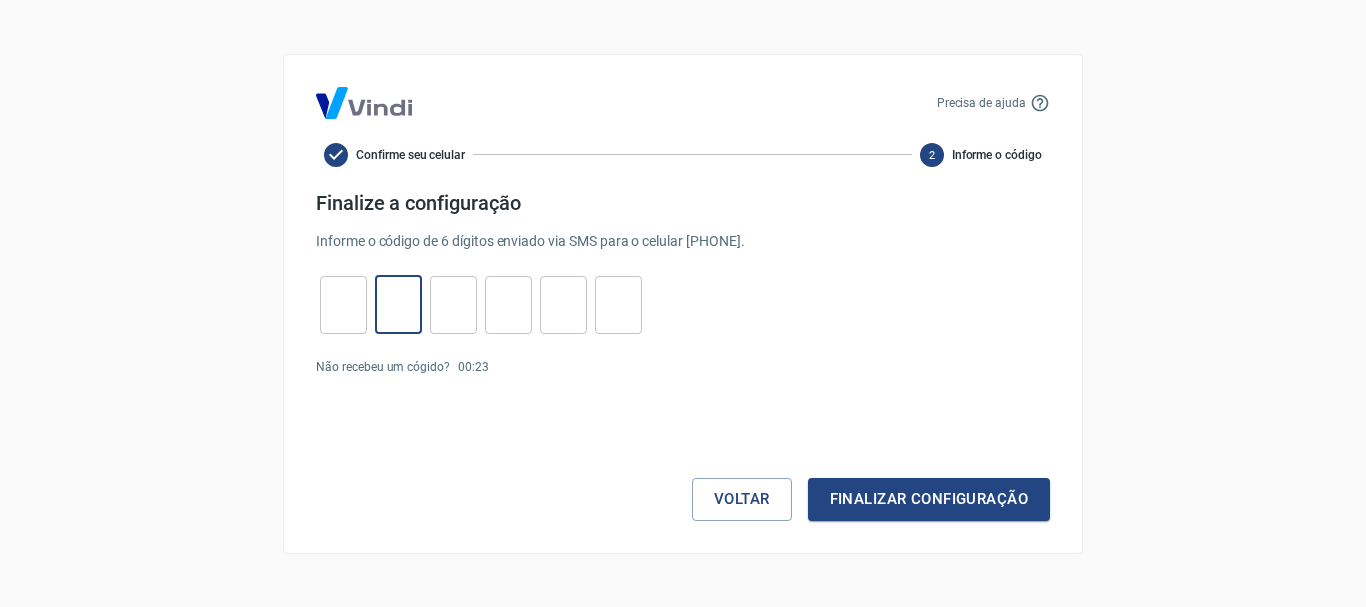 click at bounding box center (398, 304) 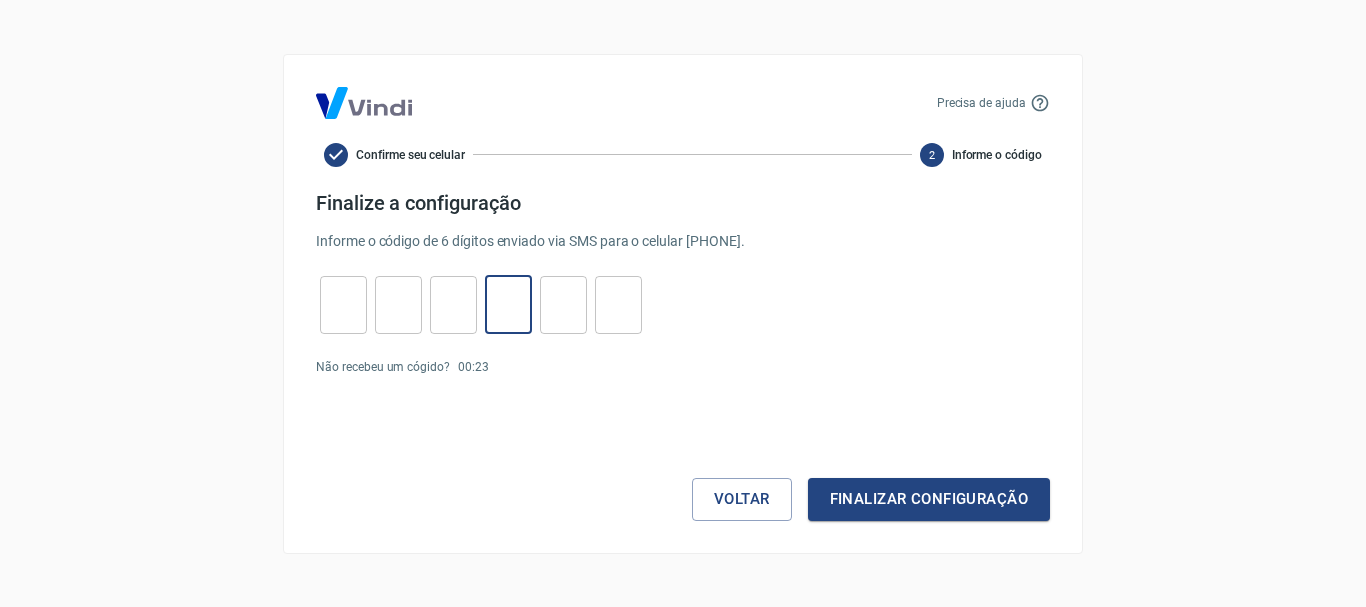 click at bounding box center (508, 304) 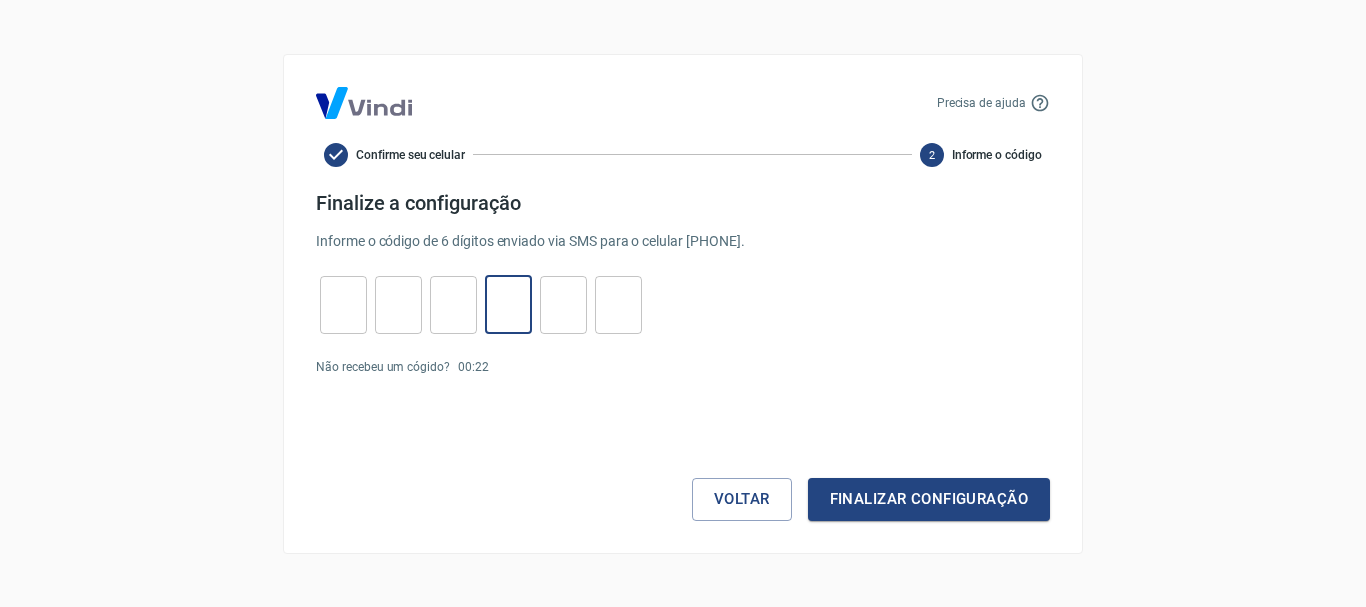 click at bounding box center [563, 304] 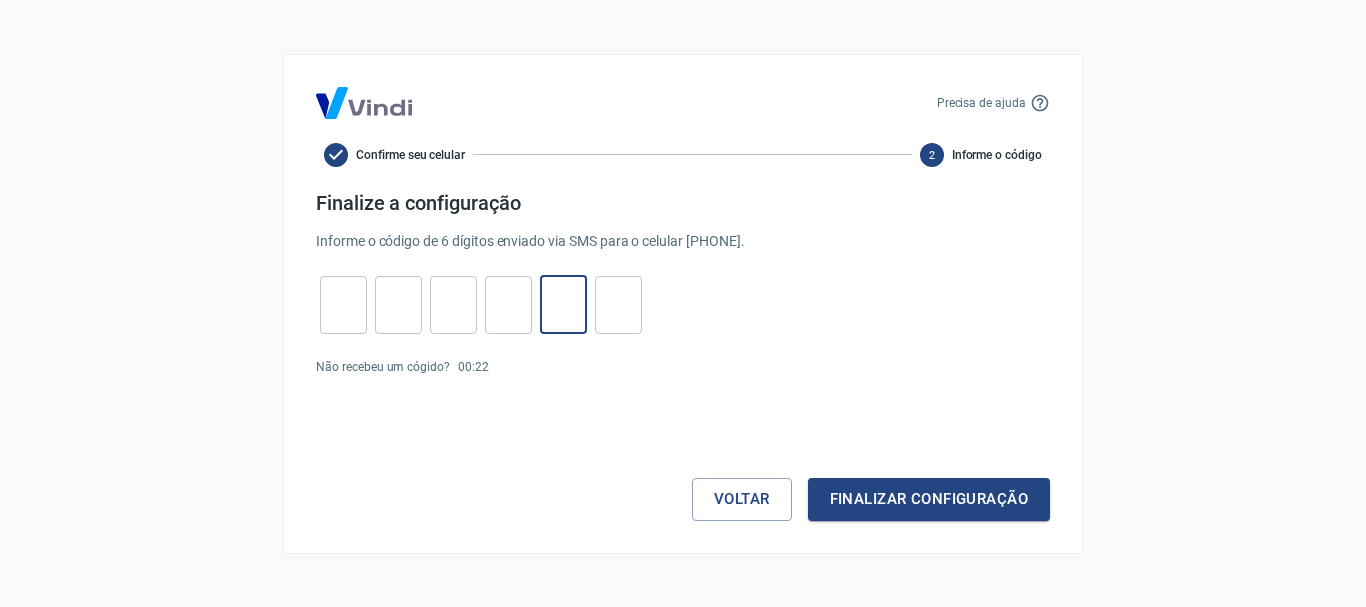 click at bounding box center [618, 304] 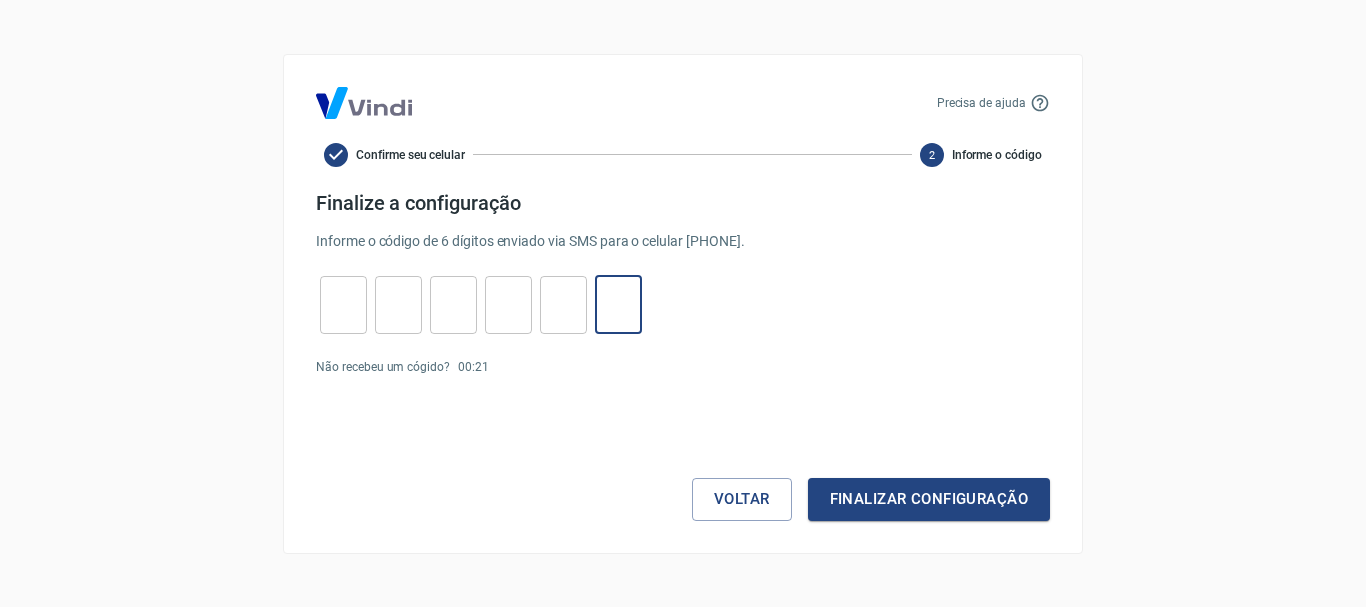 click at bounding box center [343, 304] 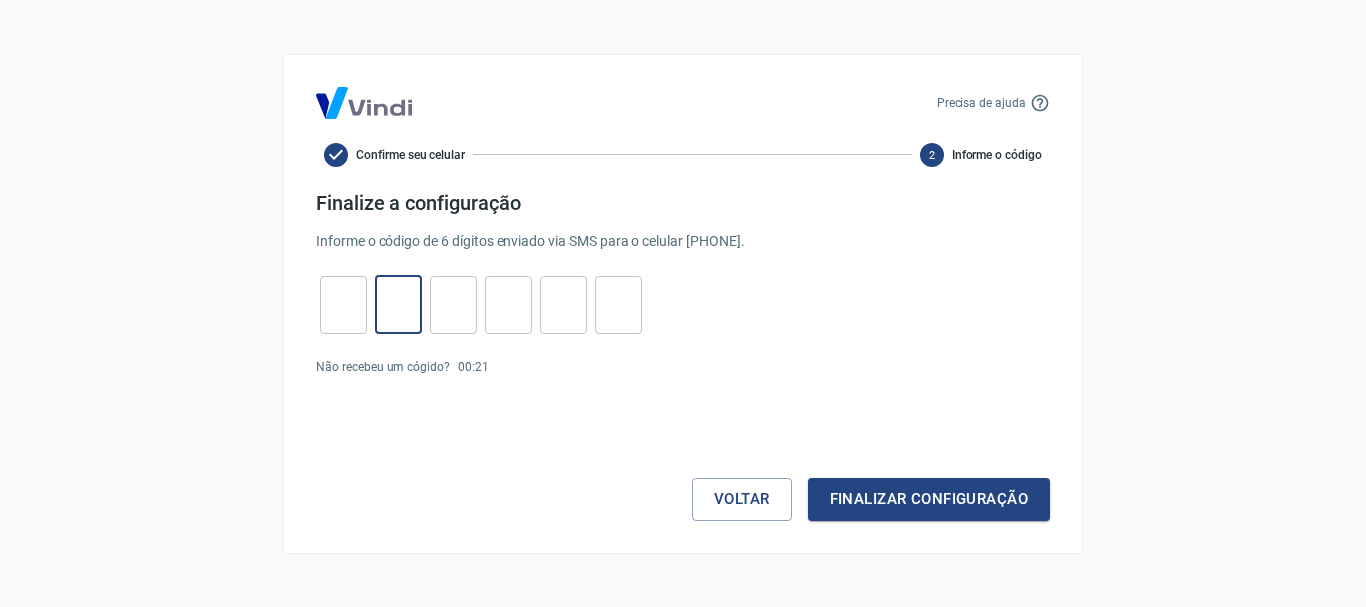 click at bounding box center [398, 304] 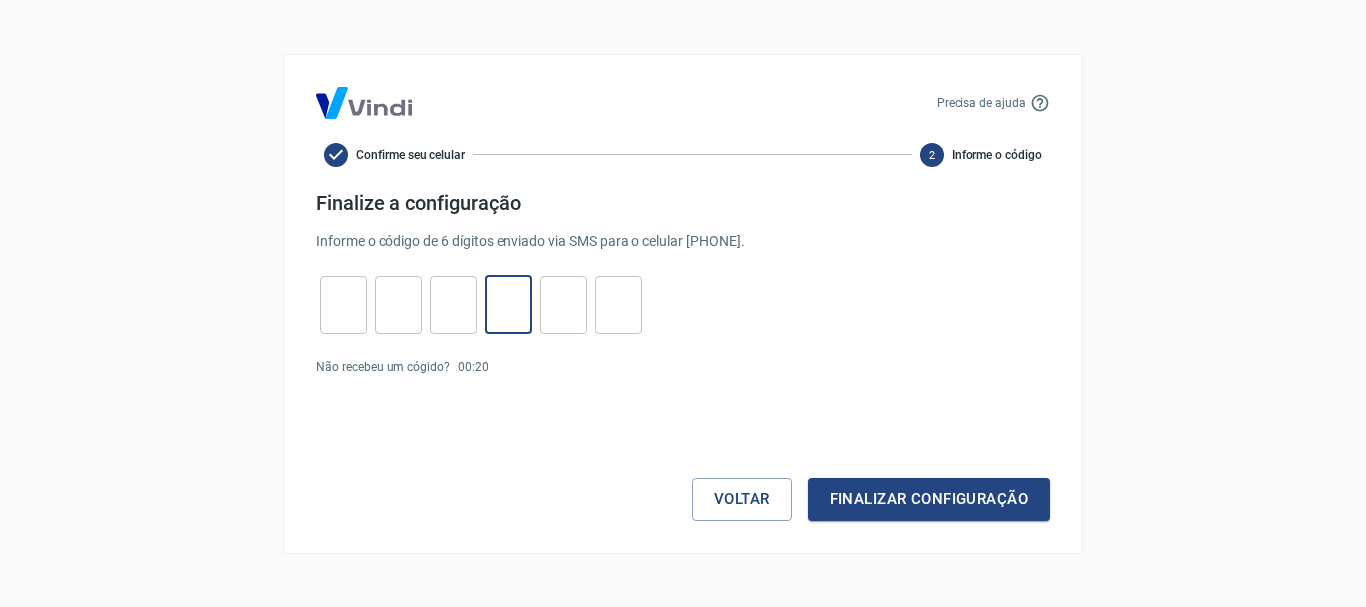 click at bounding box center [508, 304] 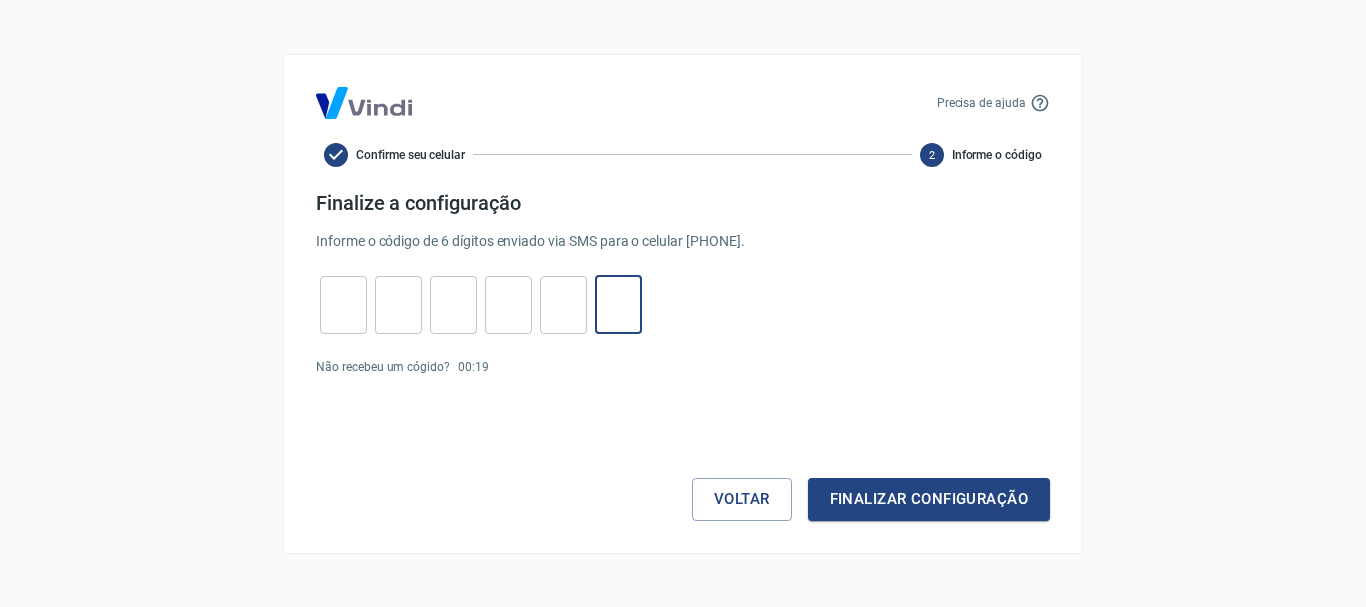 click at bounding box center [618, 304] 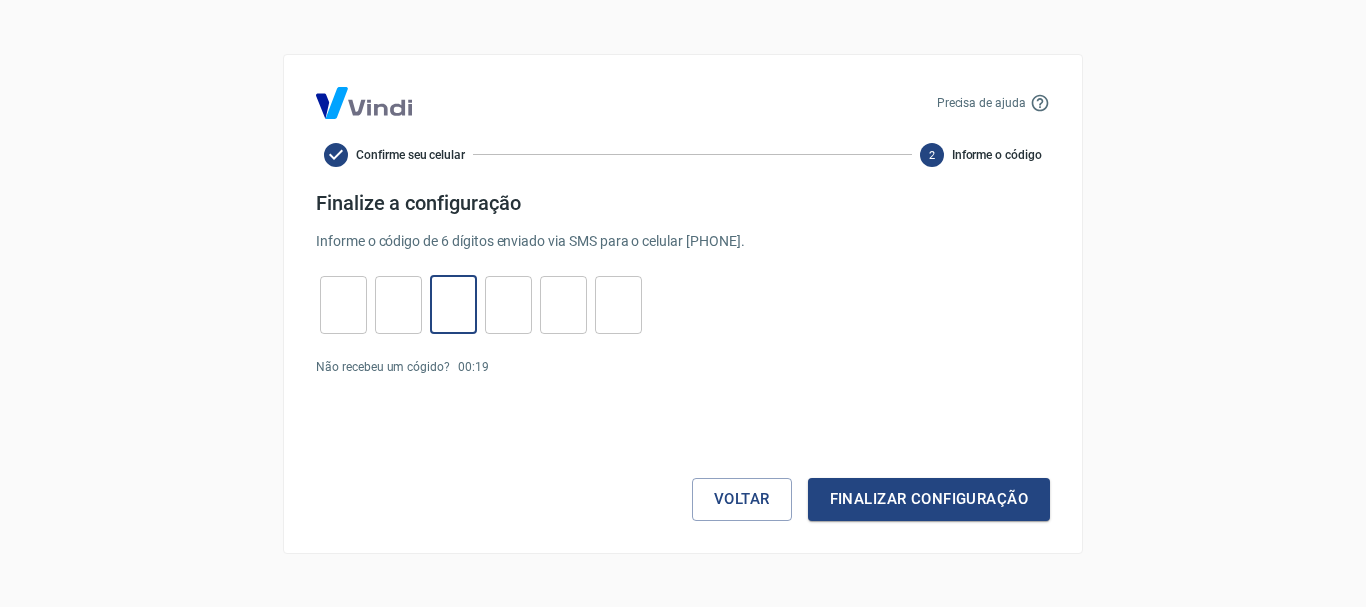 click at bounding box center [453, 304] 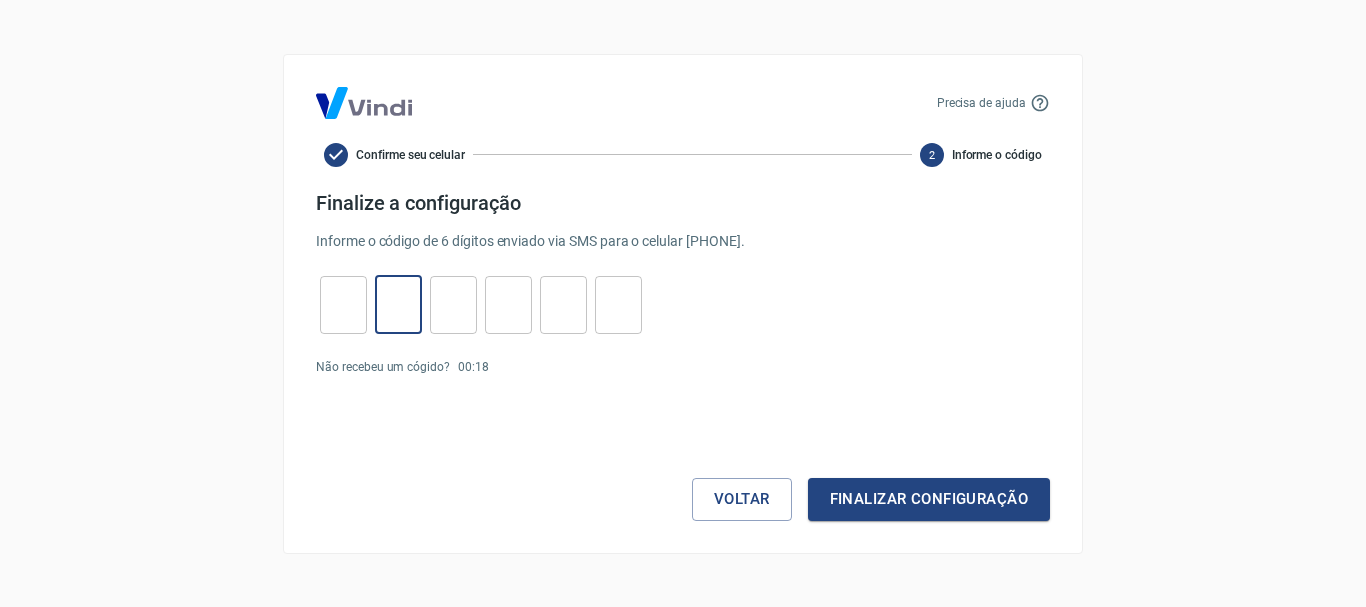 click at bounding box center (398, 304) 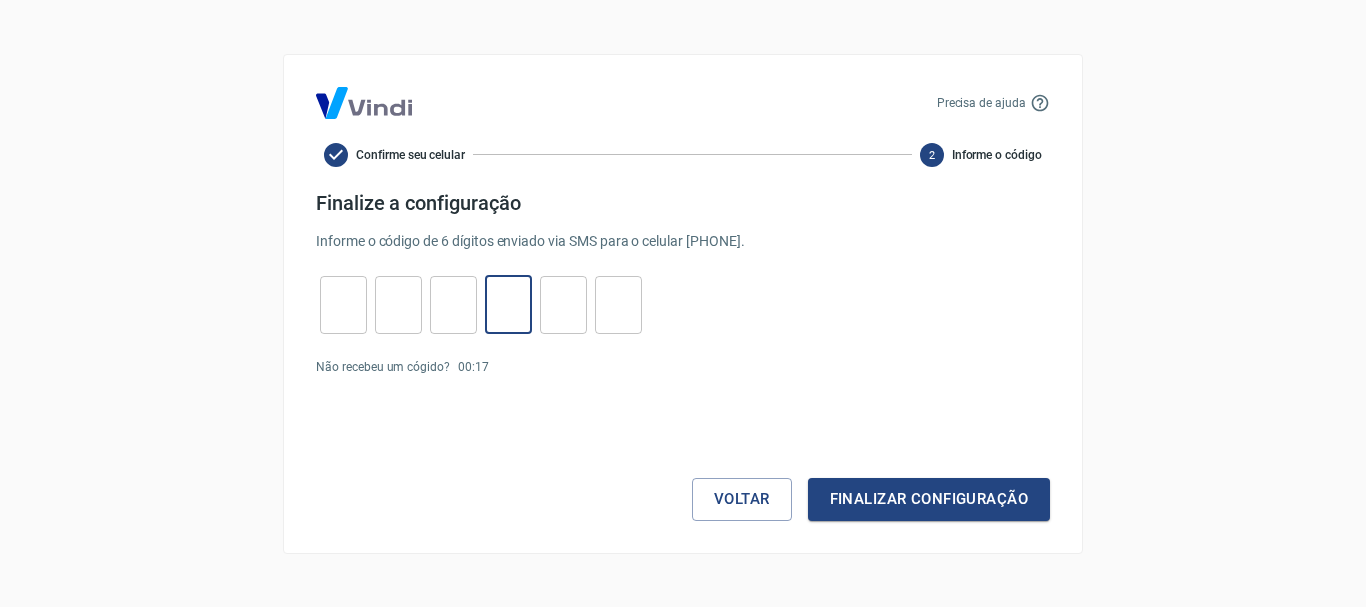 click at bounding box center (508, 304) 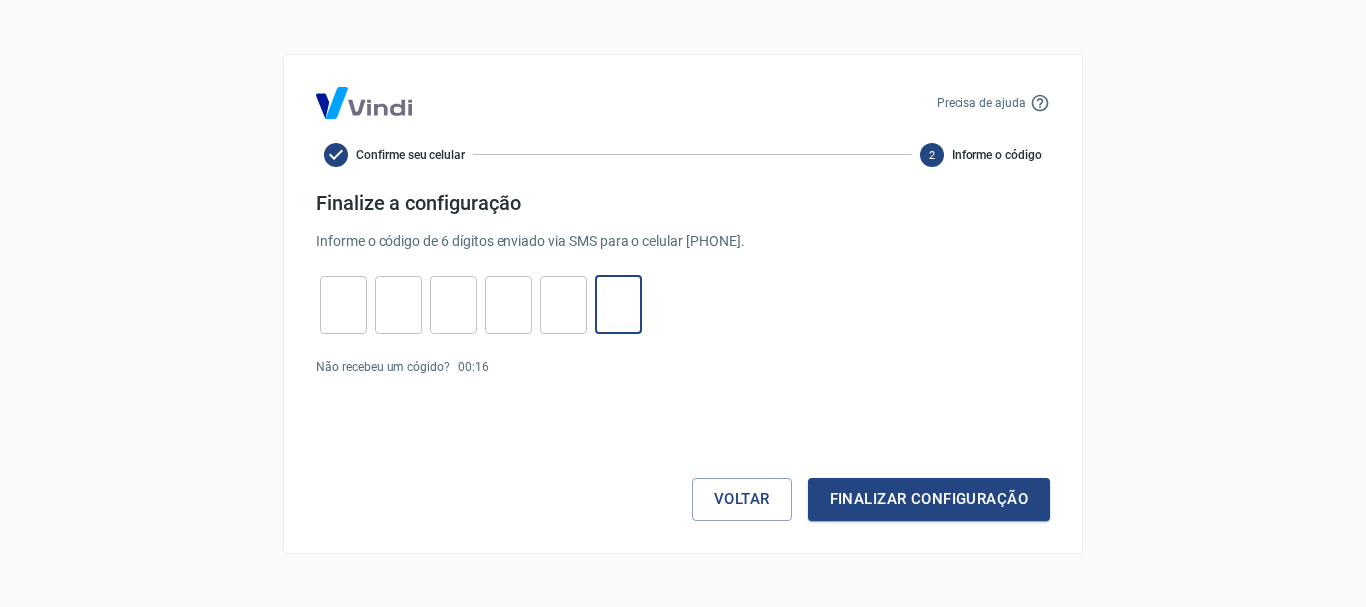 click at bounding box center [618, 304] 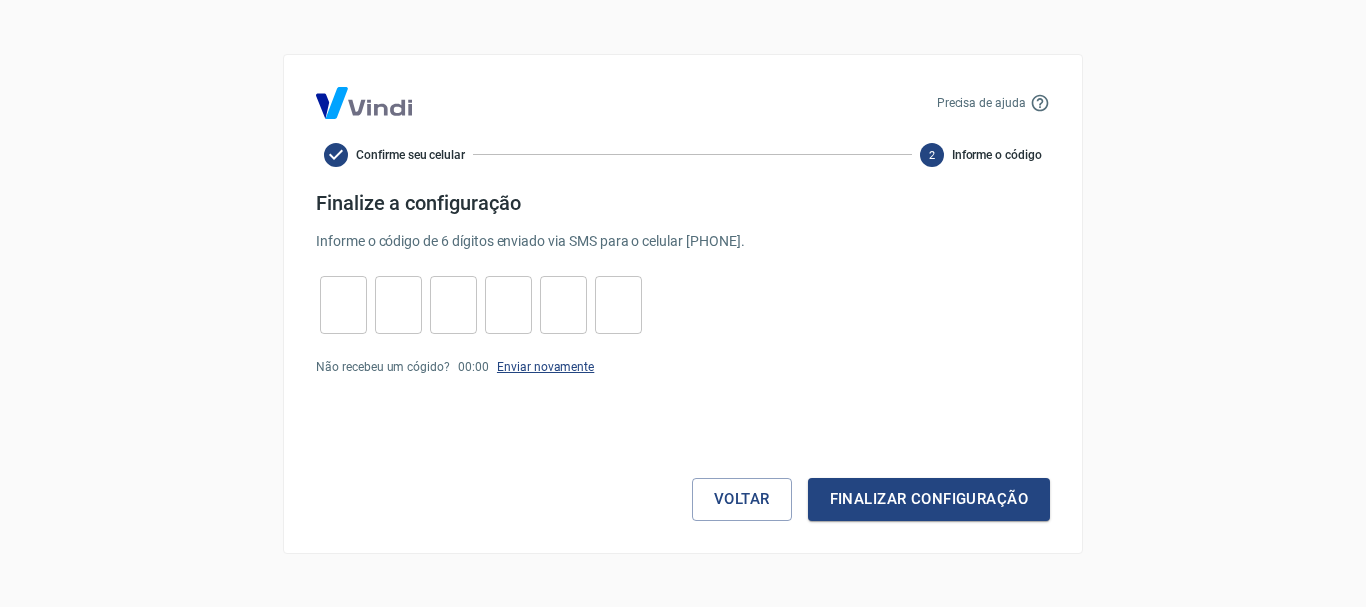 click on "Enviar novamente" at bounding box center [545, 367] 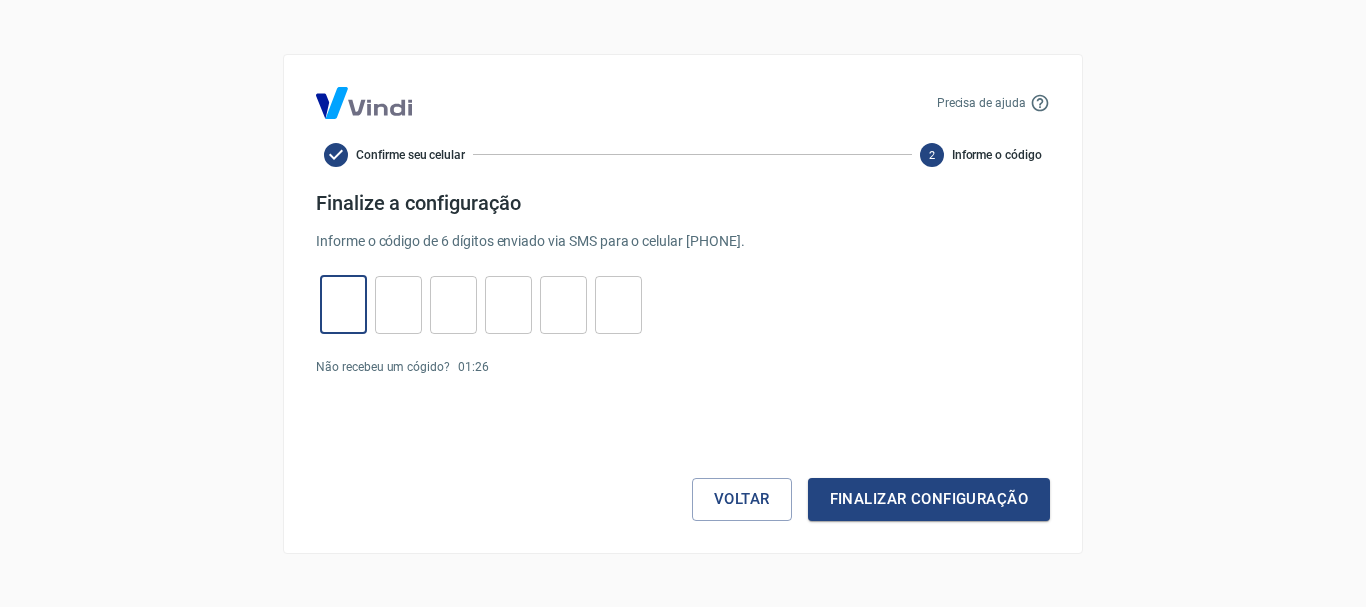 click at bounding box center (343, 304) 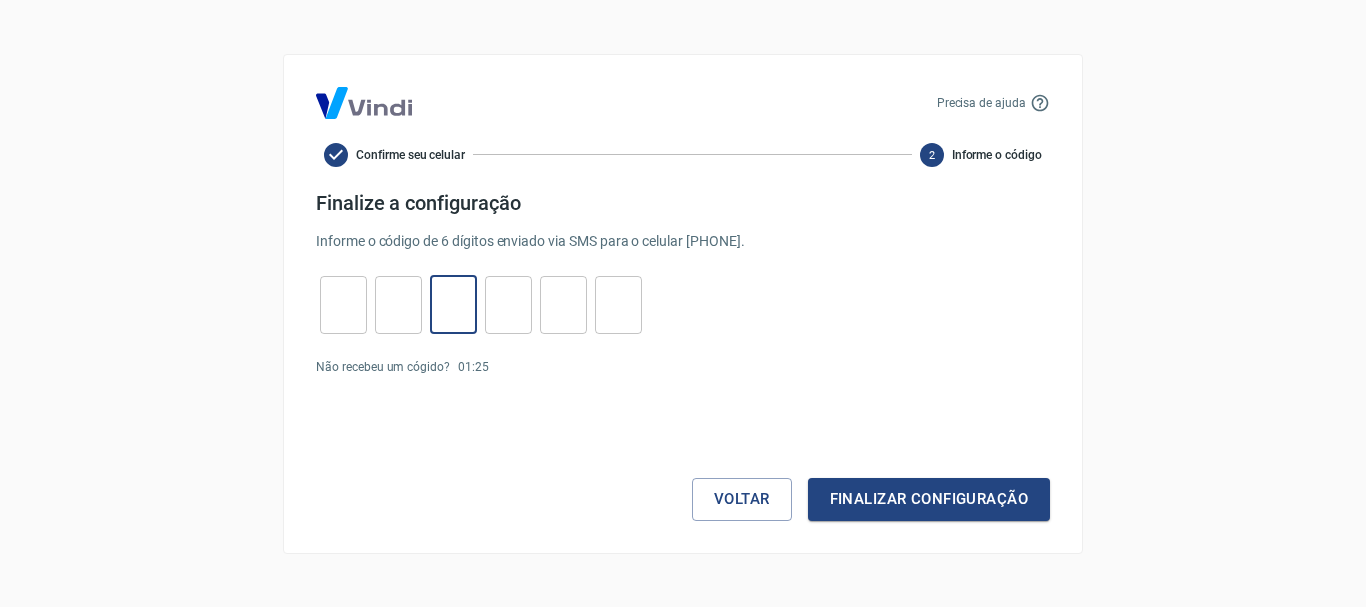 click at bounding box center (453, 304) 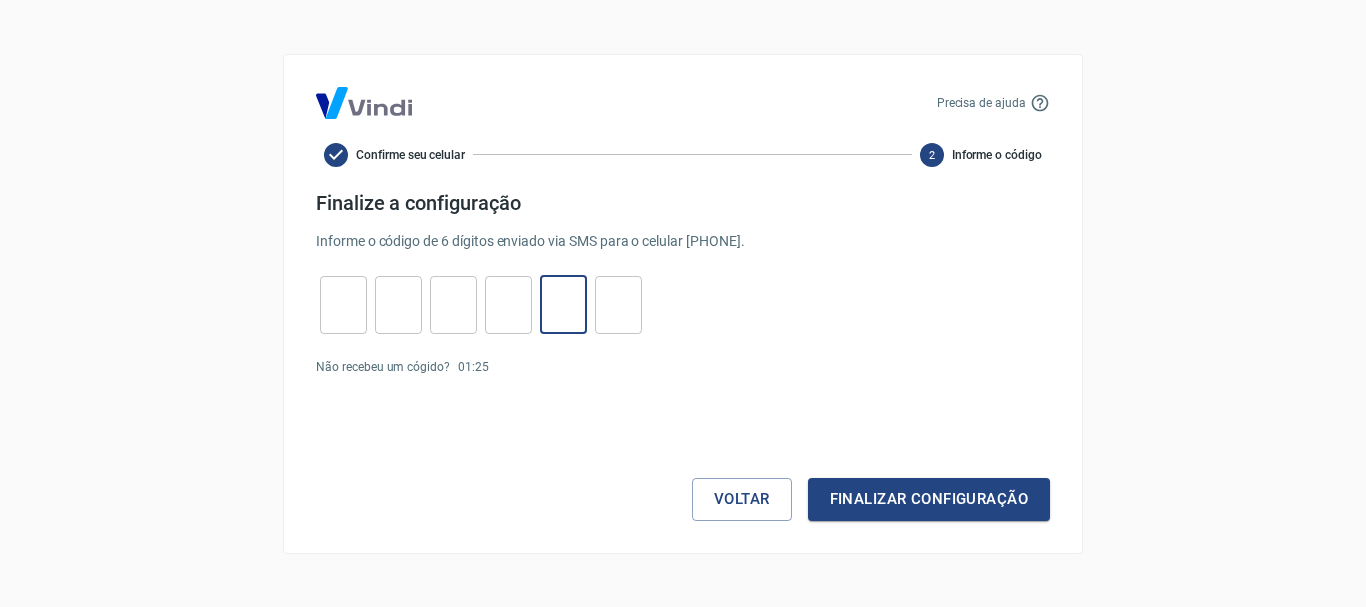 click at bounding box center [563, 304] 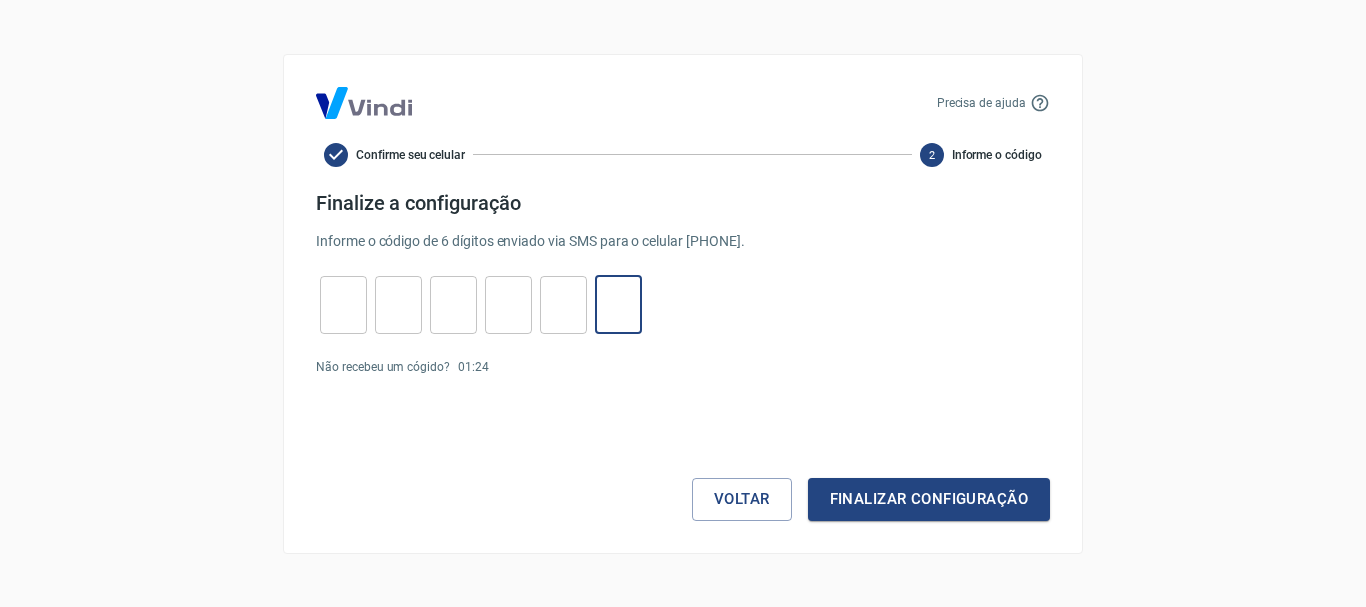 click at bounding box center [618, 304] 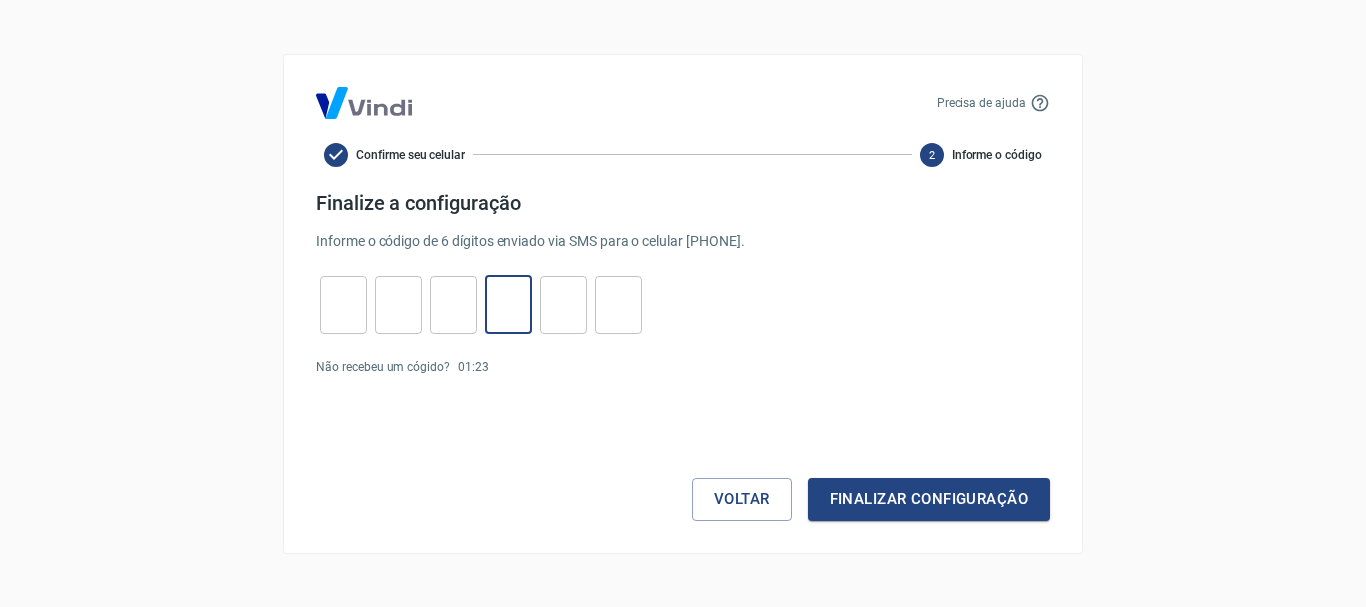 click at bounding box center (508, 304) 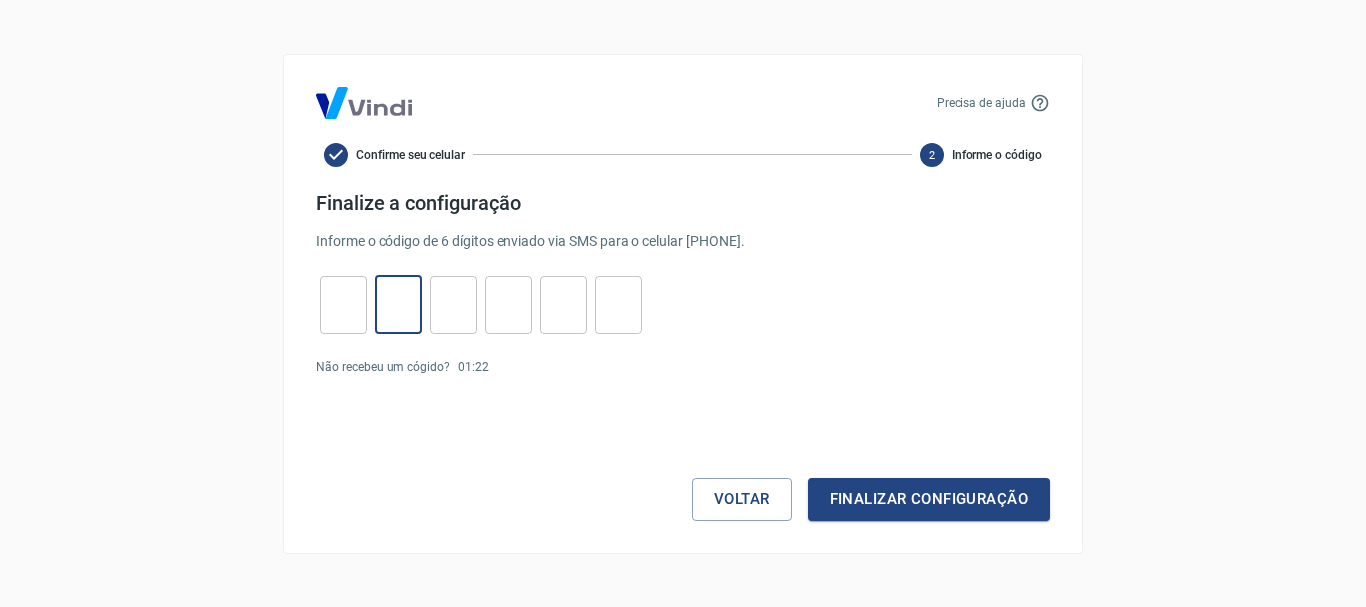 click at bounding box center [398, 304] 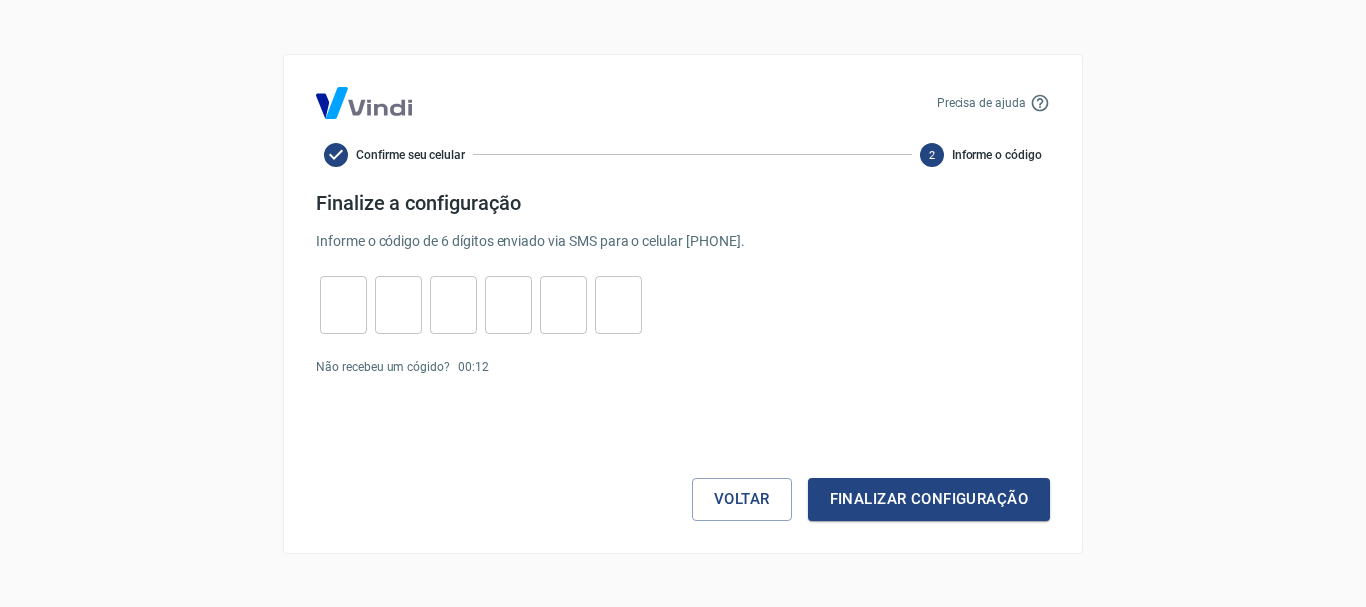 click at bounding box center [364, 103] 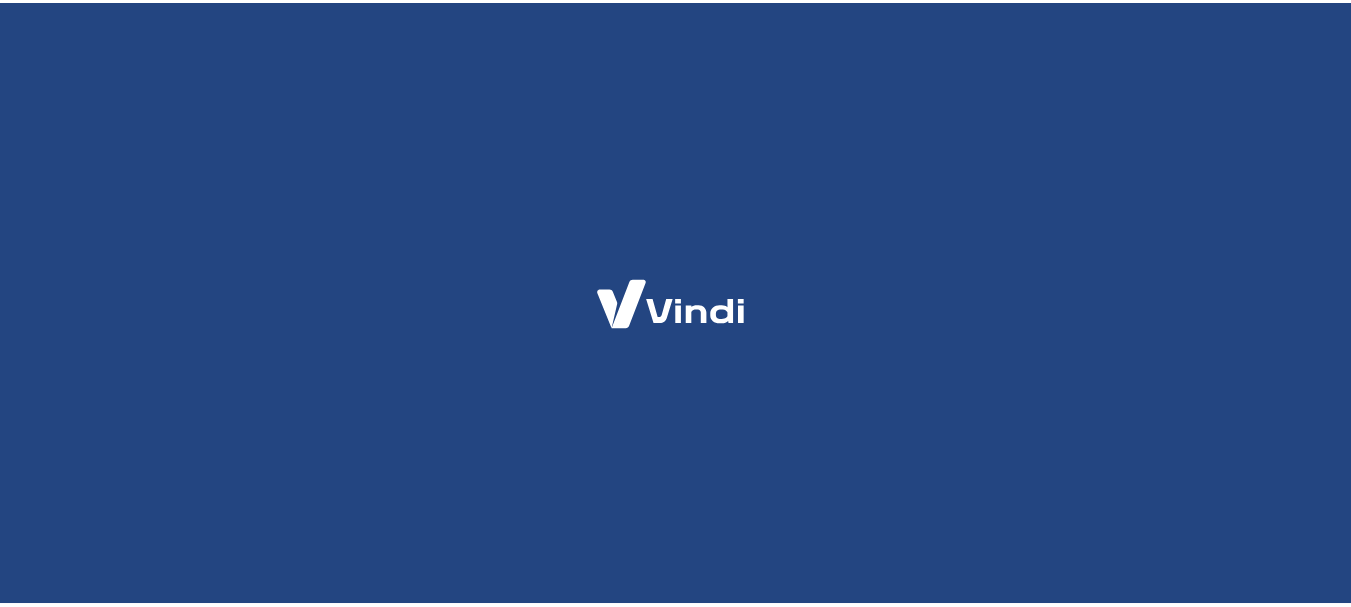 scroll, scrollTop: 0, scrollLeft: 0, axis: both 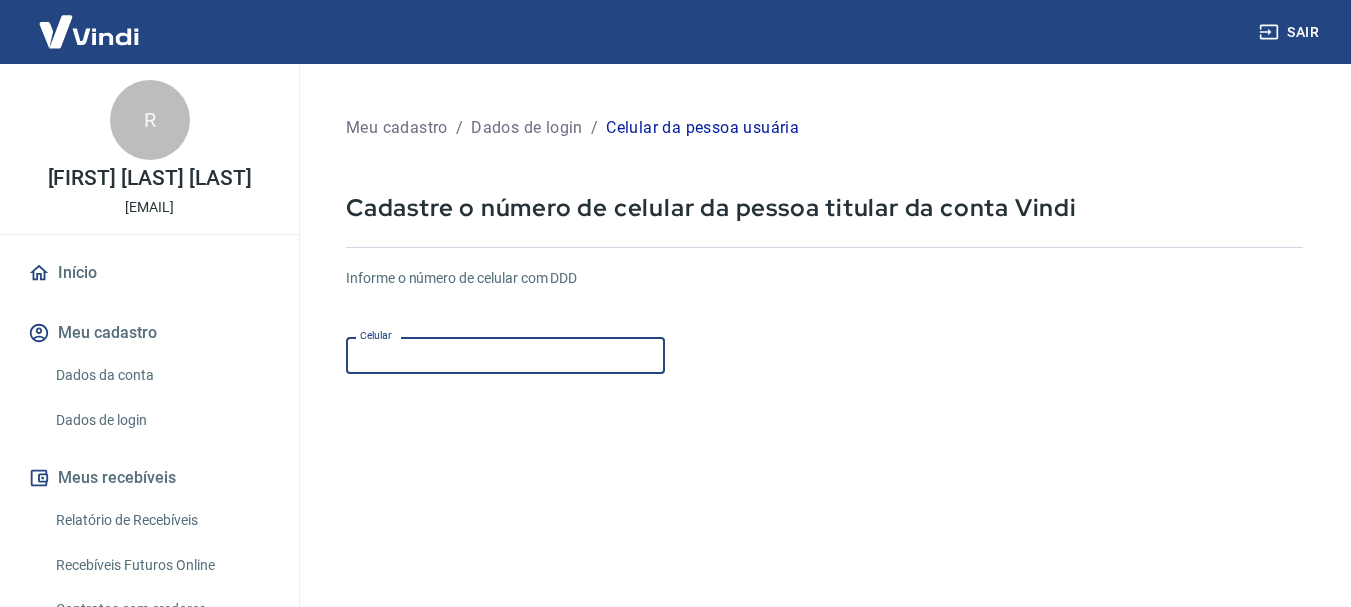click on "Celular" at bounding box center (505, 355) 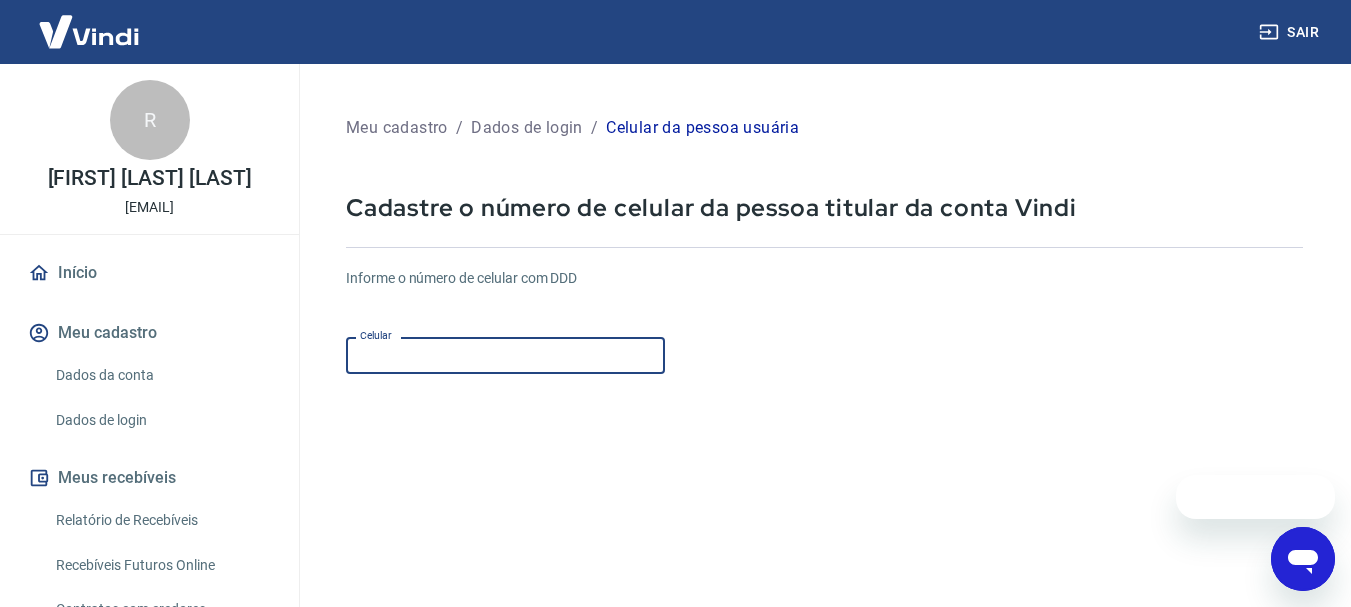 scroll, scrollTop: 0, scrollLeft: 0, axis: both 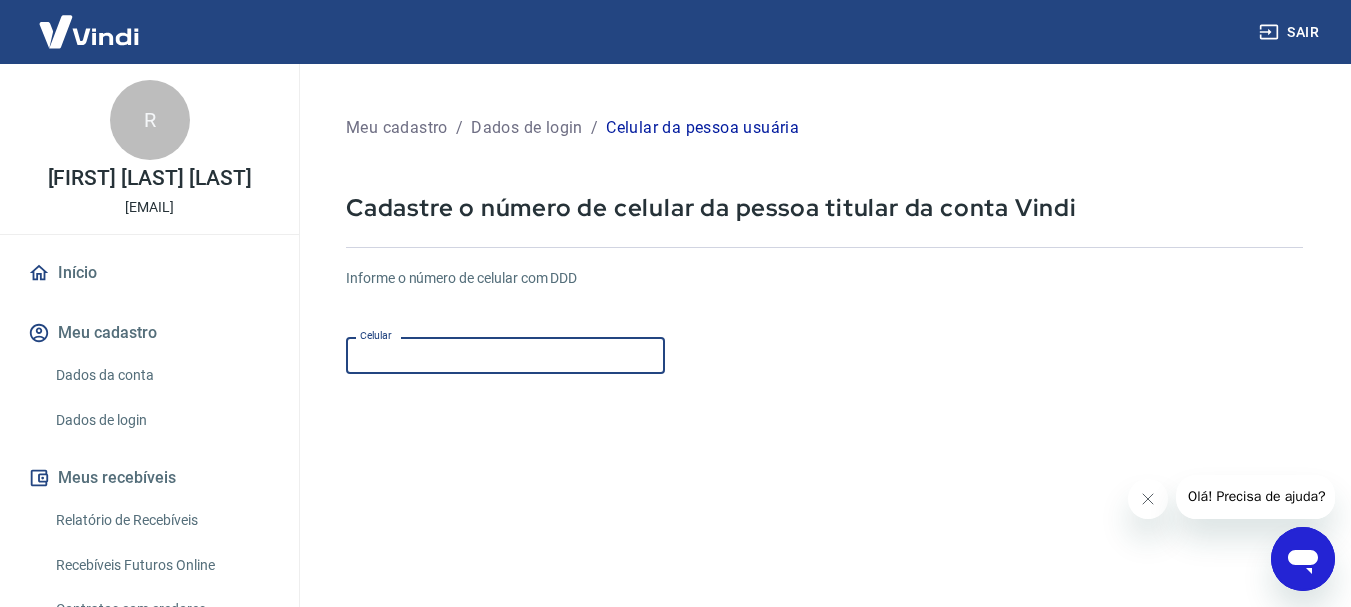 type on "([PHONE])" 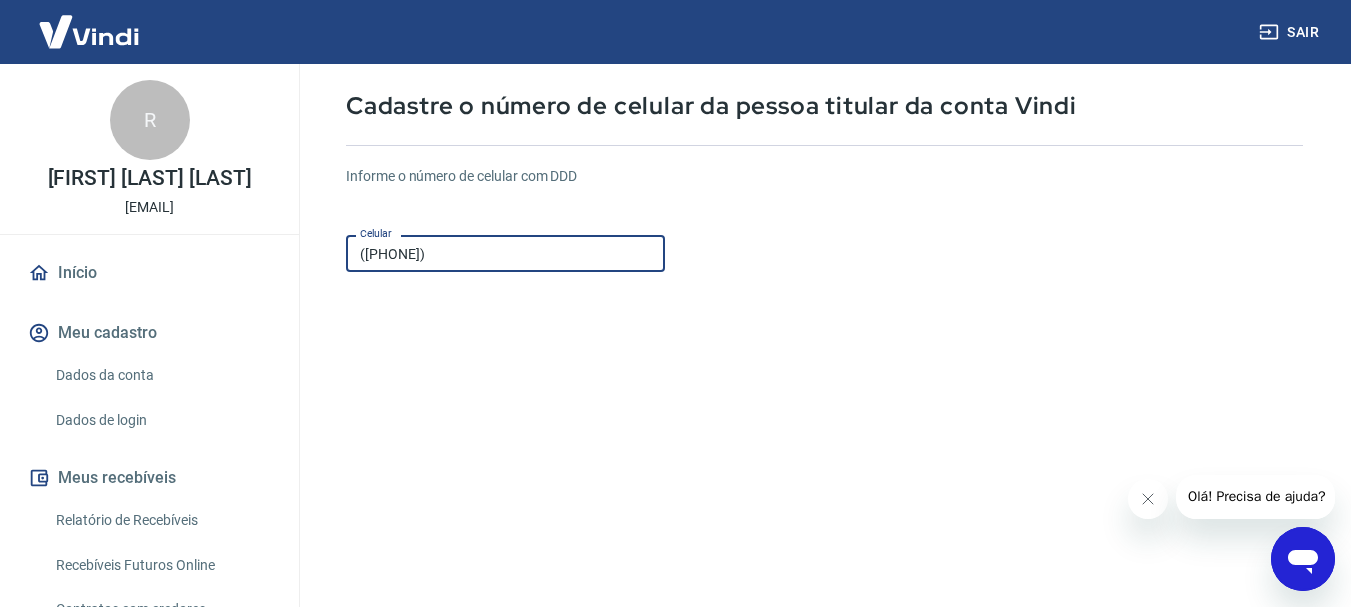 scroll, scrollTop: 340, scrollLeft: 0, axis: vertical 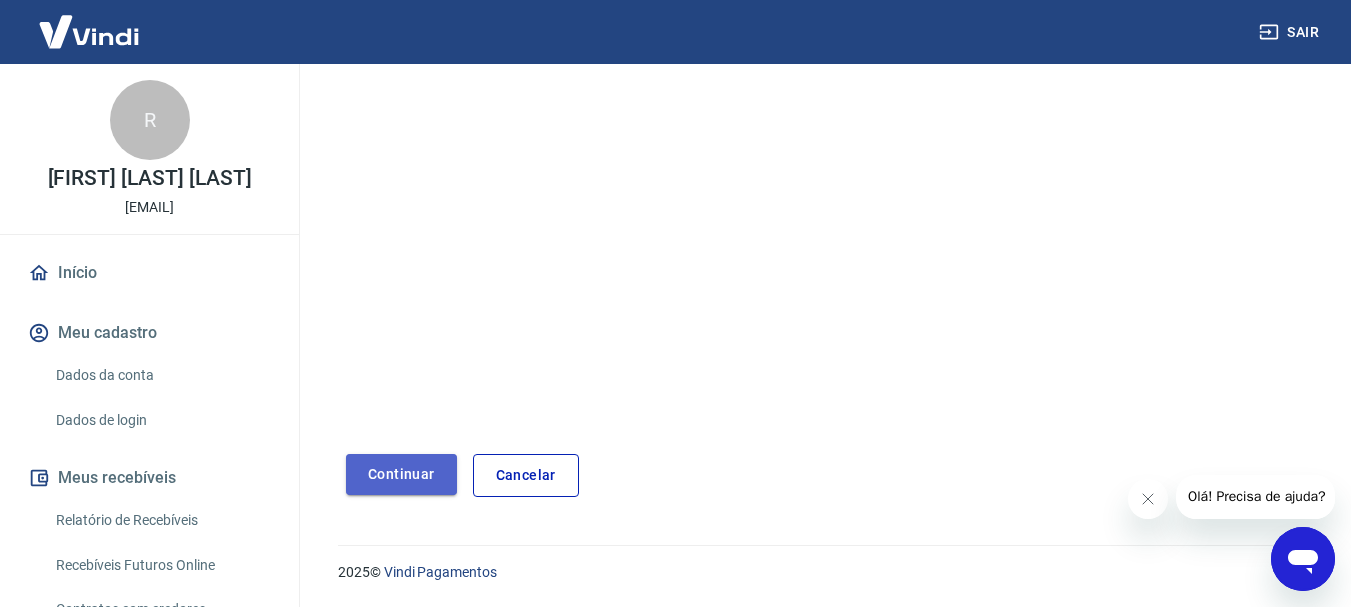 click on "Continuar" at bounding box center [401, 474] 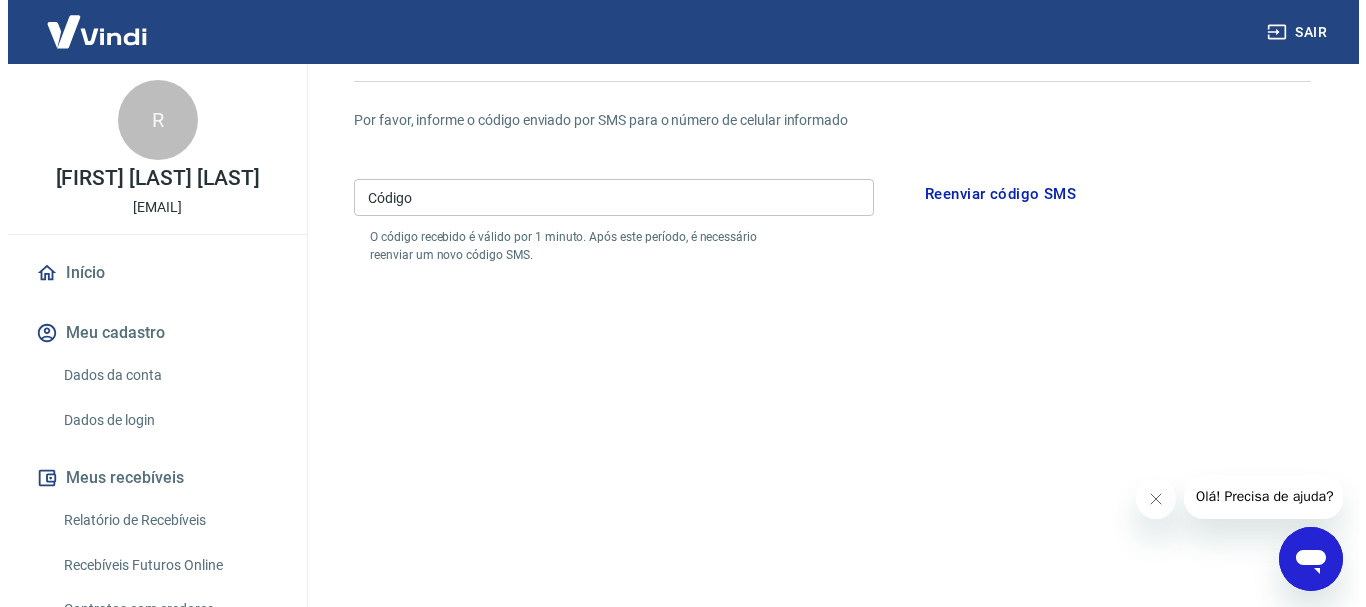 scroll, scrollTop: 0, scrollLeft: 0, axis: both 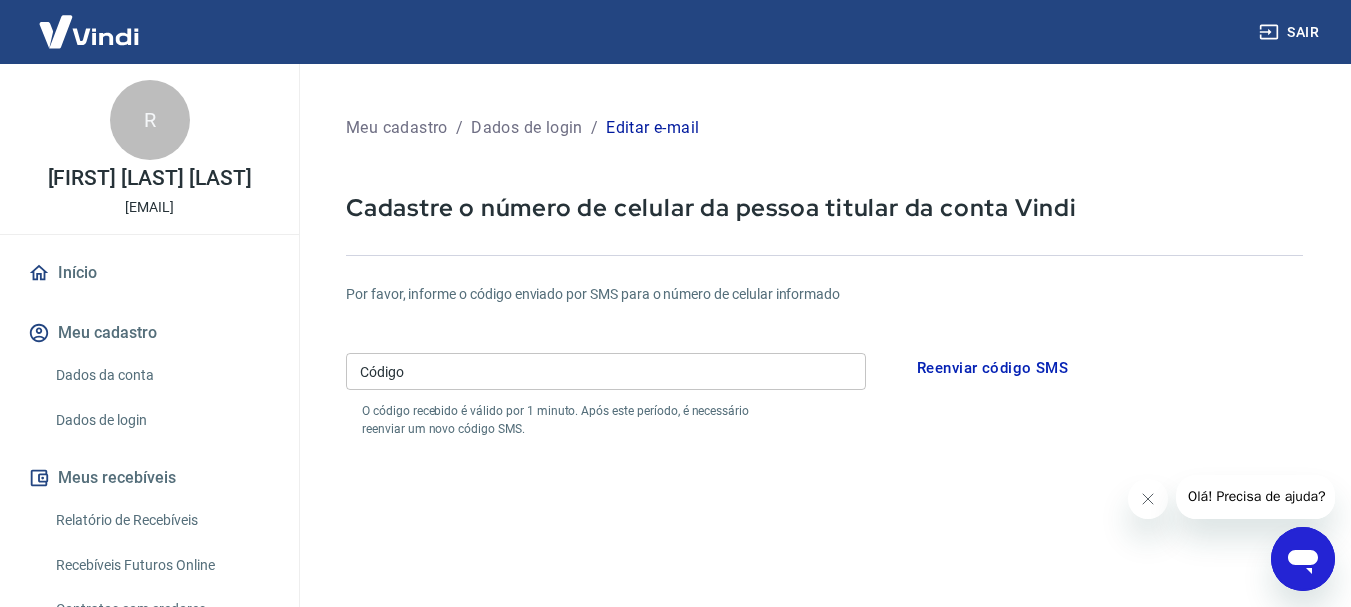 click at bounding box center (89, 31) 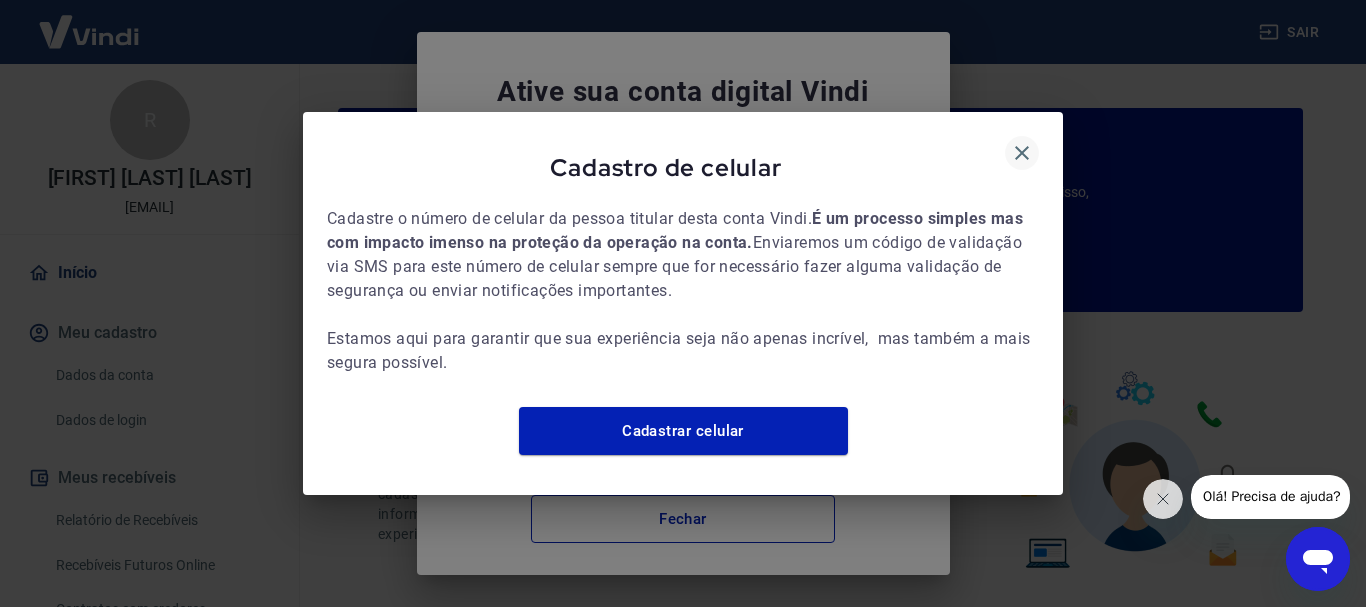 click 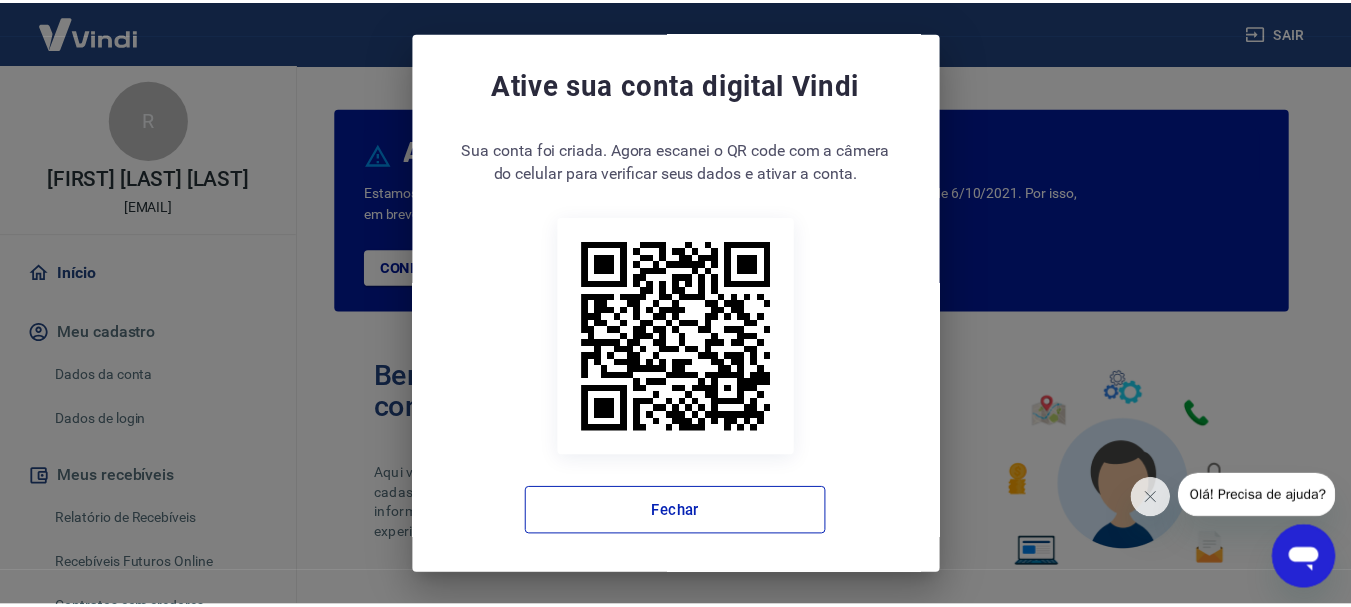 scroll, scrollTop: 8, scrollLeft: 0, axis: vertical 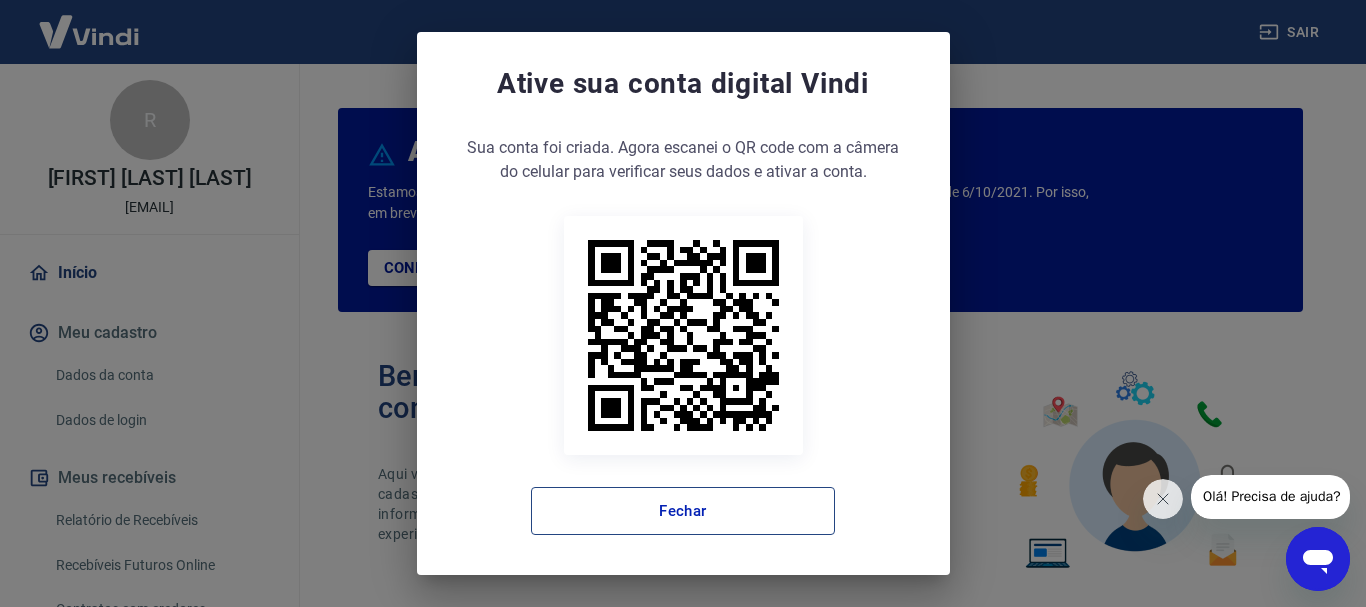 click on "Fechar" at bounding box center [683, 511] 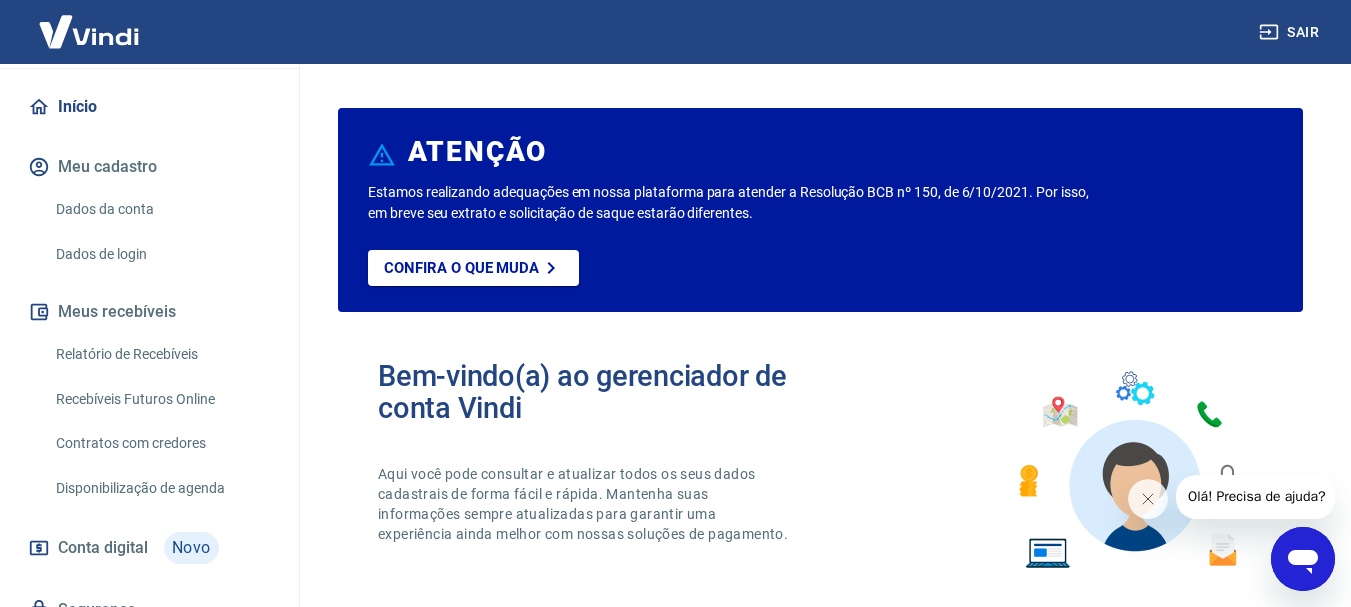 scroll, scrollTop: 51, scrollLeft: 0, axis: vertical 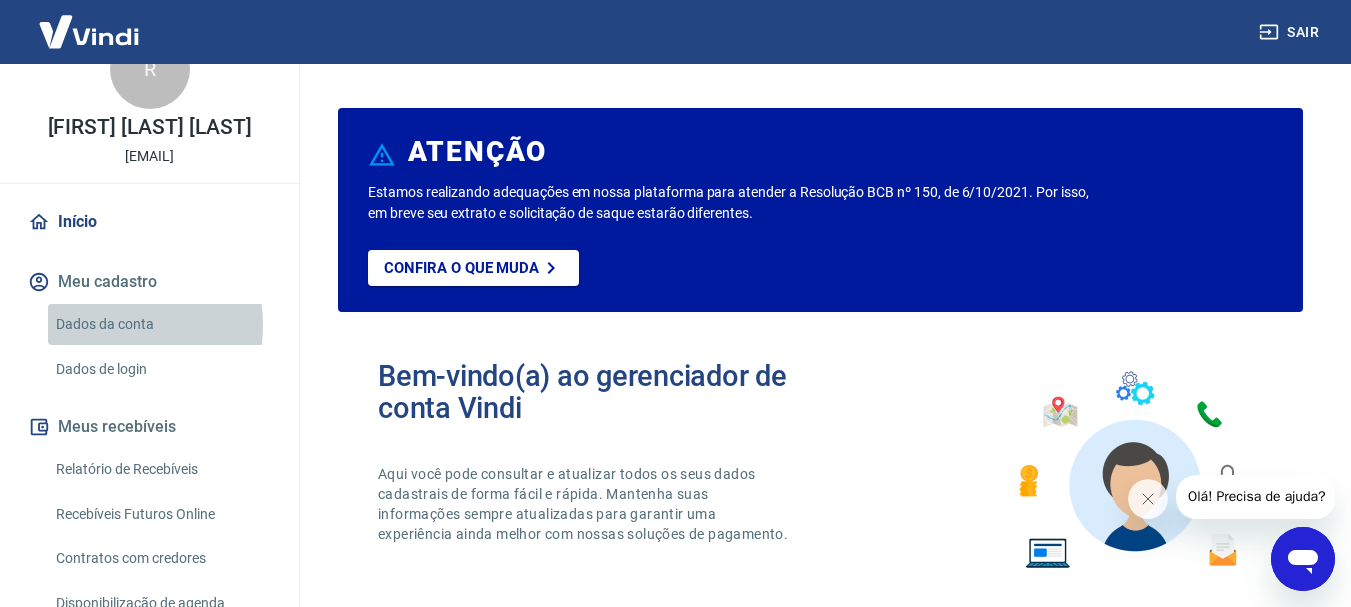 click on "Dados da conta" at bounding box center [161, 324] 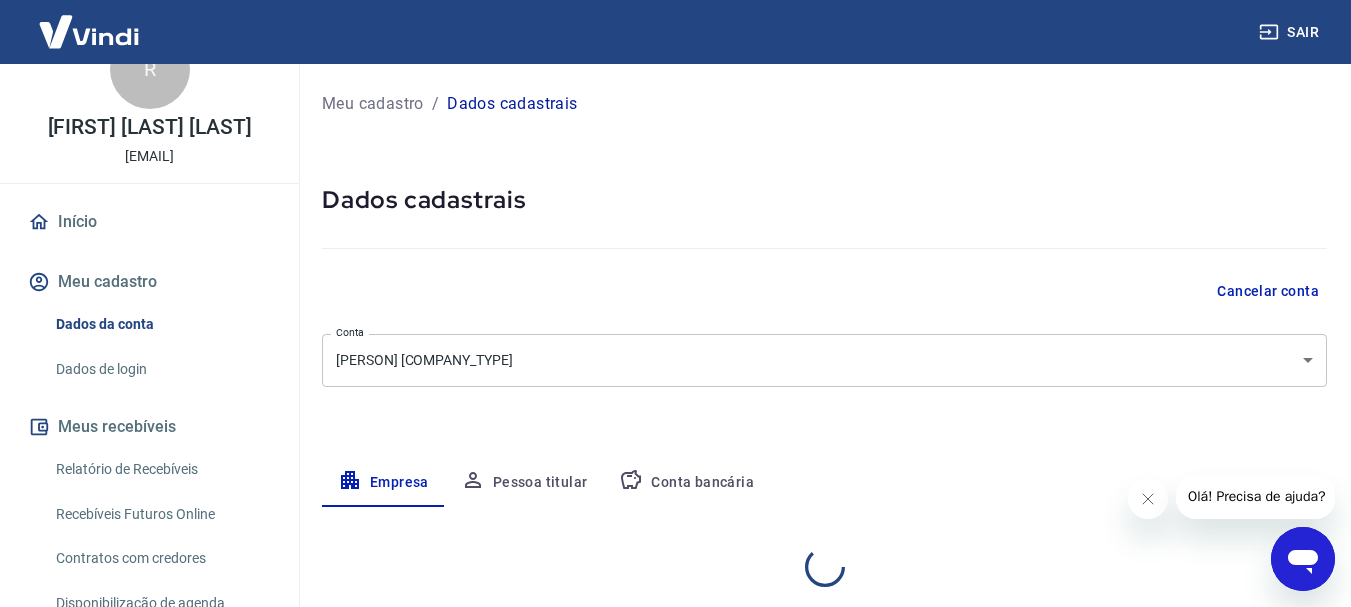 select on "PE" 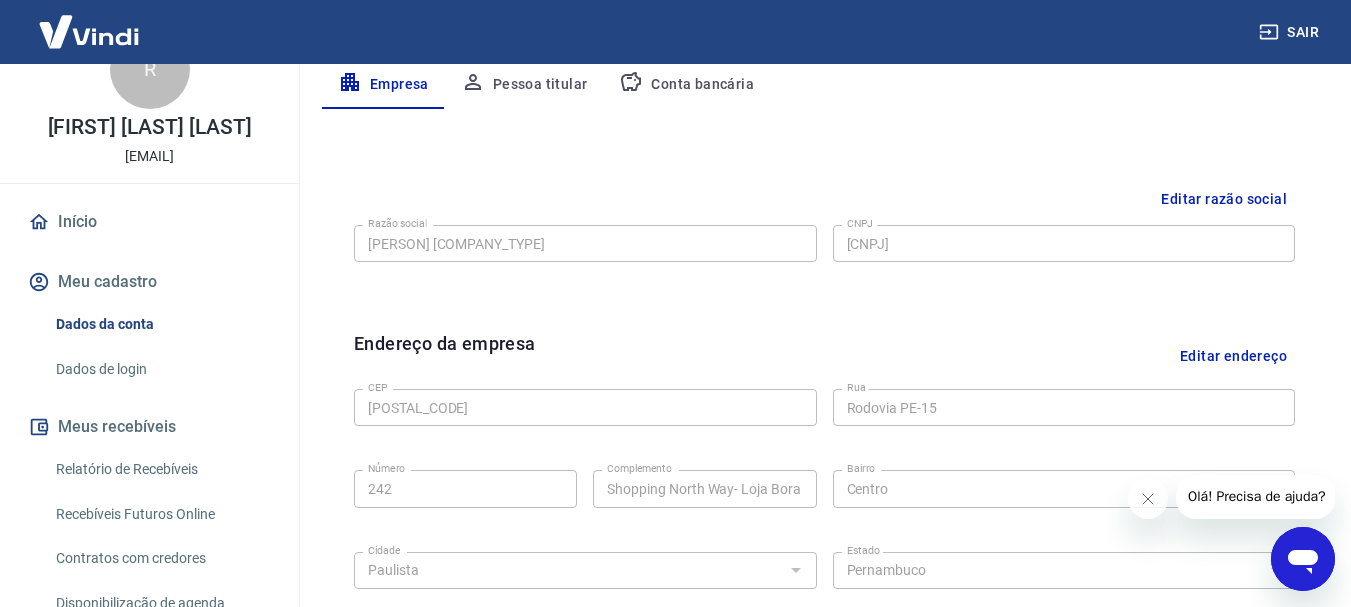 scroll, scrollTop: 400, scrollLeft: 0, axis: vertical 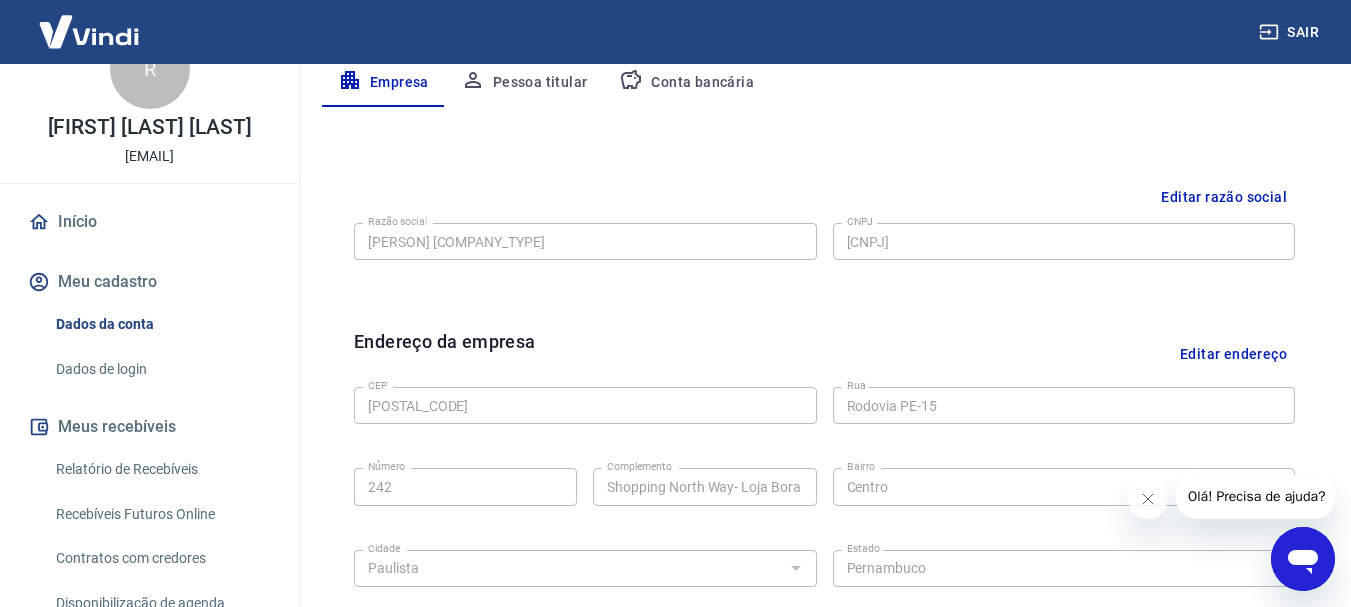 click on "Editar razão social" at bounding box center [1224, 197] 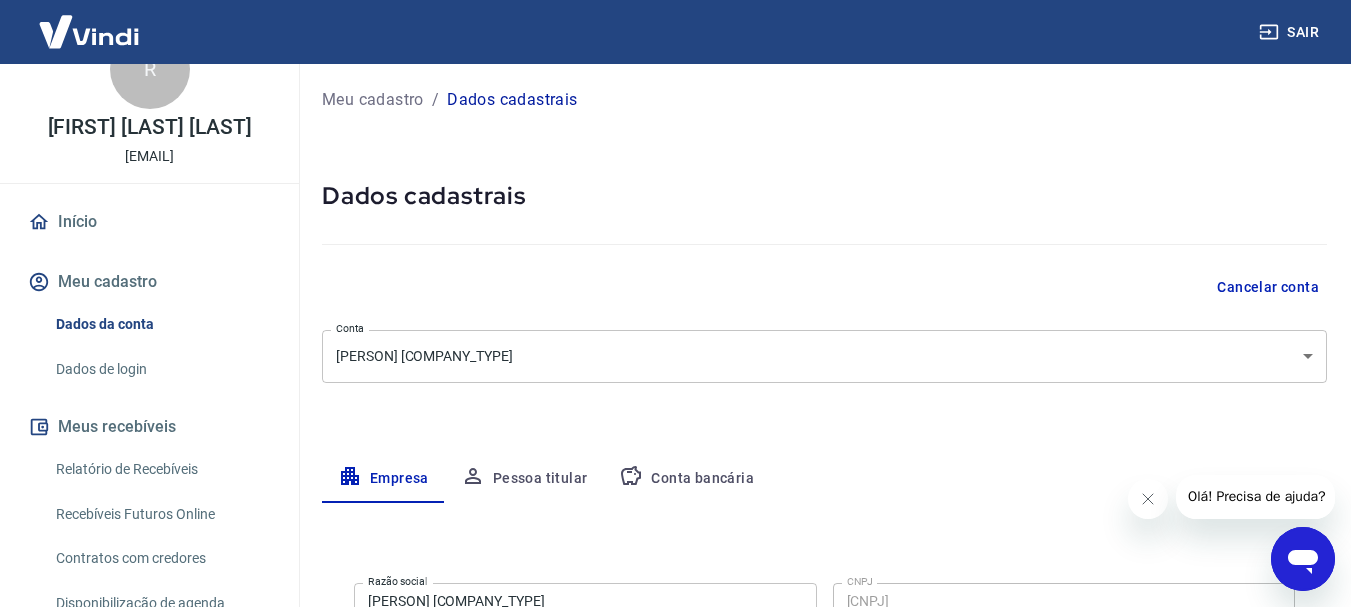 scroll, scrollTop: 0, scrollLeft: 0, axis: both 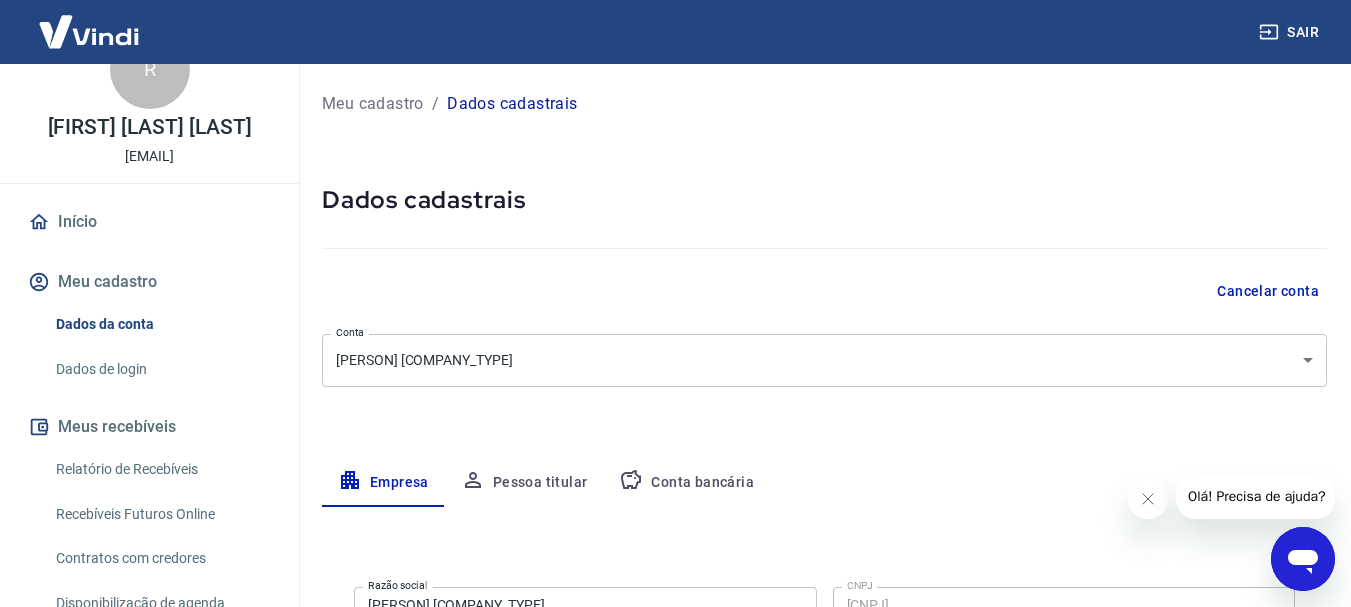 click 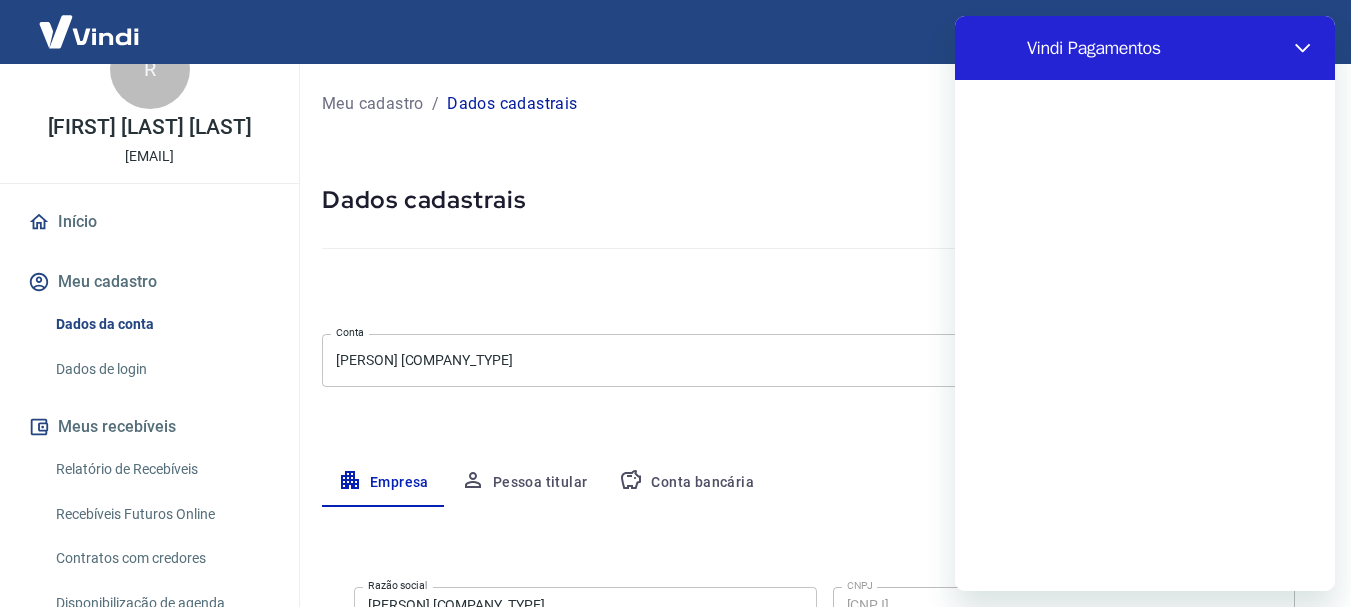 scroll, scrollTop: 0, scrollLeft: 0, axis: both 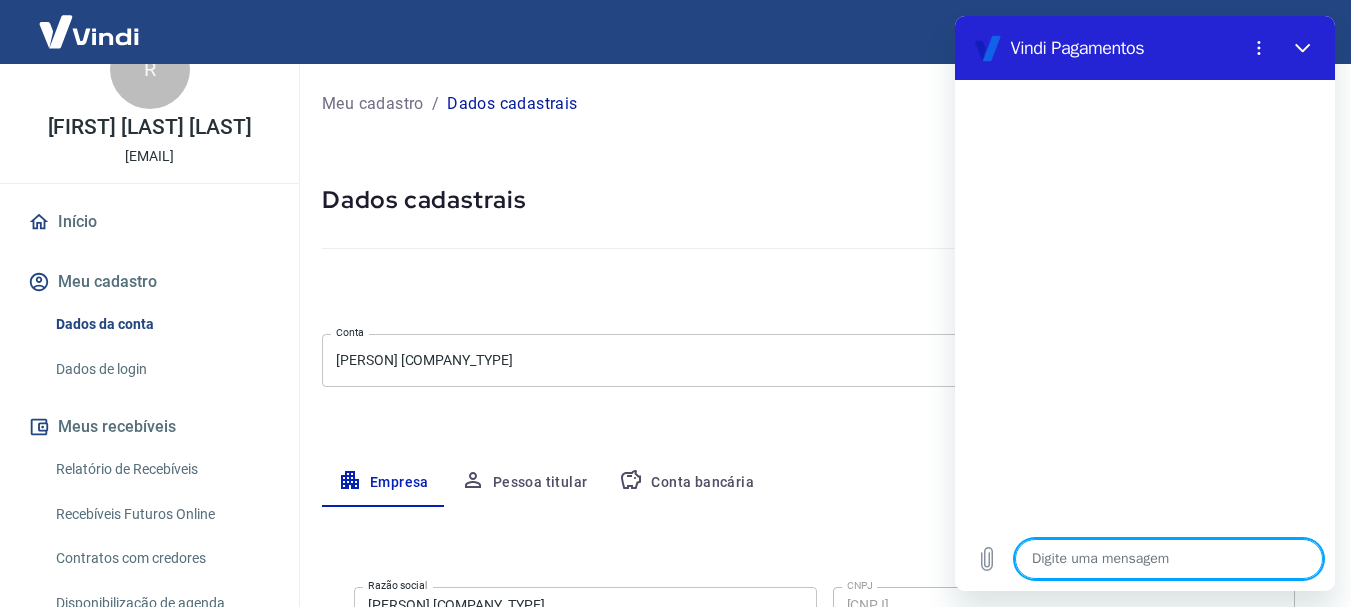 click at bounding box center (1169, 559) 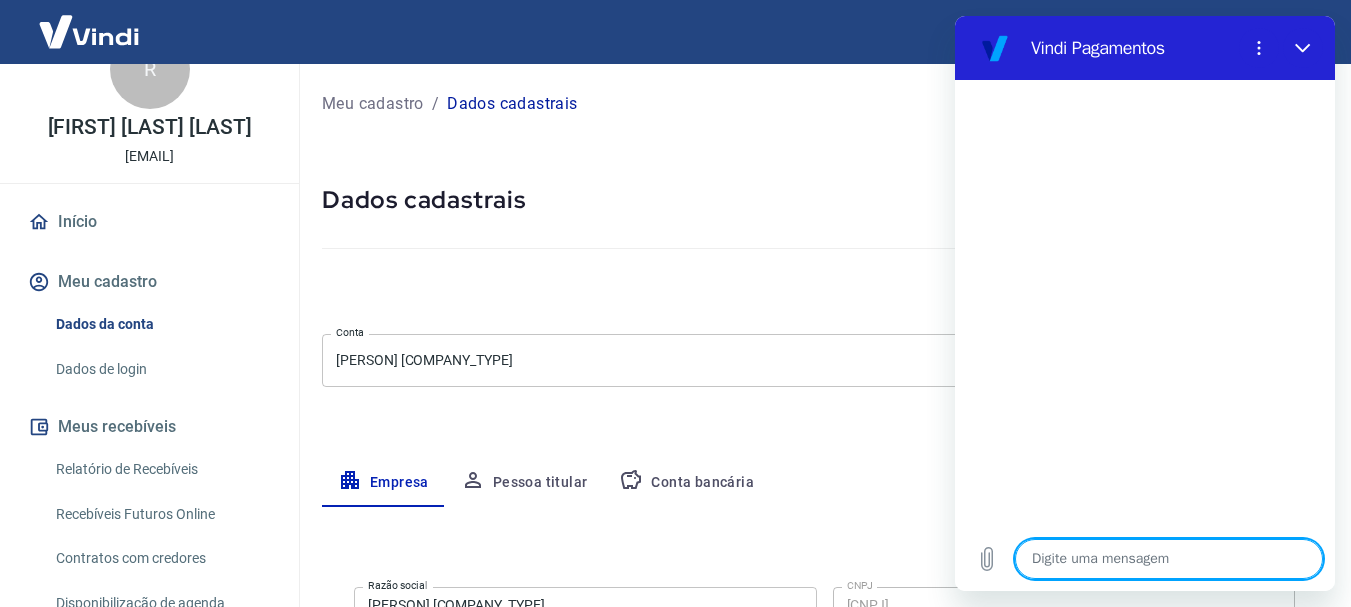 type on "O" 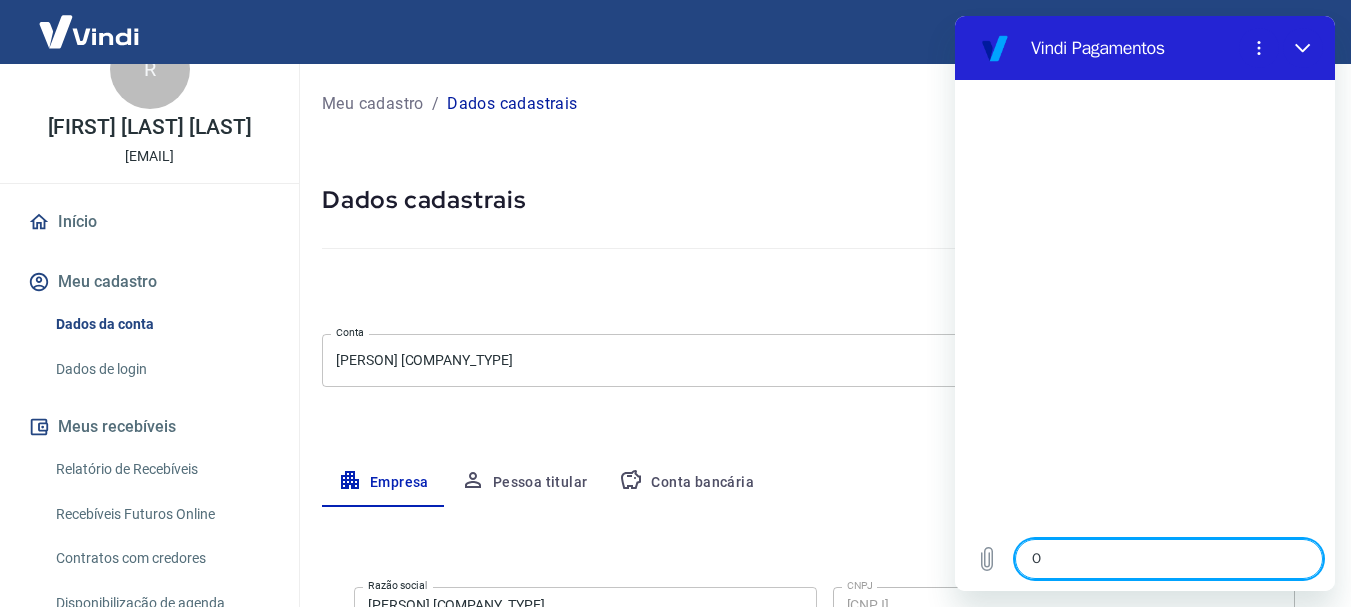 type on "Ol" 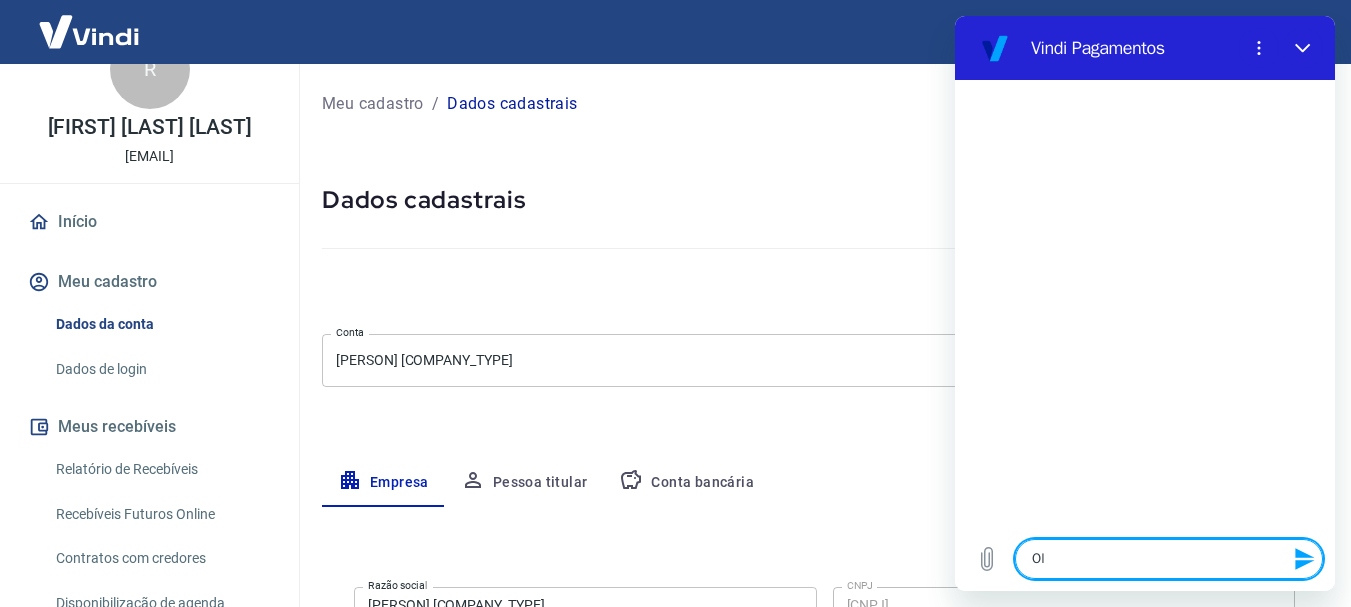 type on "Olá" 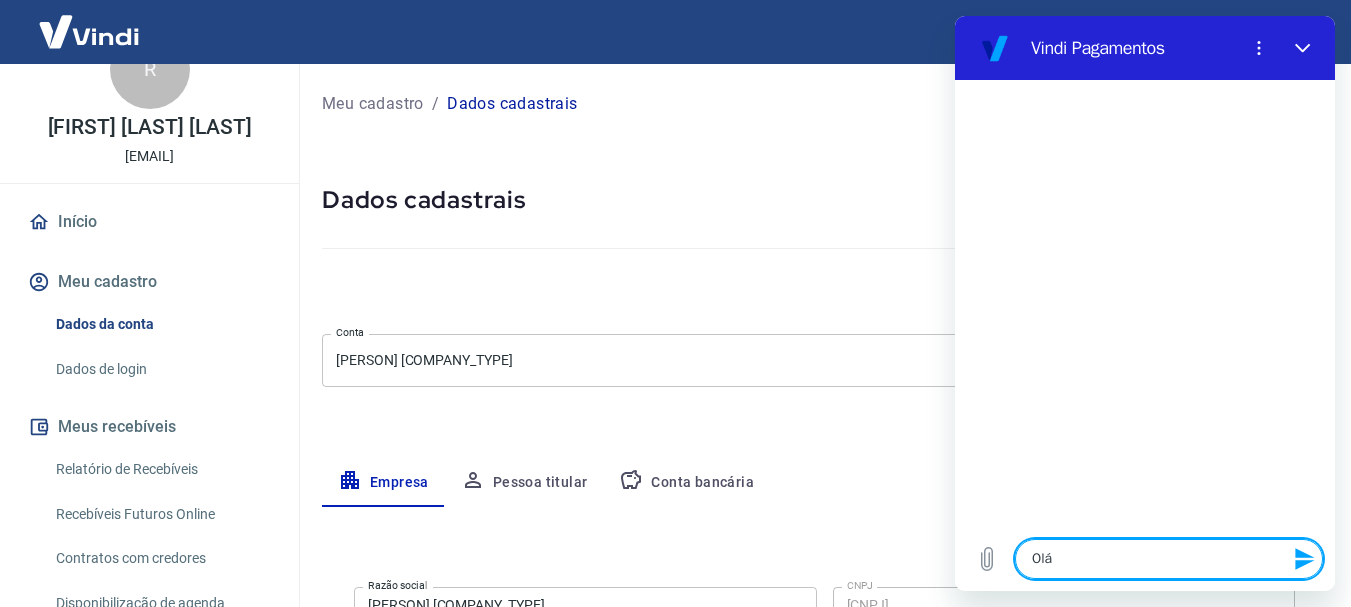 type on "Olá," 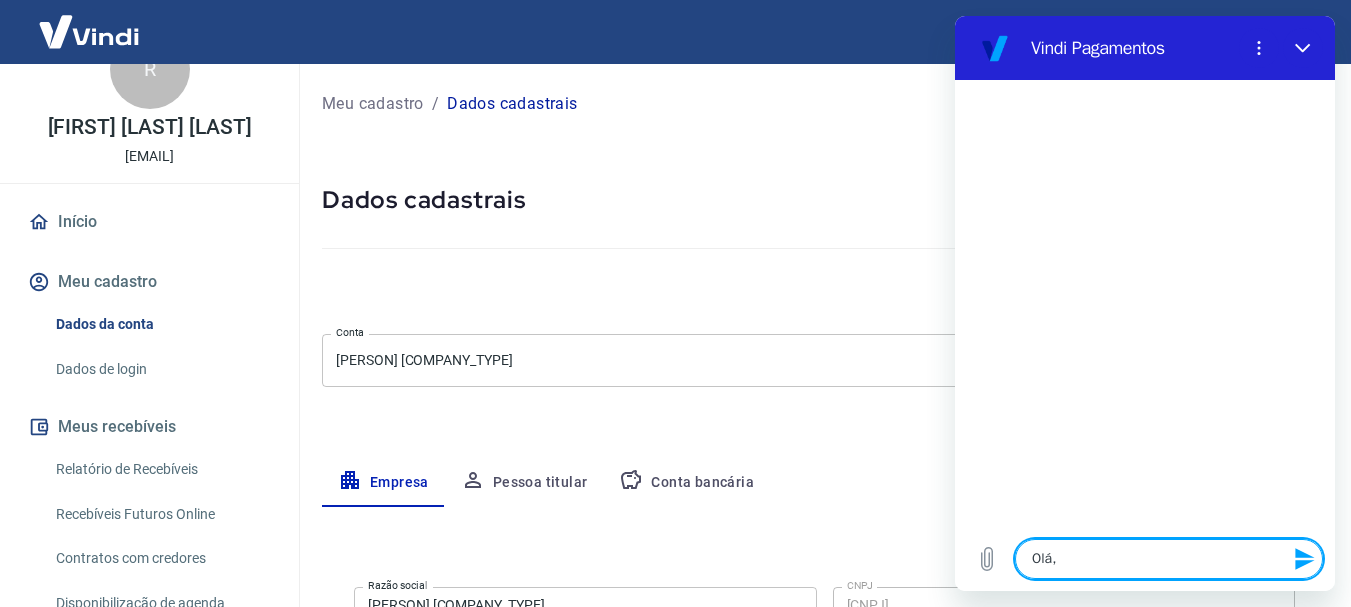 type on "Olá," 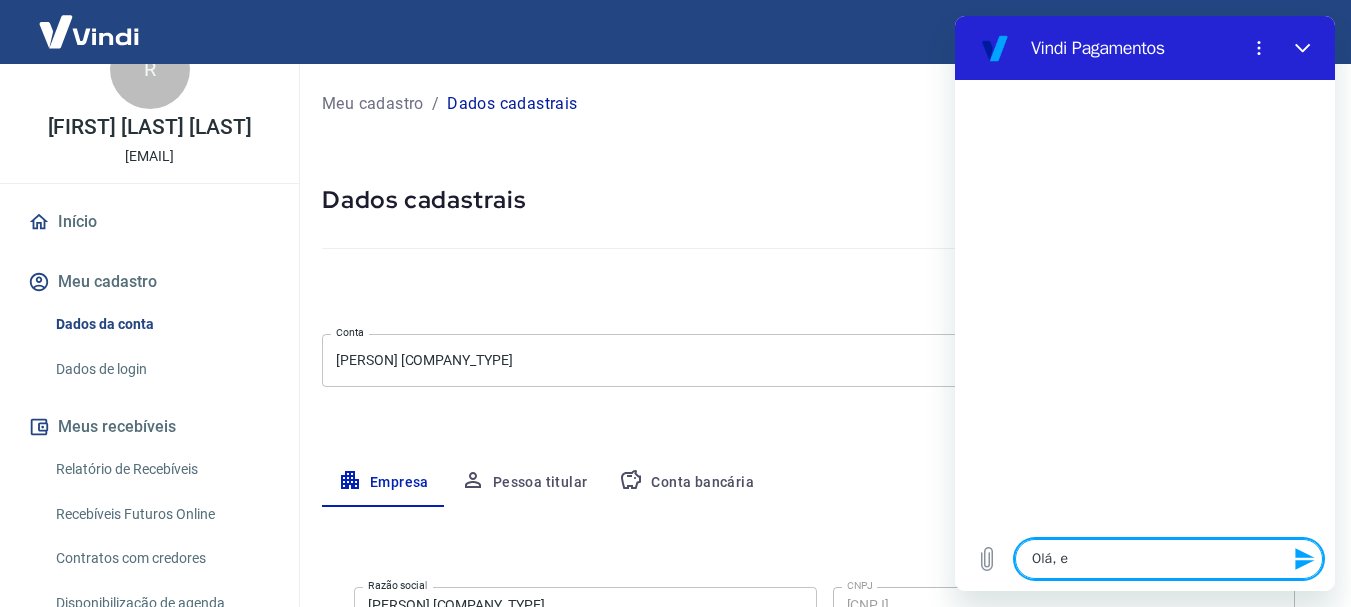 type on "Olá, eu" 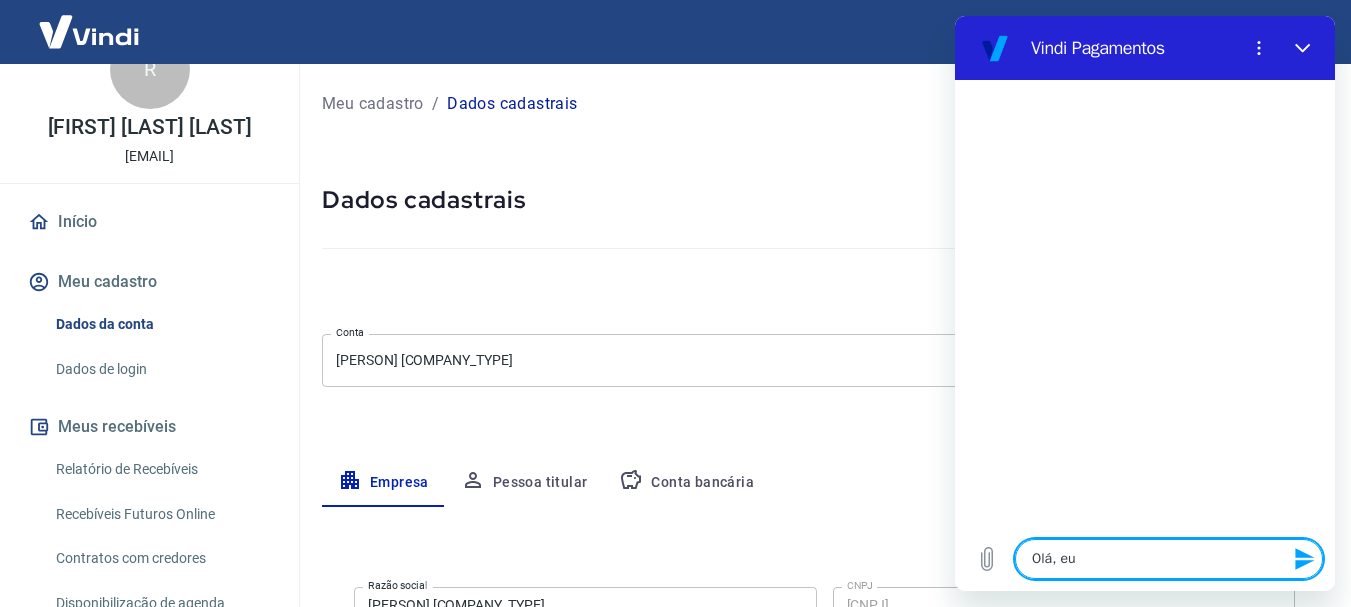 type on "Olá, eu" 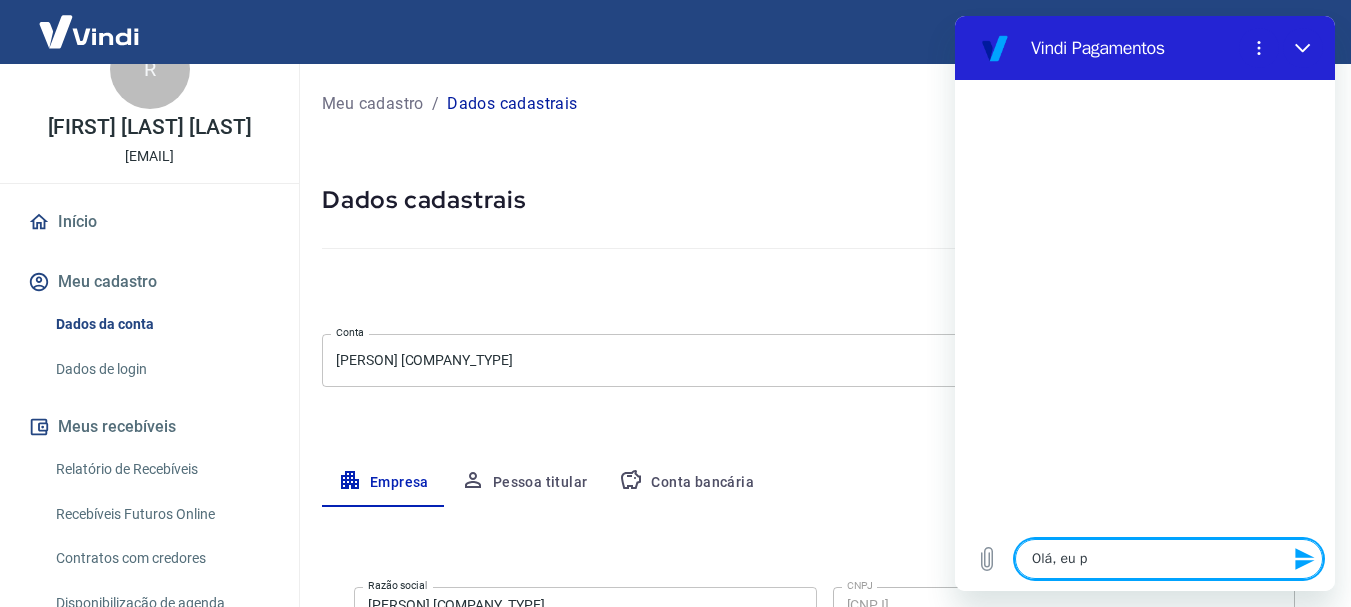 type on "Olá, eu pr" 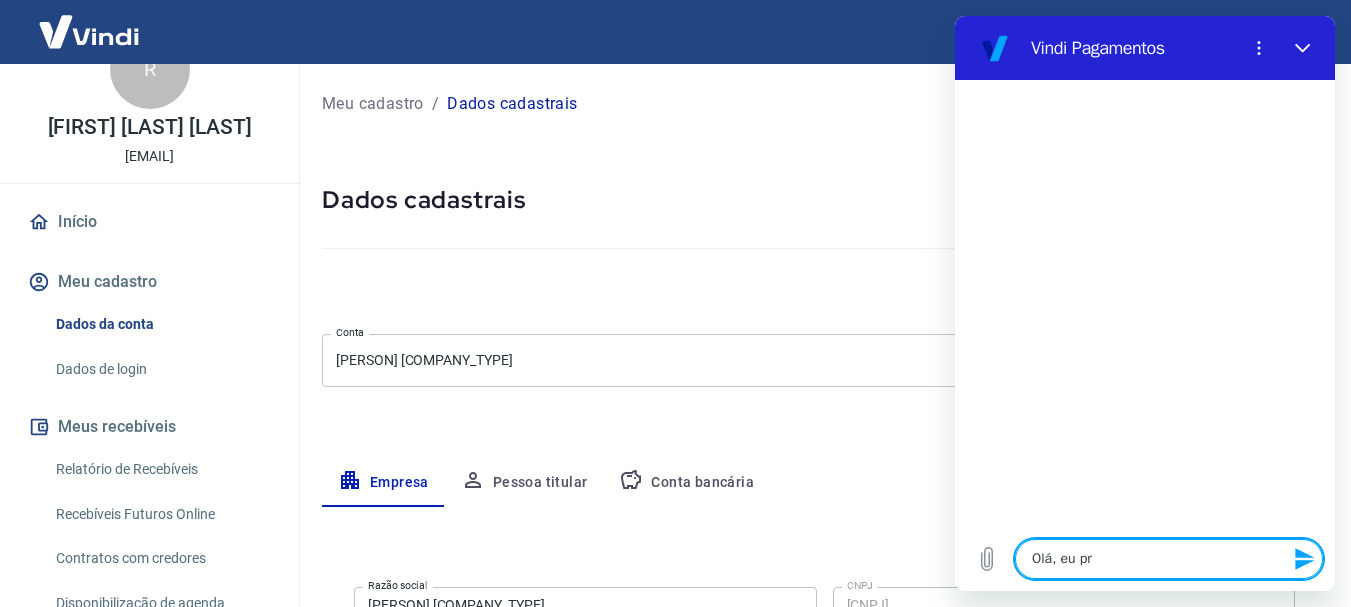 type on "Olá, eu pre" 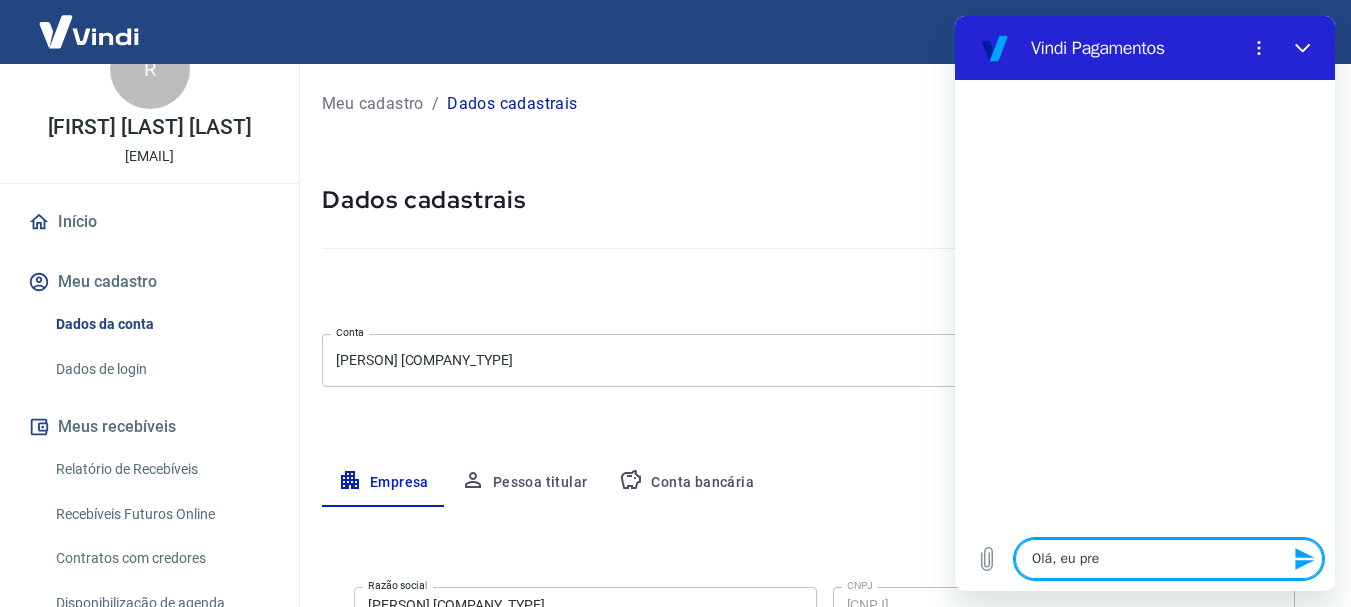 type on "Olá, eu prec" 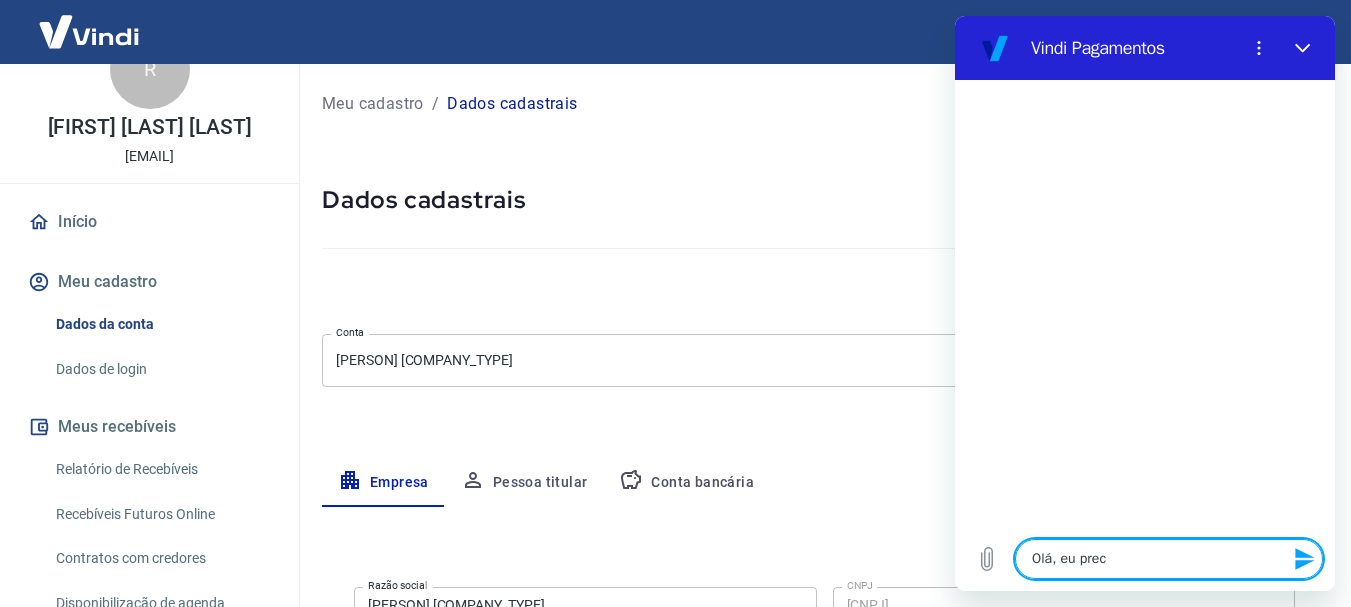 type on "Olá, eu preci" 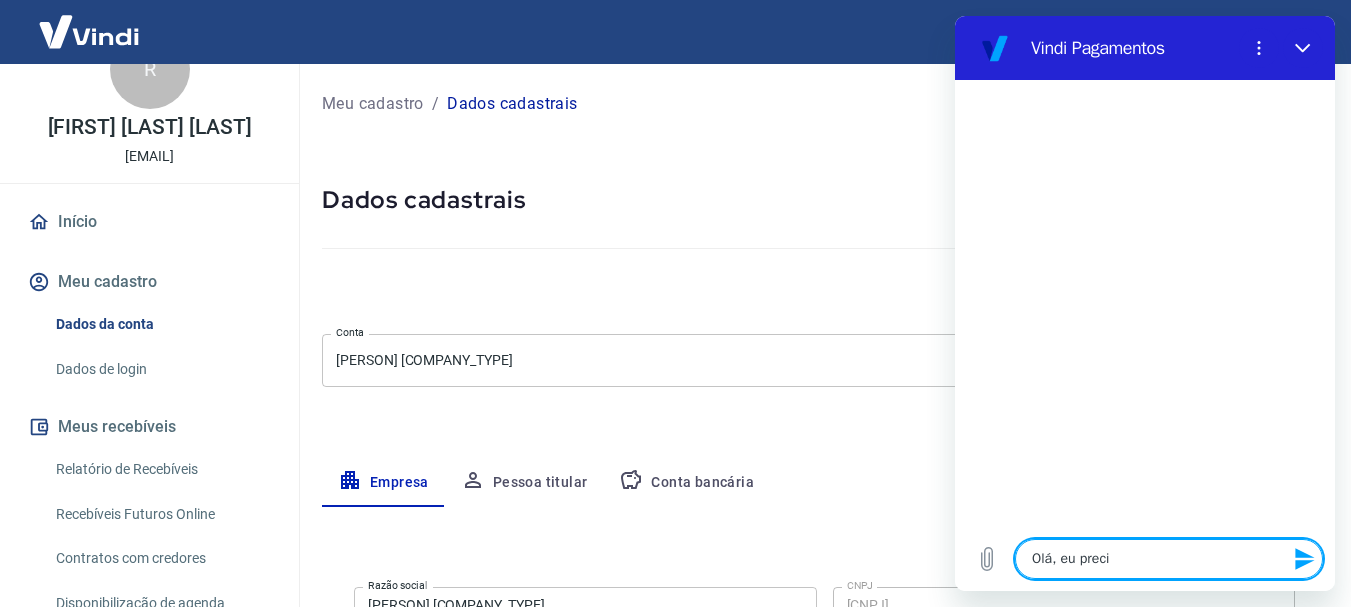 type on "x" 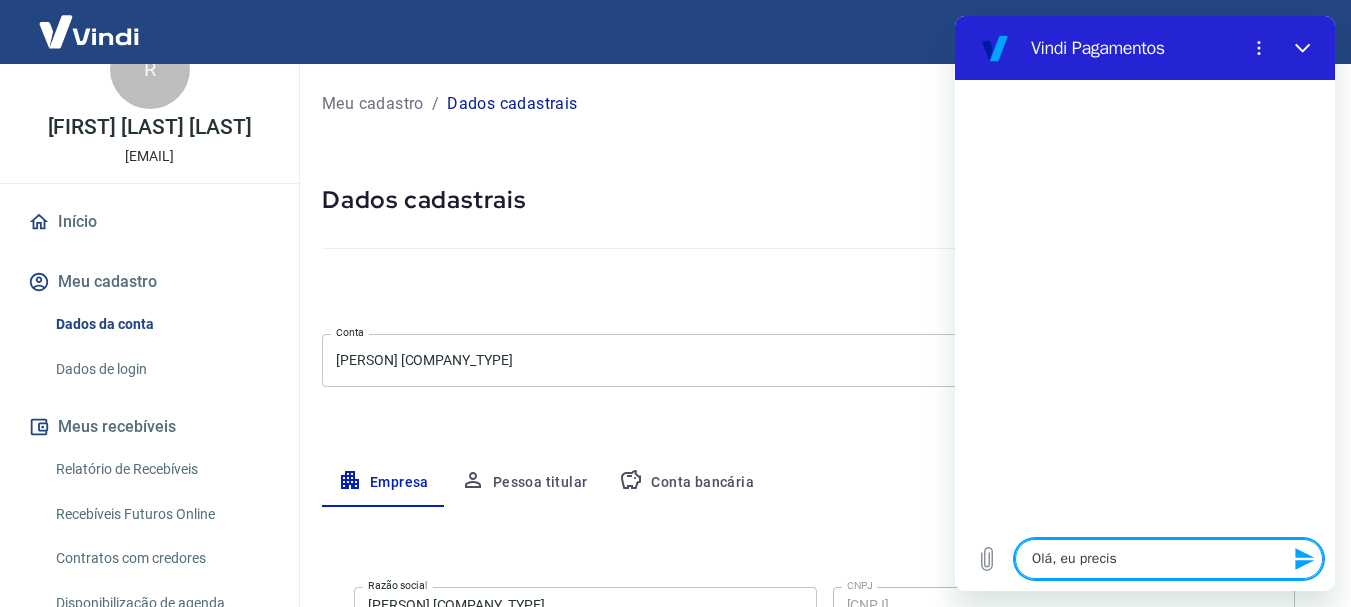 type on "Olá, eu preciso" 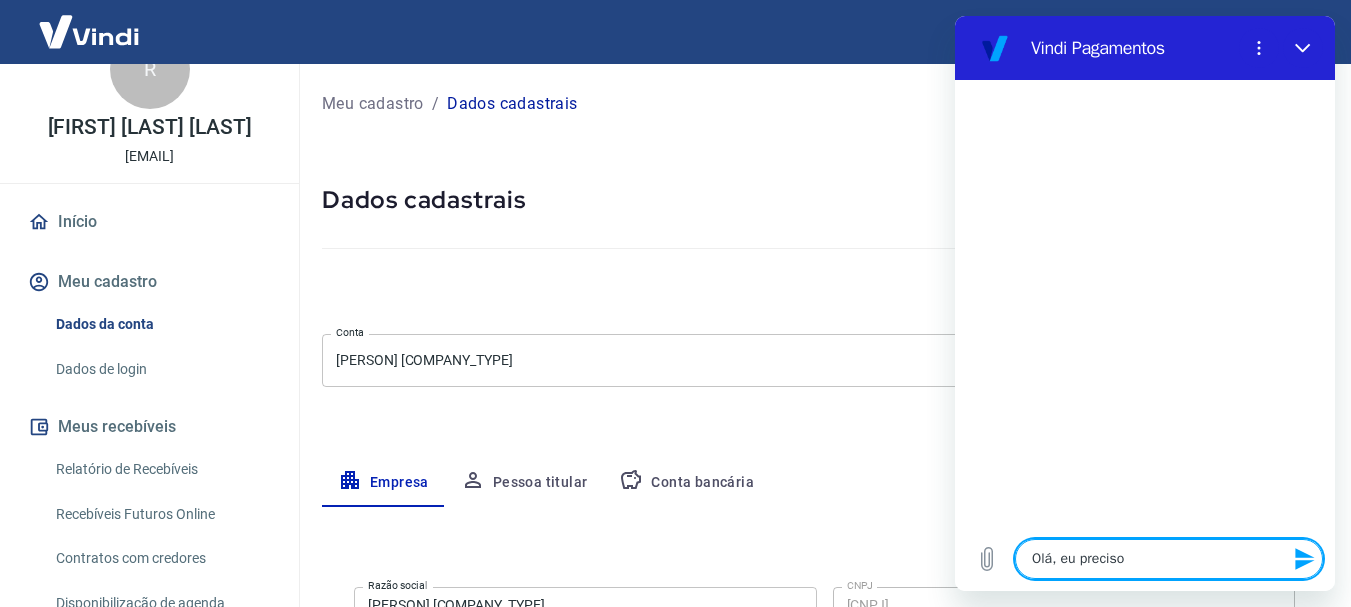 type on "Olá, eu preciso" 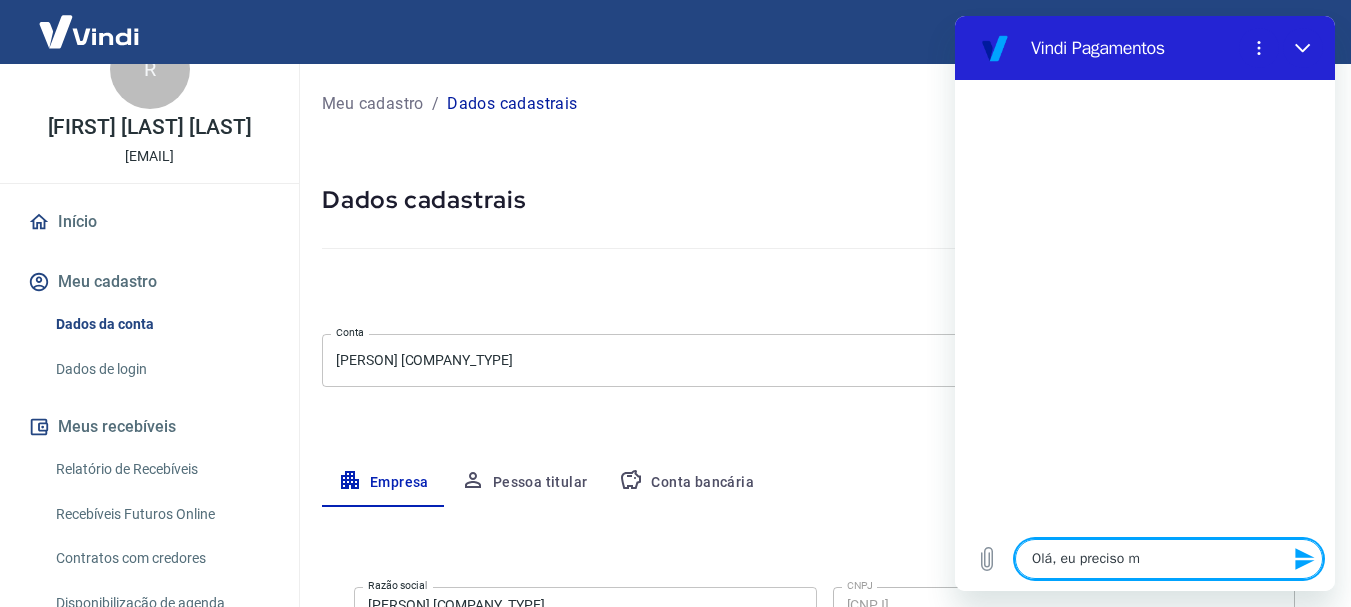 type on "Olá, eu preciso mu" 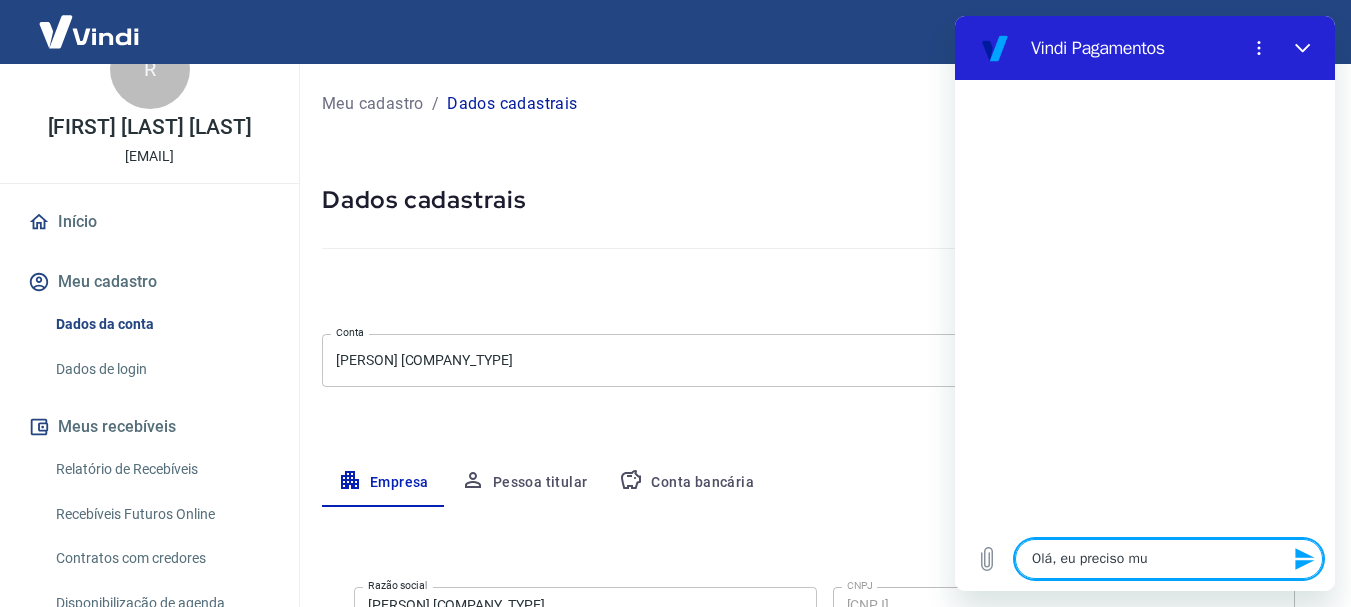 type on "Olá, eu preciso mud" 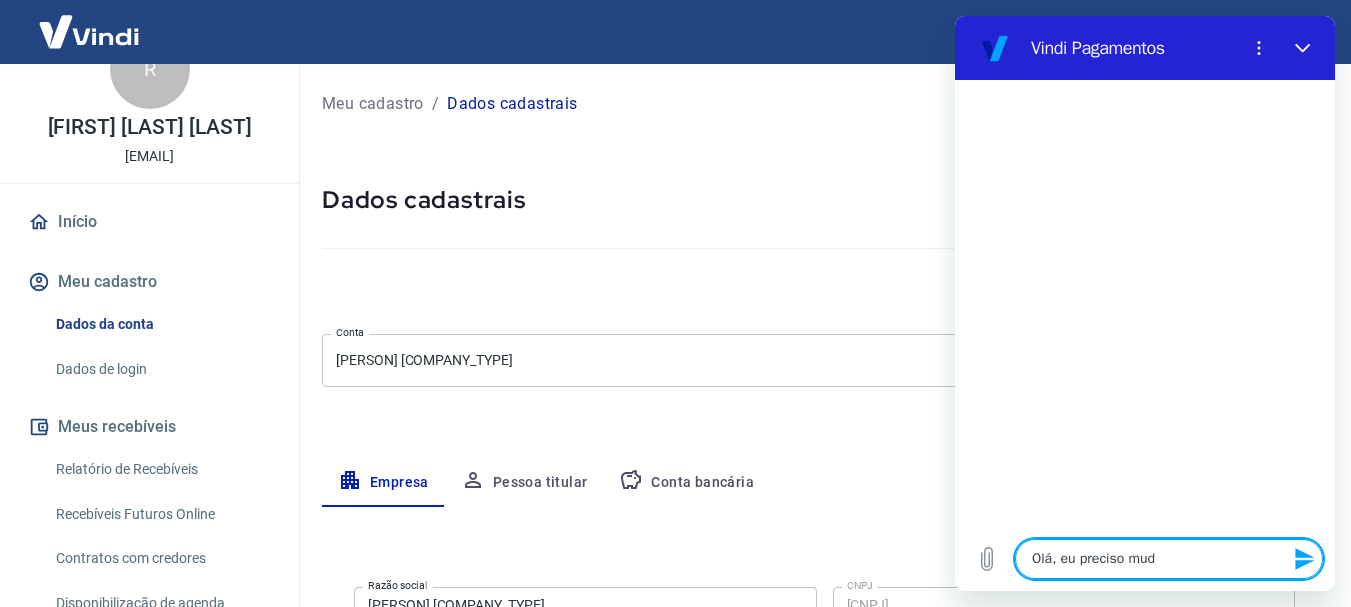 type on "Olá, eu preciso muda" 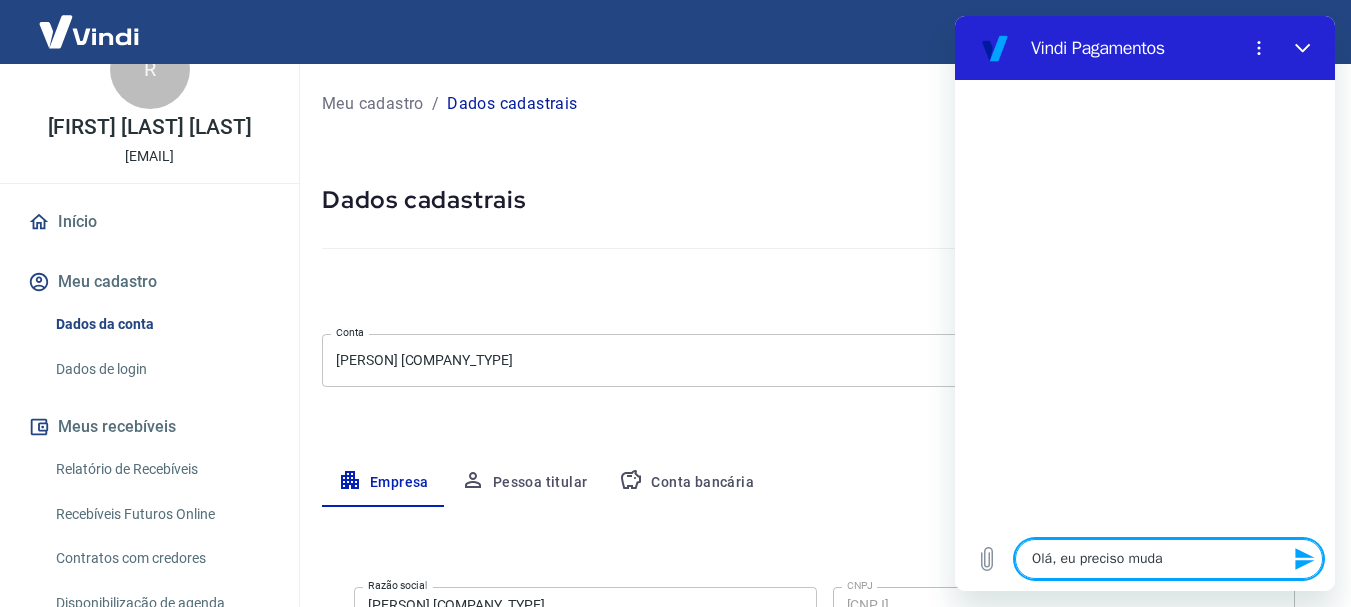 type on "Olá, eu preciso mudar" 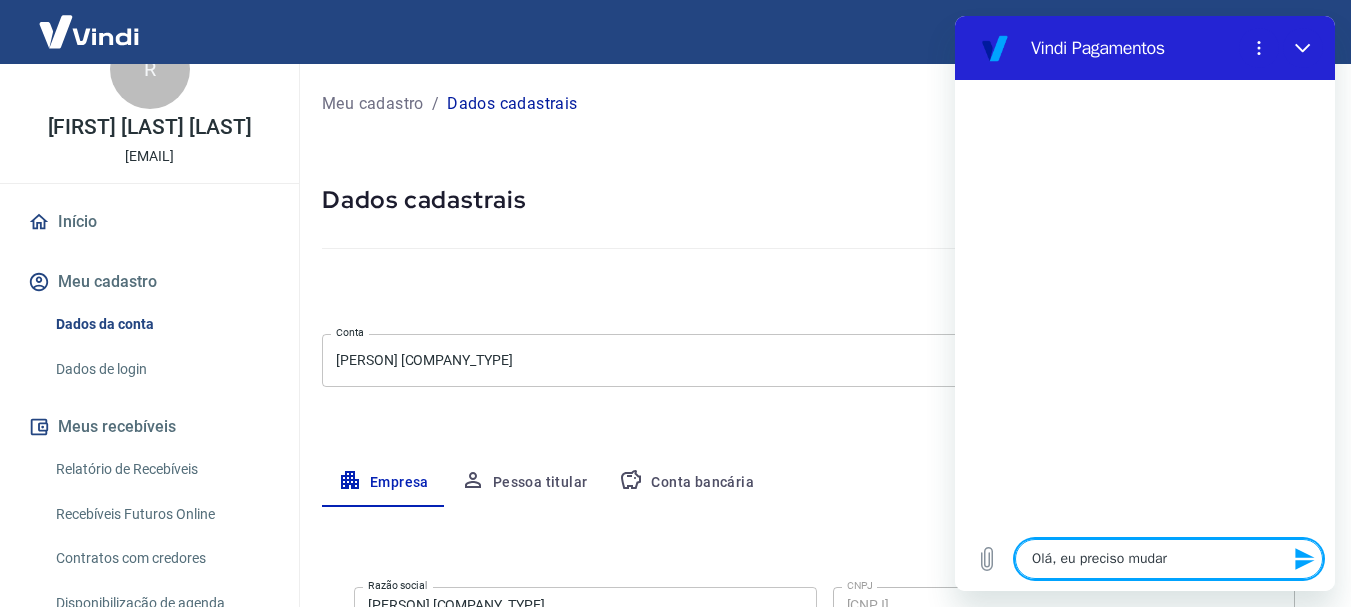 type on "Olá, eu preciso mudar" 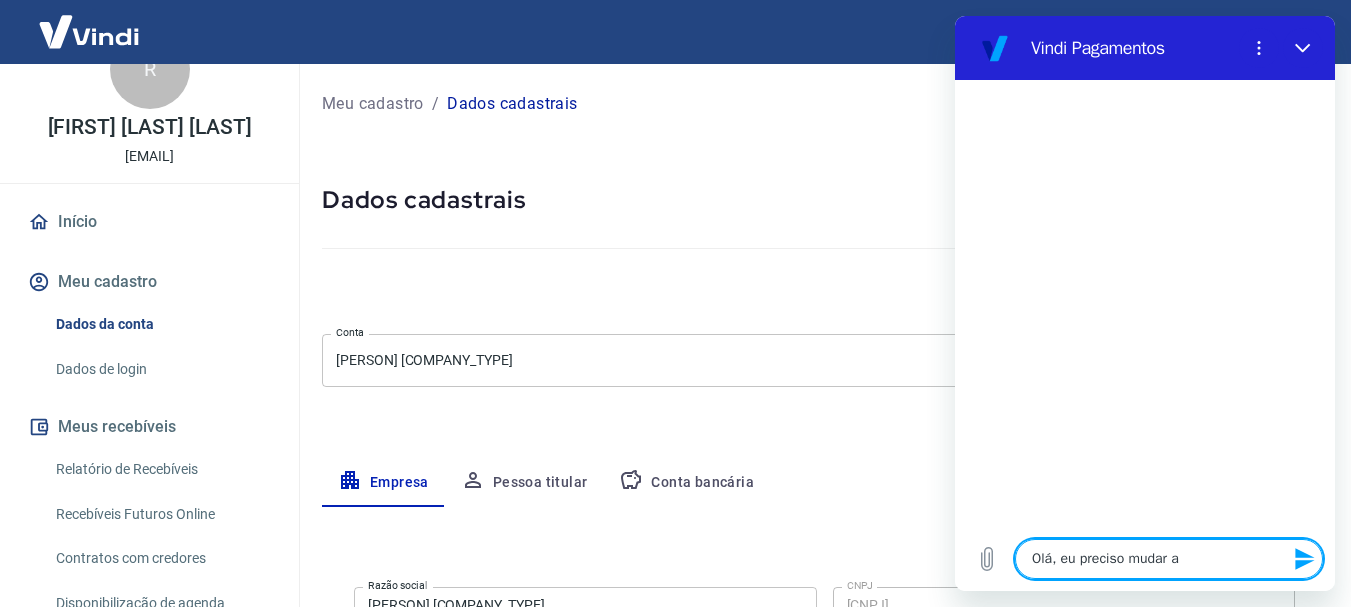 type on "Olá, eu preciso mudar a" 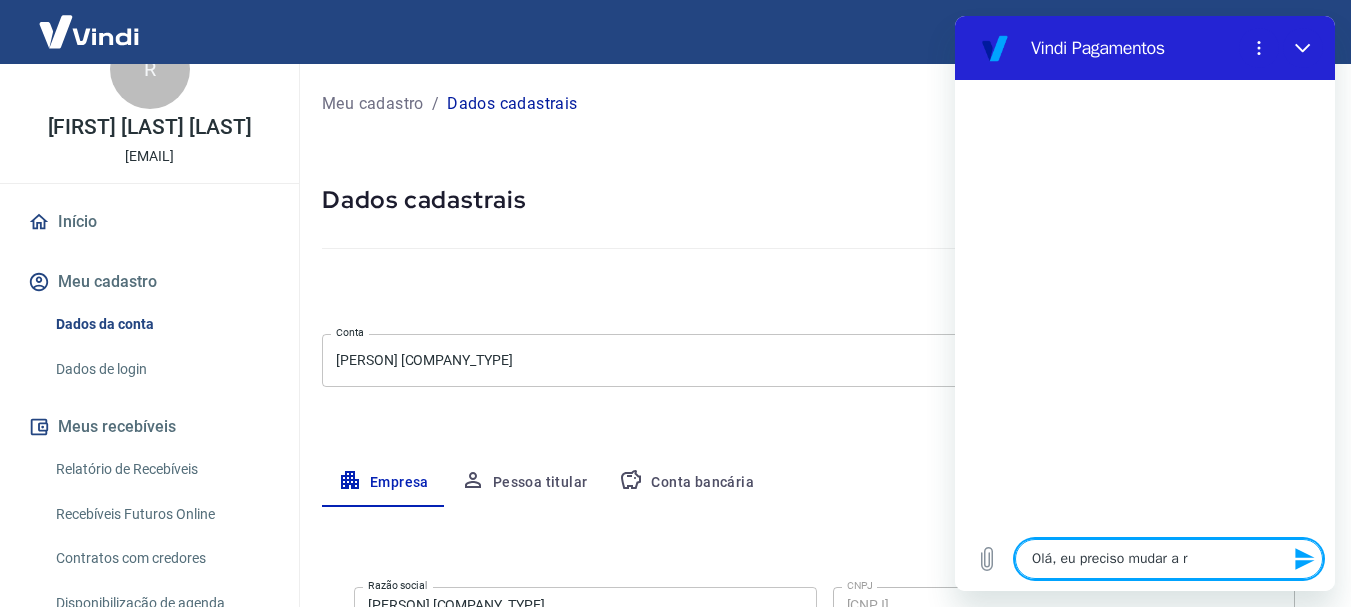 type on "Olá, eu preciso mudar a ra" 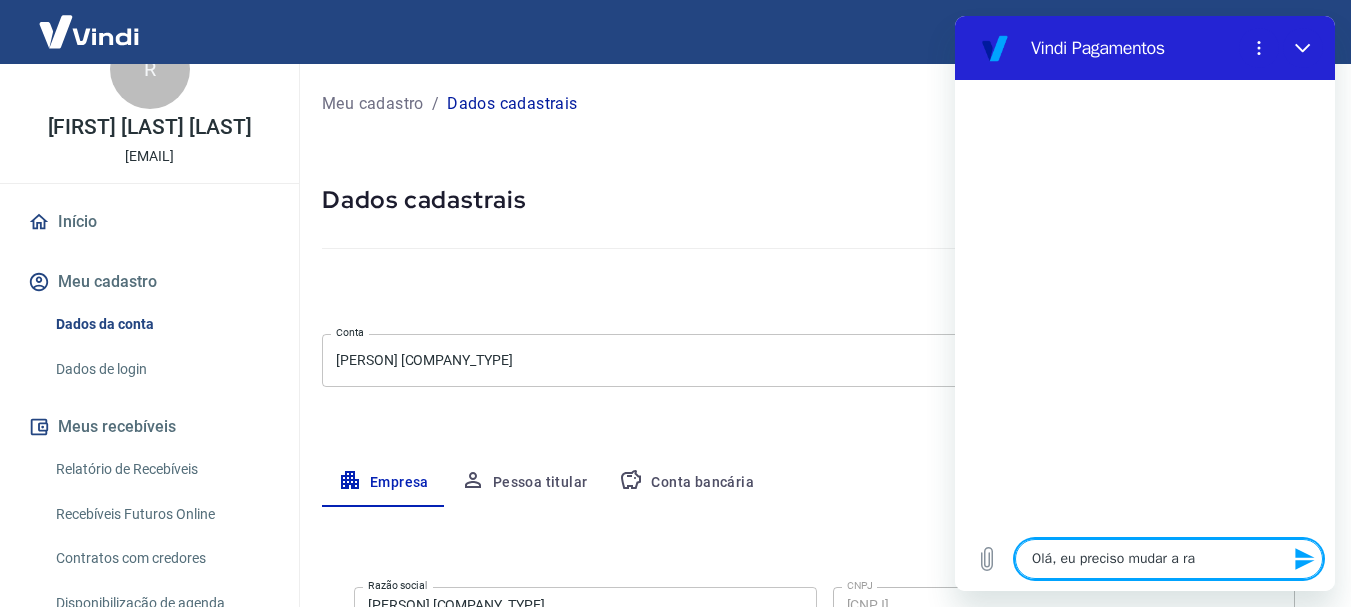 type on "Olá, eu preciso mudar a raz" 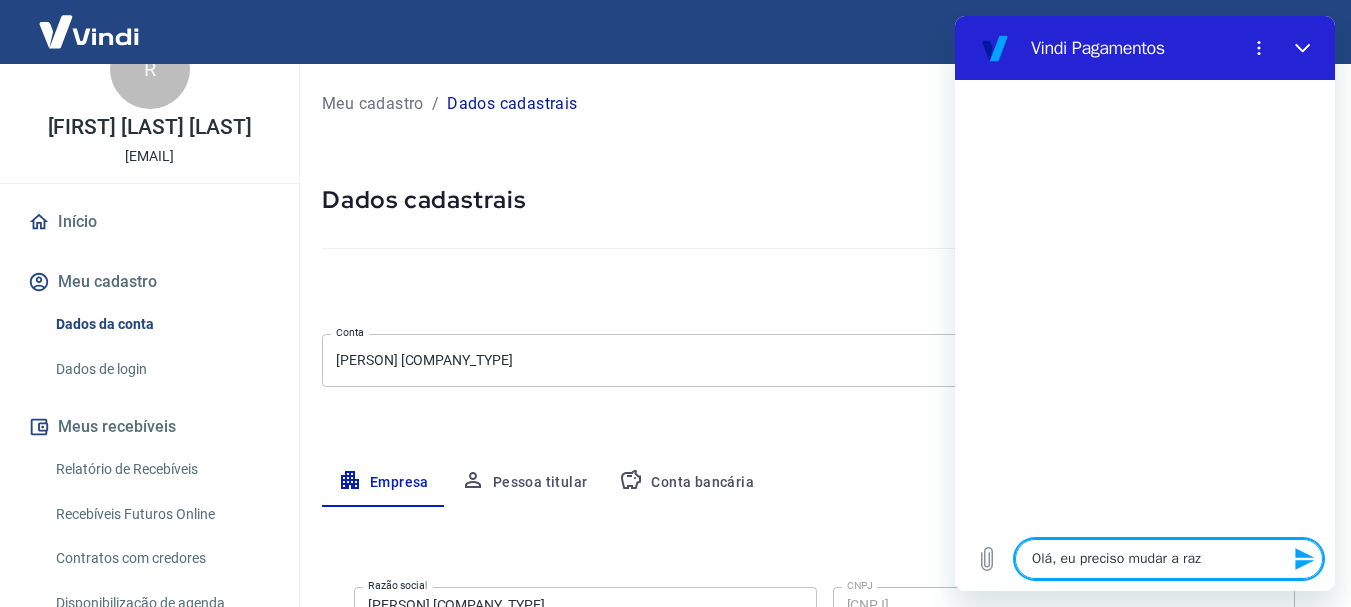 type on "Olá, eu preciso mudar a raza" 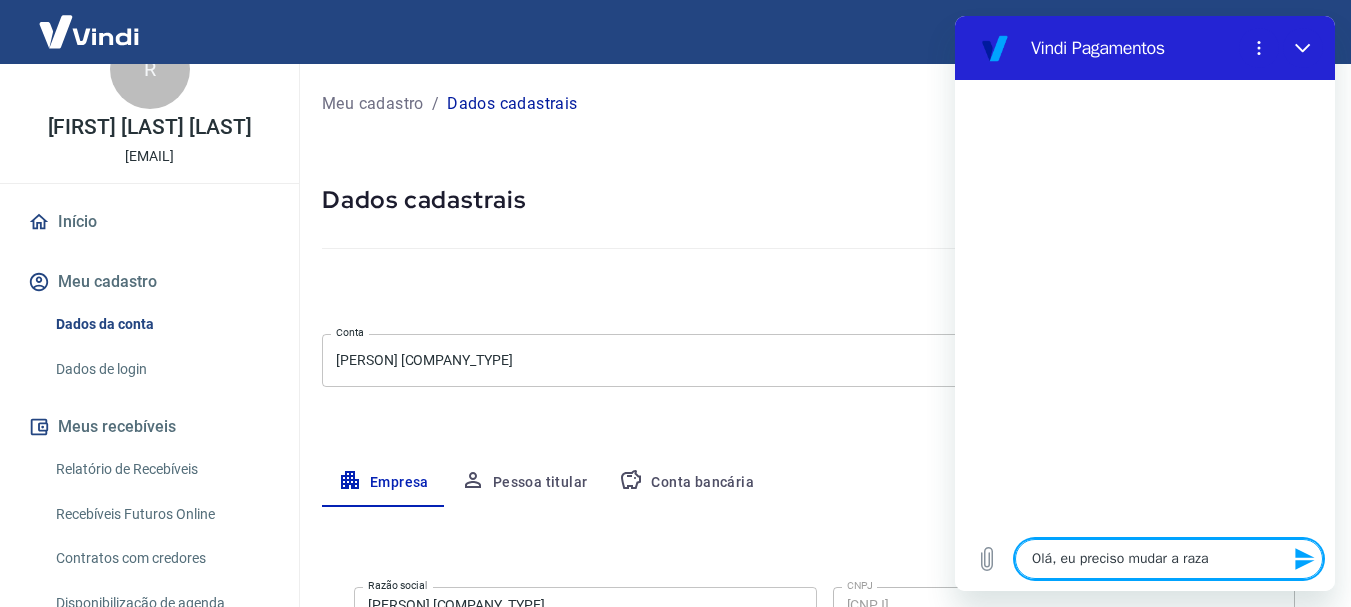 type on "Olá, eu preciso mudar a raz" 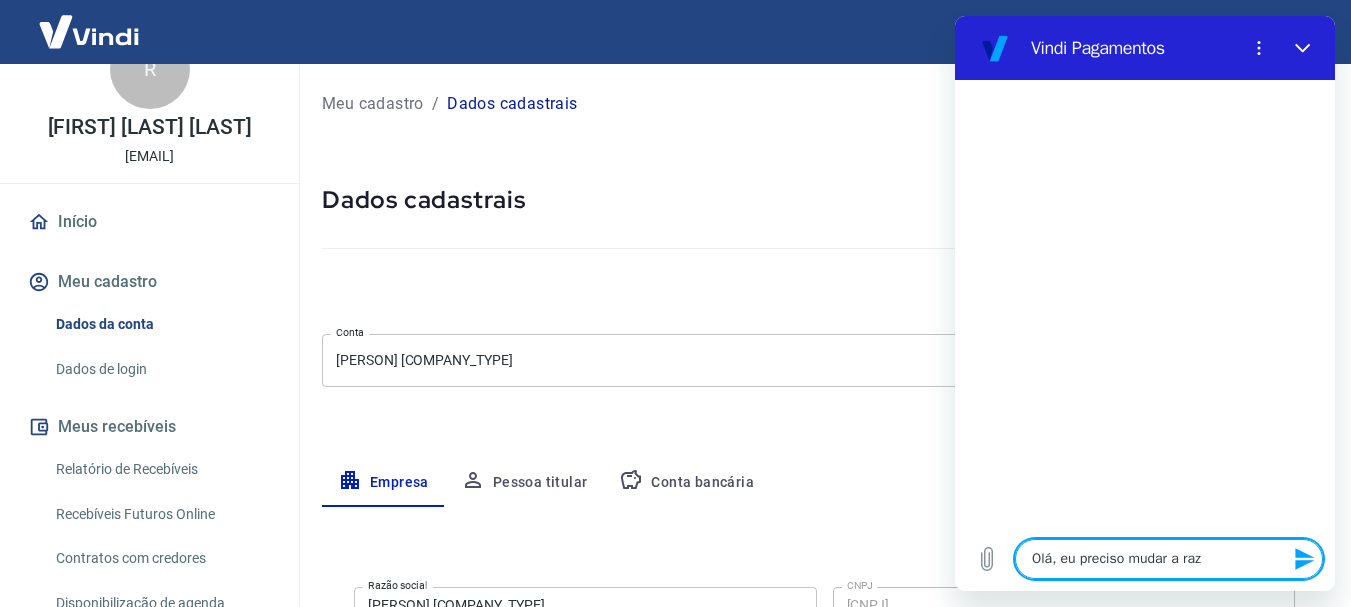 type on "Olá, eu preciso mudar a razã" 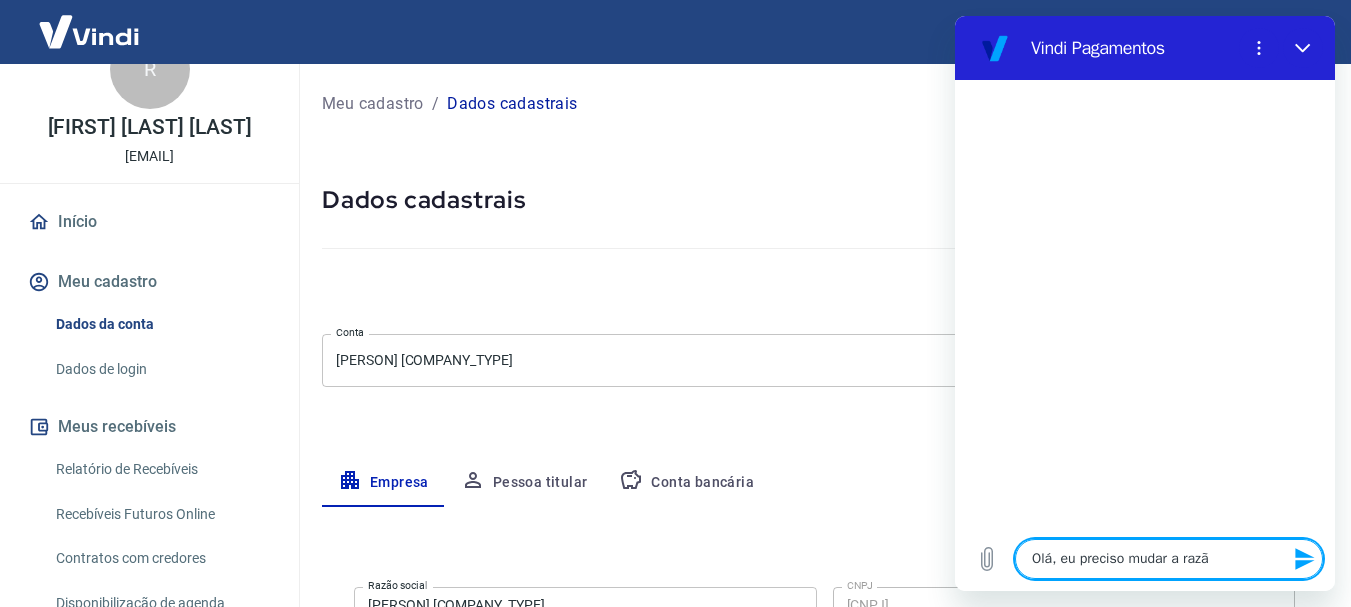 type on "Olá, eu preciso mudar a razão" 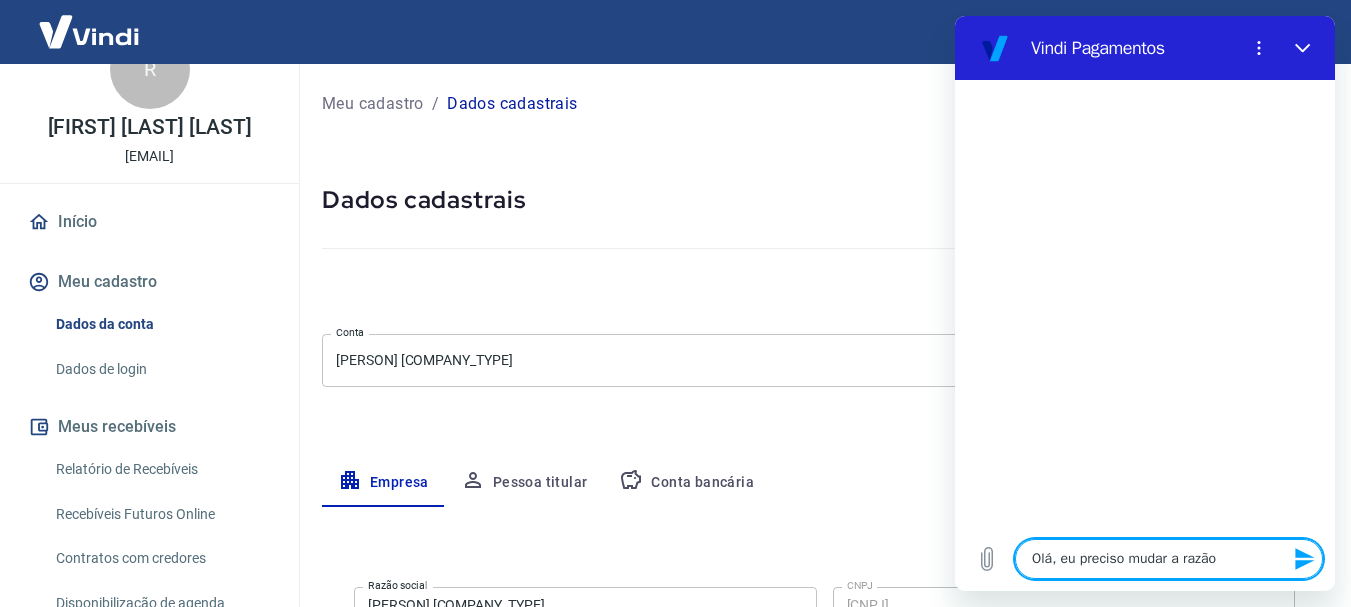 type on "Olá, eu preciso mudar a razão" 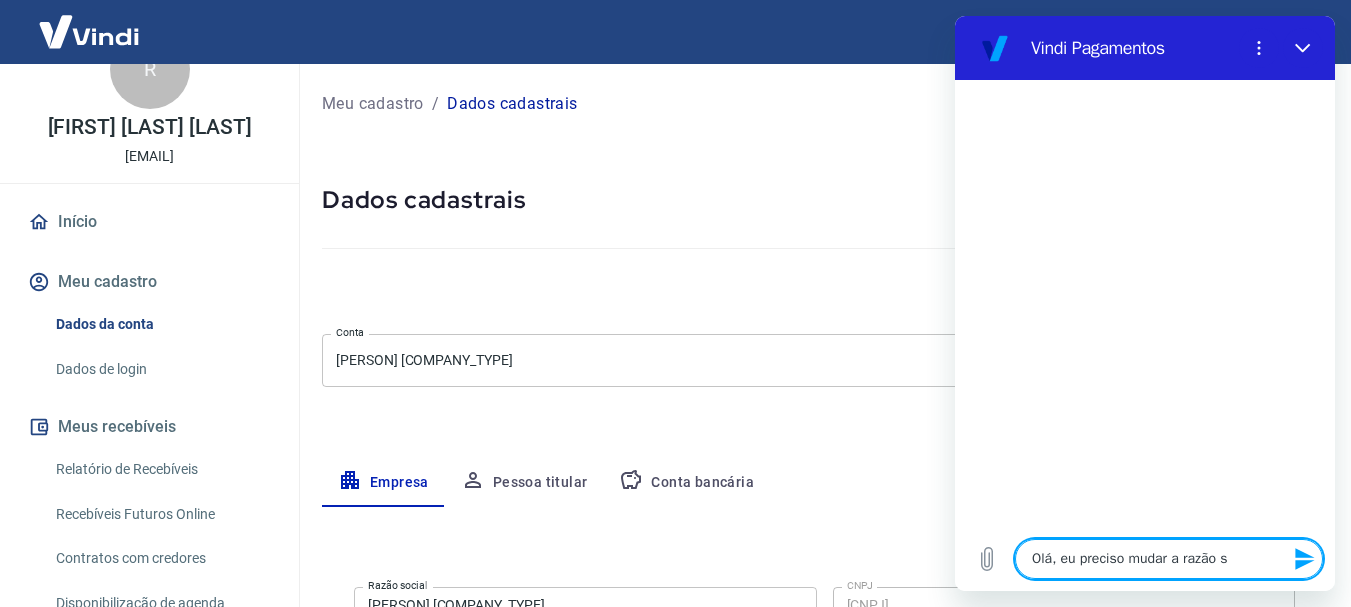 type on "Olá, eu preciso mudar a razão so" 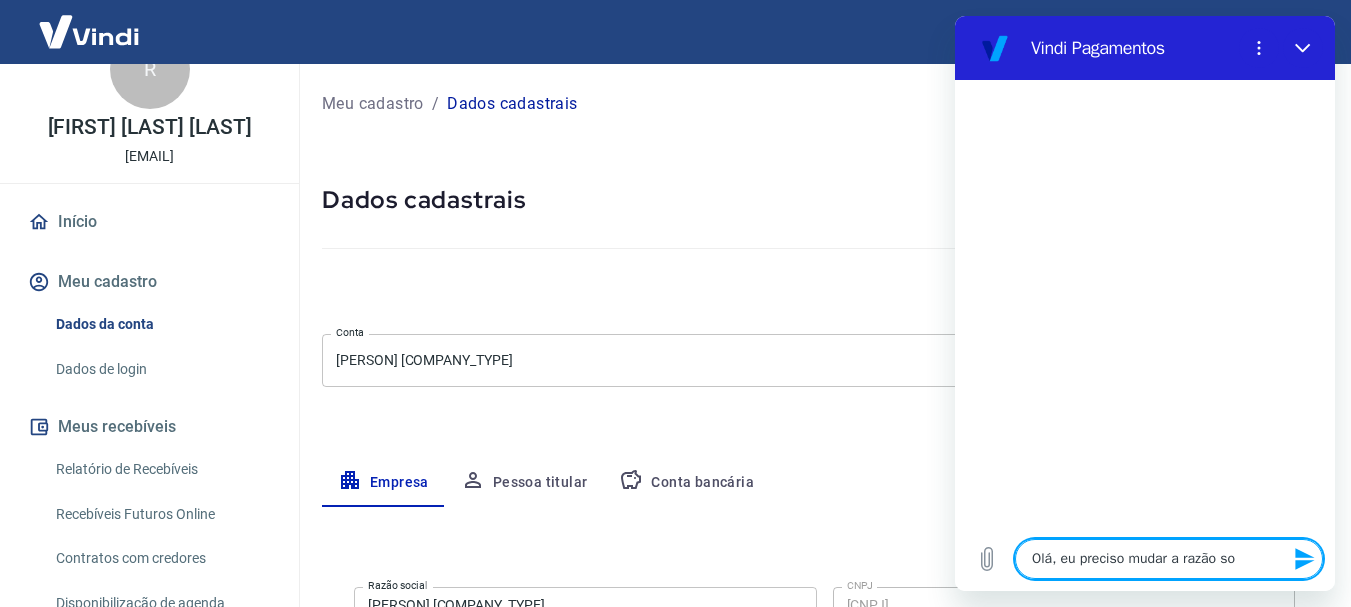type on "Olá, eu preciso mudar a razão soc" 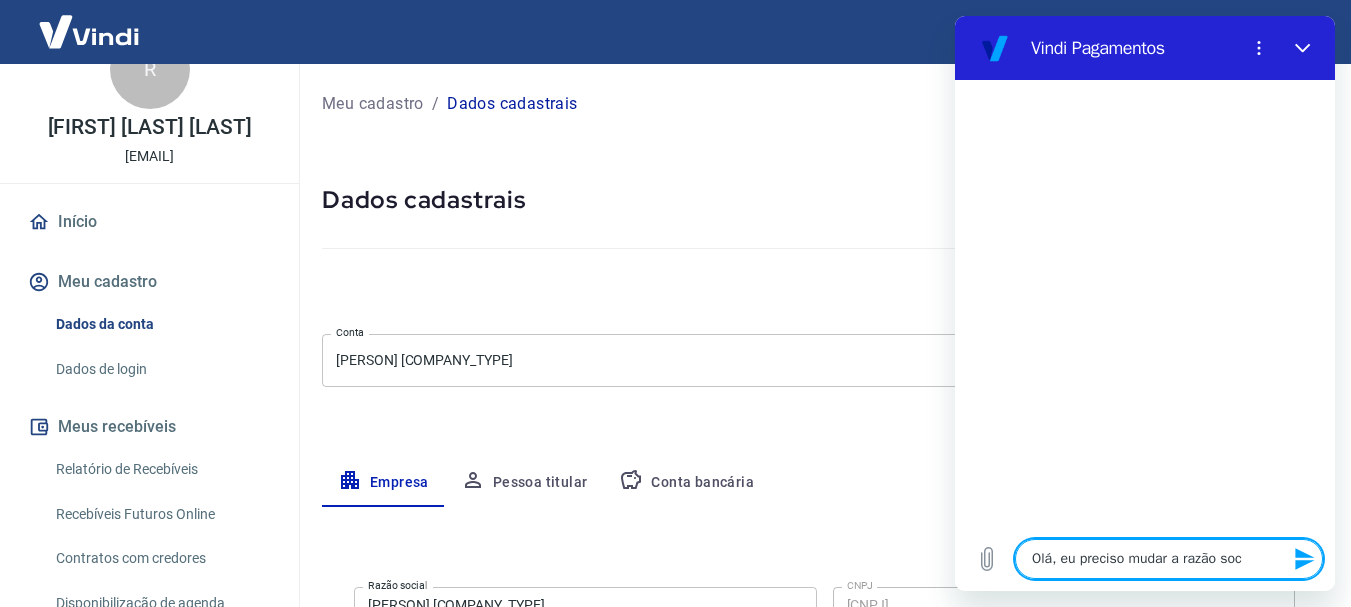 type on "Olá, eu preciso mudar a razão soci" 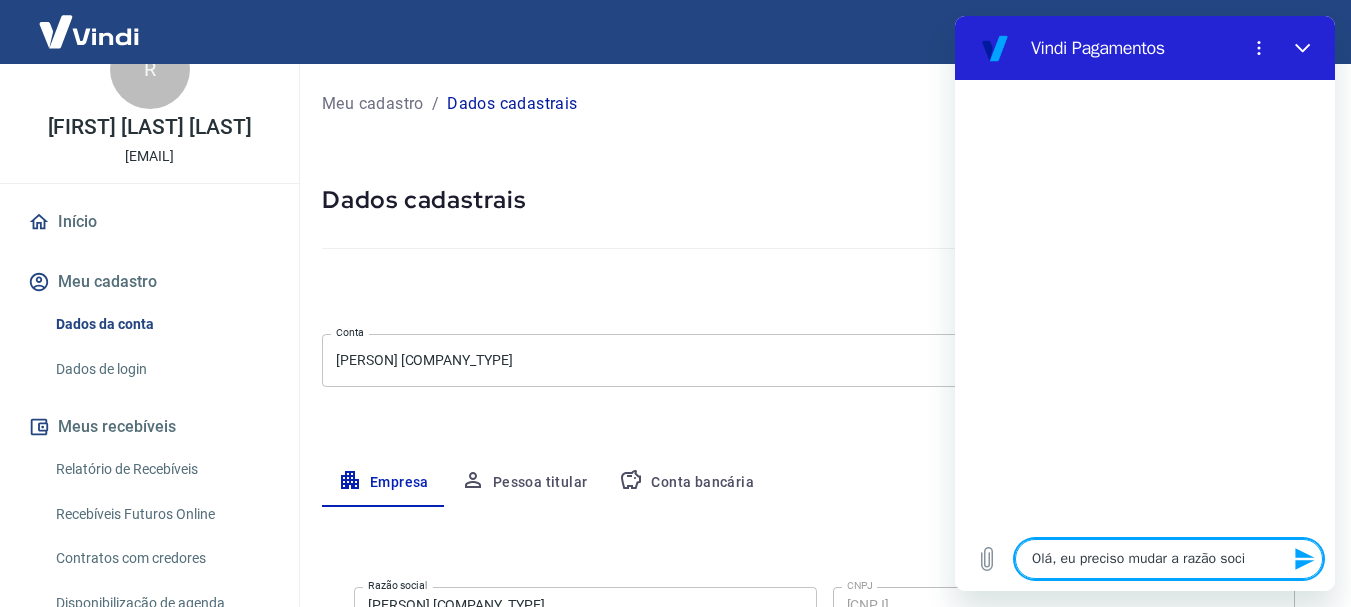 type on "Olá, eu preciso mudar a razão socia" 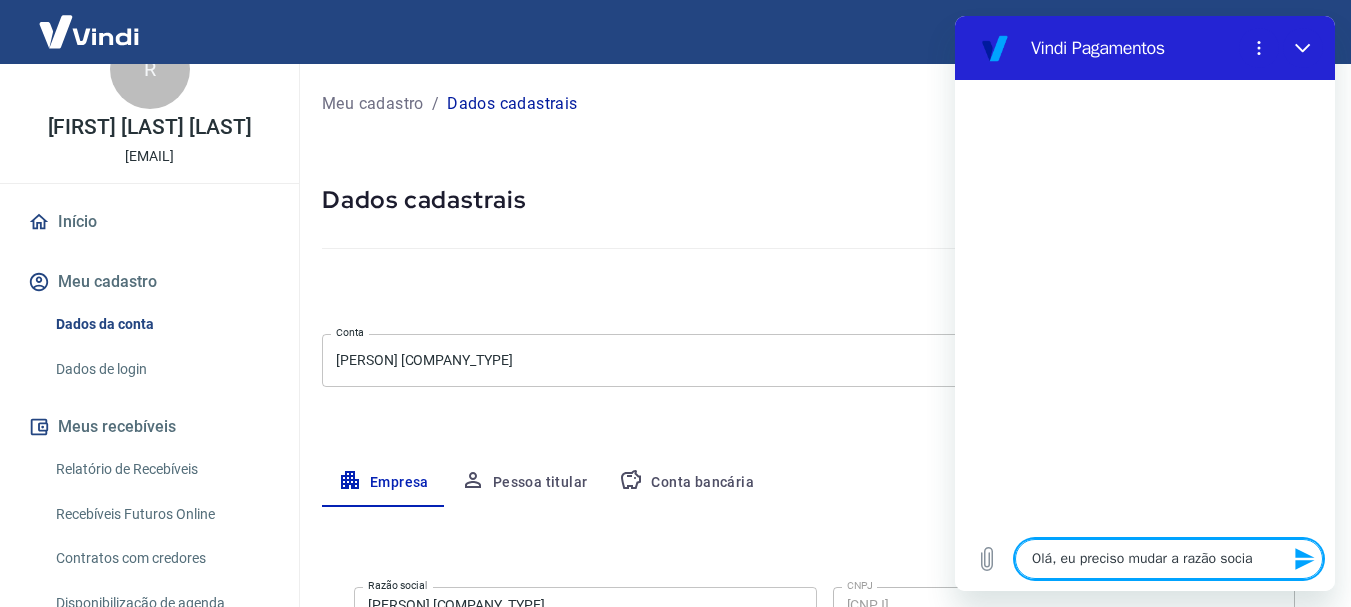 type on "Olá, eu preciso mudar a razão social" 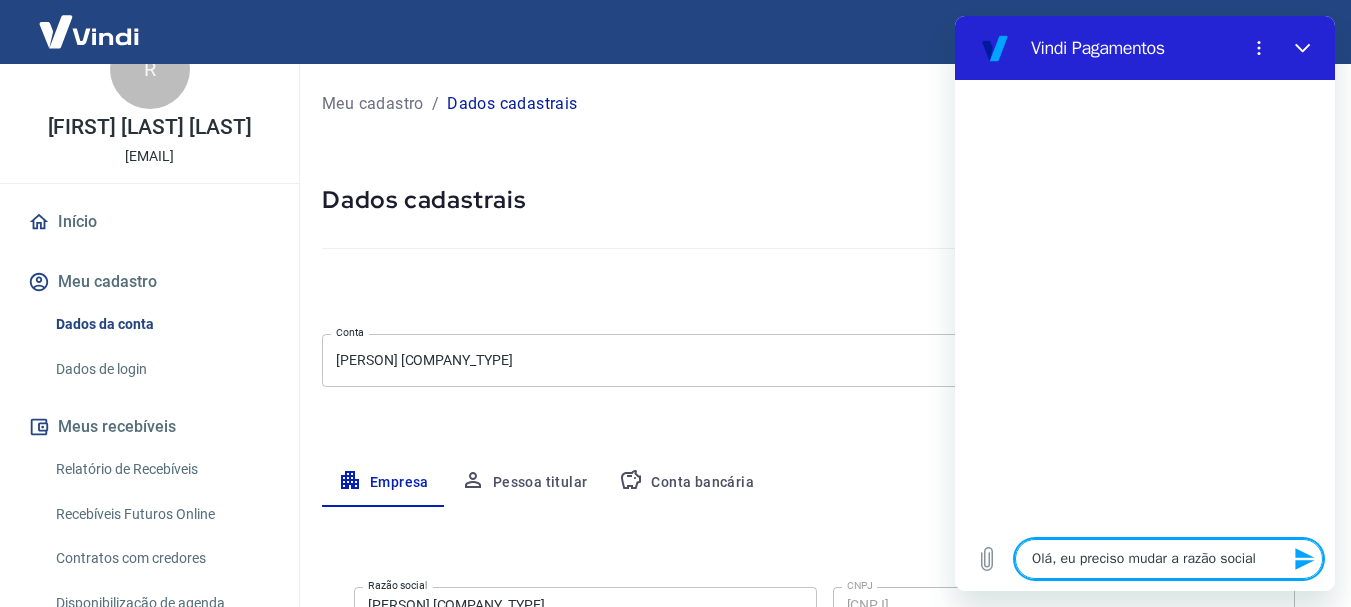 type 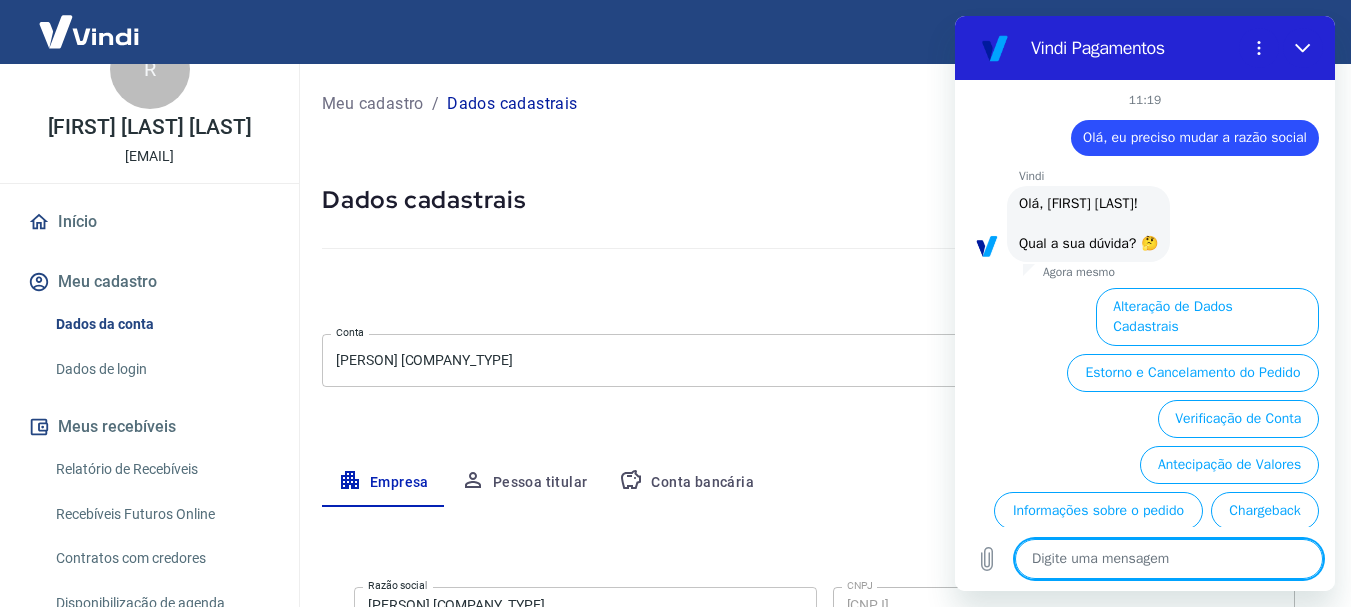 scroll, scrollTop: 126, scrollLeft: 0, axis: vertical 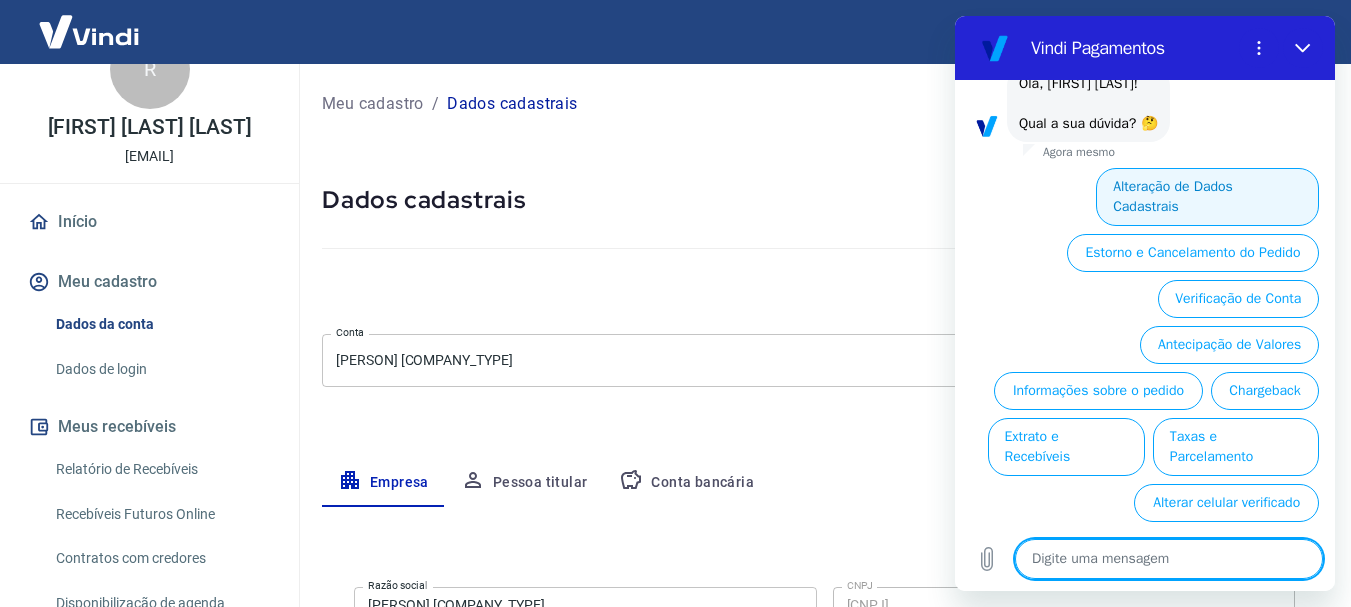 click on "Alteração de Dados Cadastrais" at bounding box center [1207, 197] 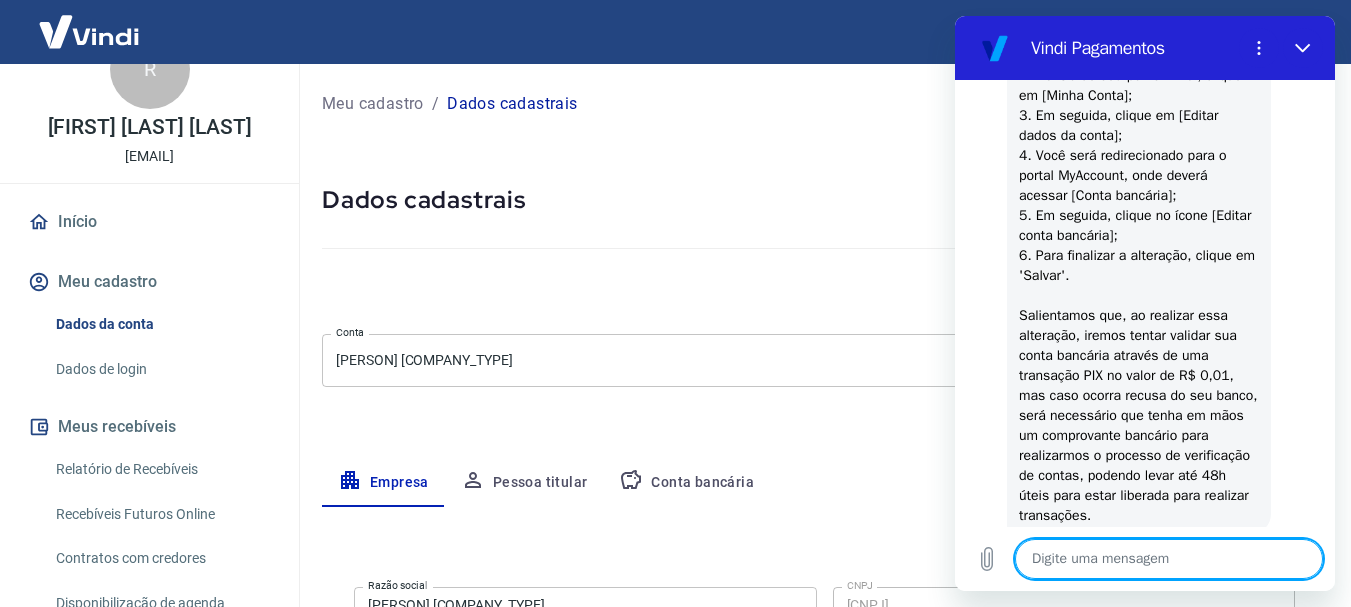 scroll, scrollTop: 496, scrollLeft: 0, axis: vertical 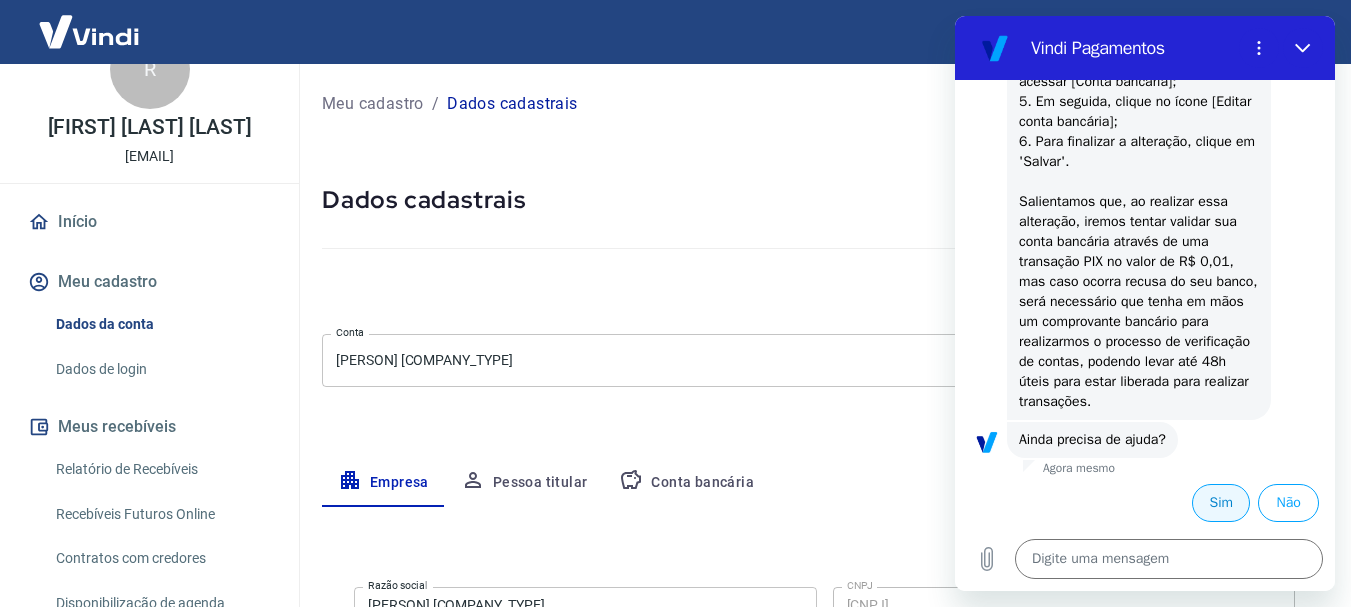 click on "Sim" at bounding box center (1221, 503) 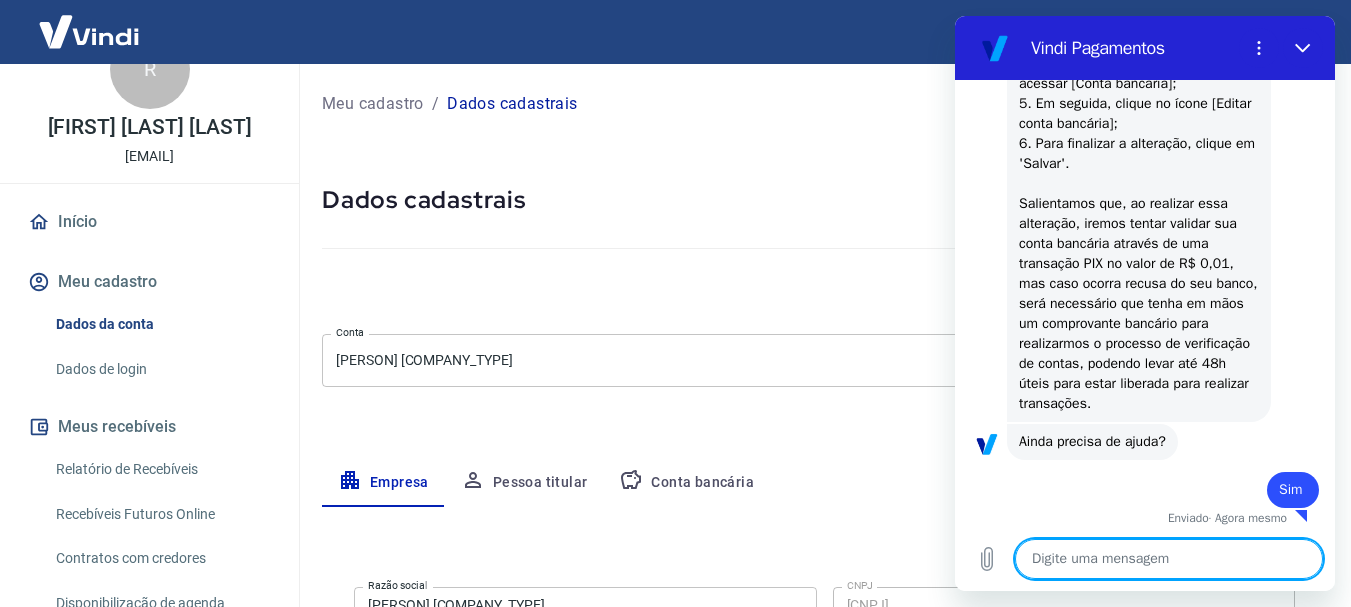scroll, scrollTop: 498, scrollLeft: 0, axis: vertical 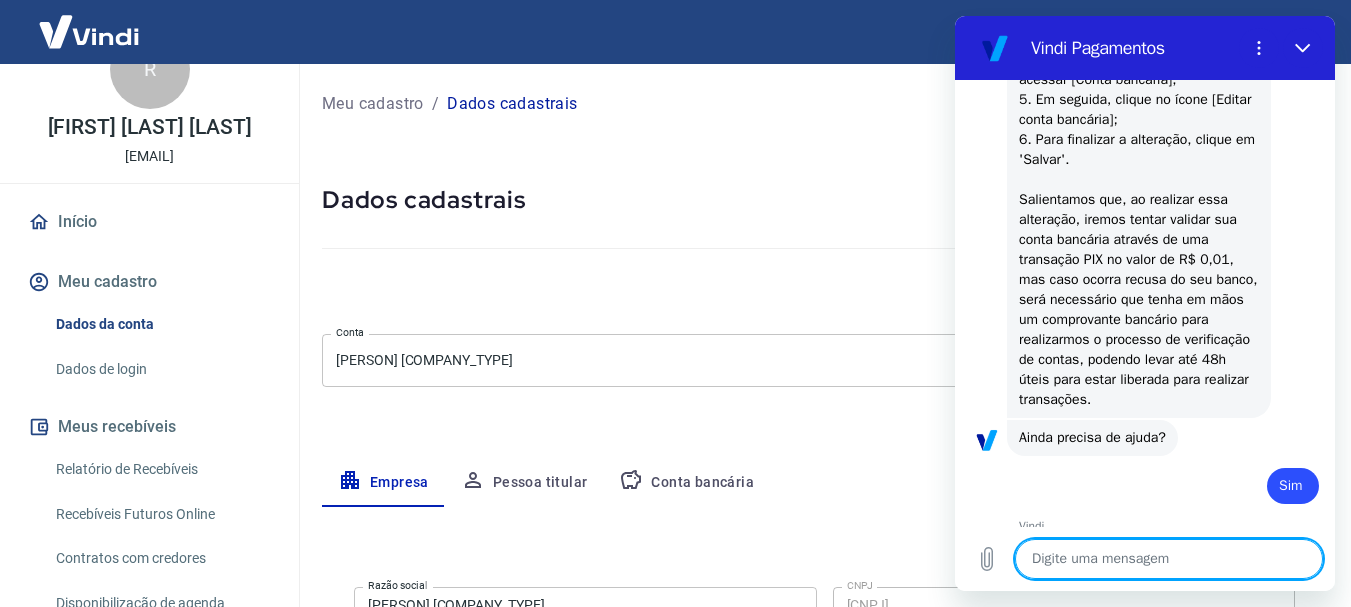 type on "x" 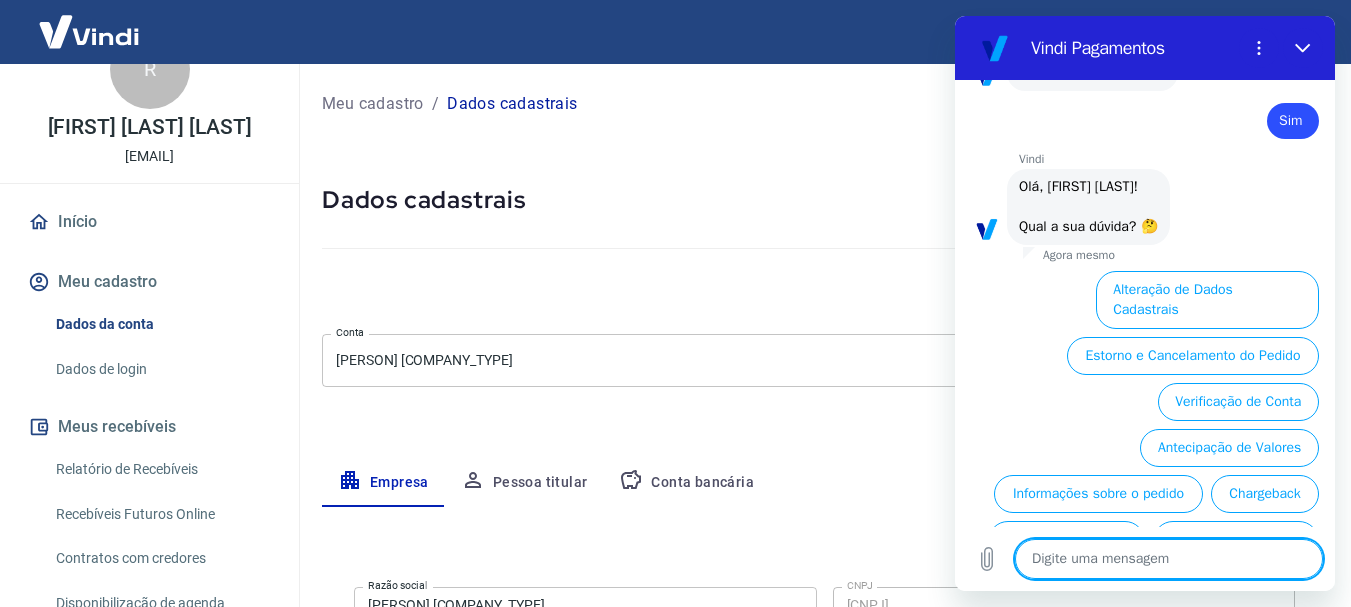 scroll, scrollTop: 972, scrollLeft: 0, axis: vertical 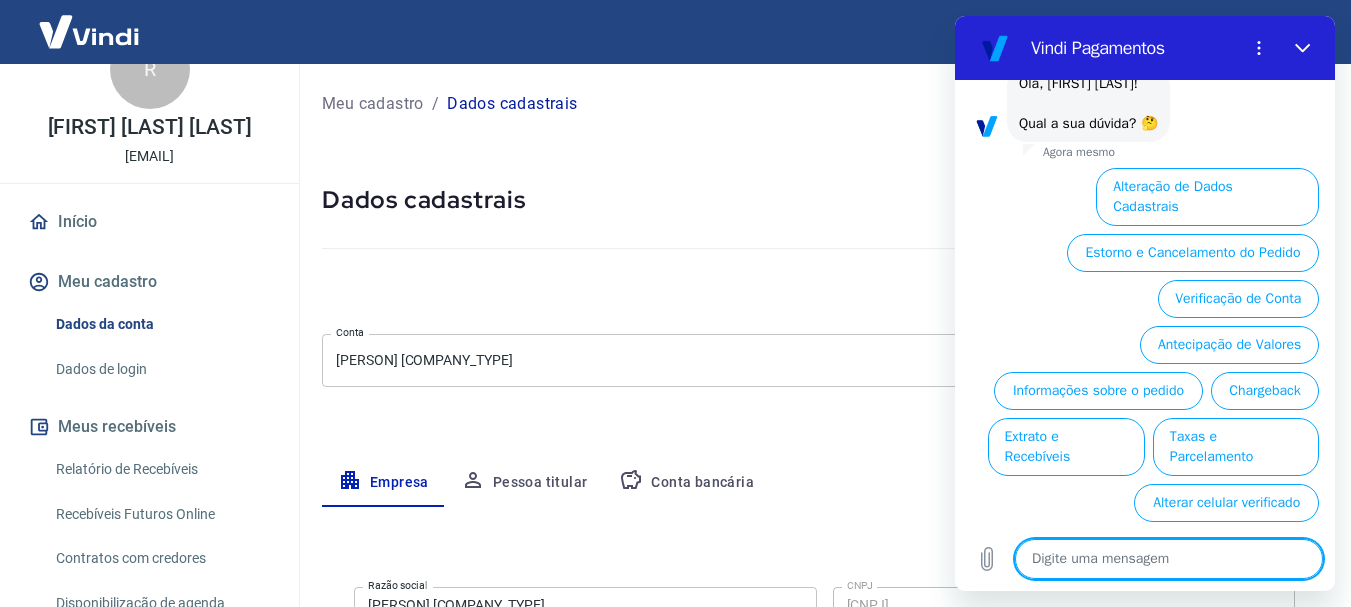 click at bounding box center [1169, 559] 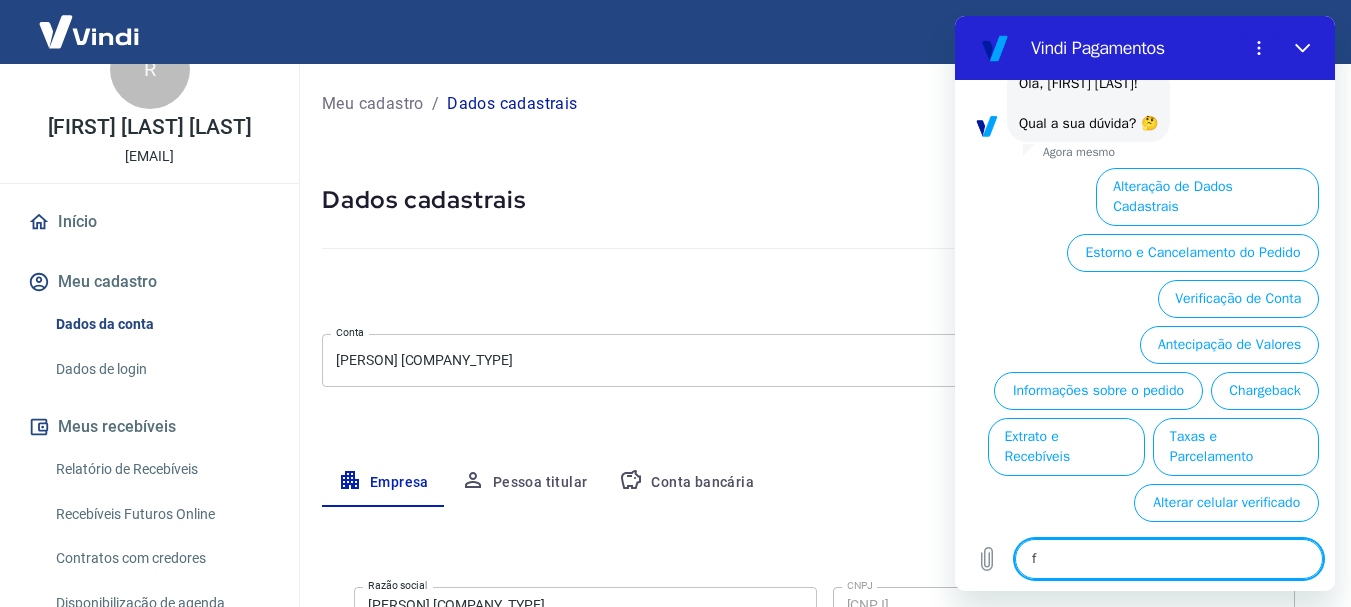 type on "x" 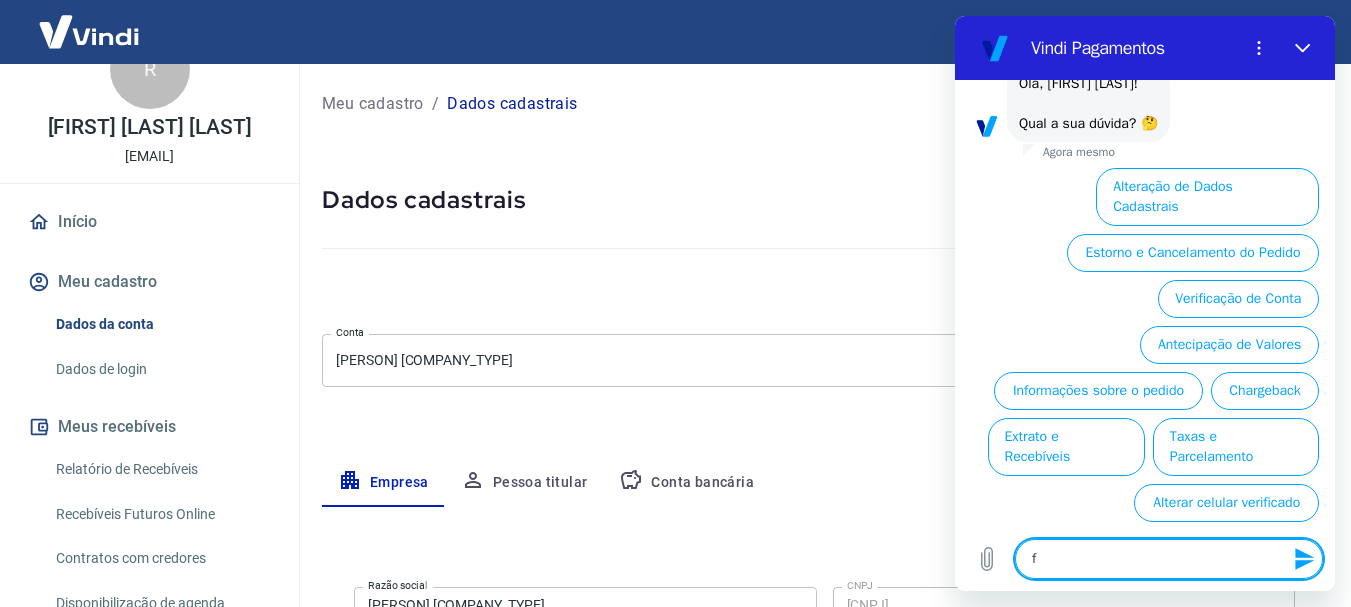 type on "fa" 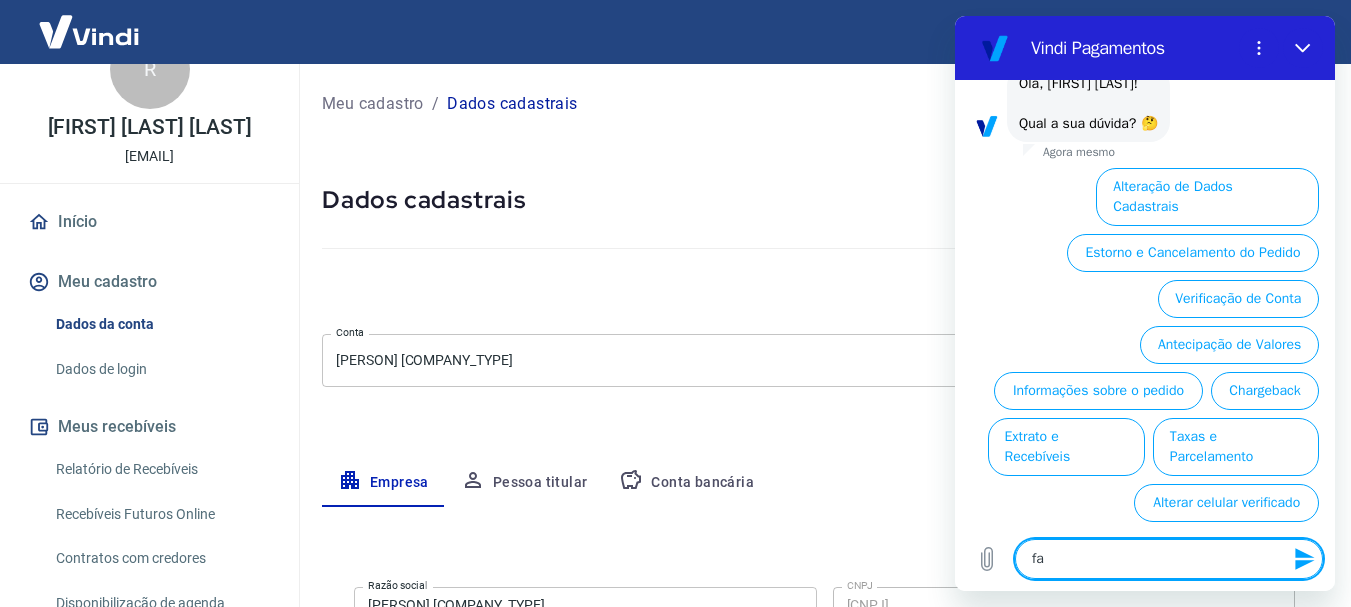 type on "fal" 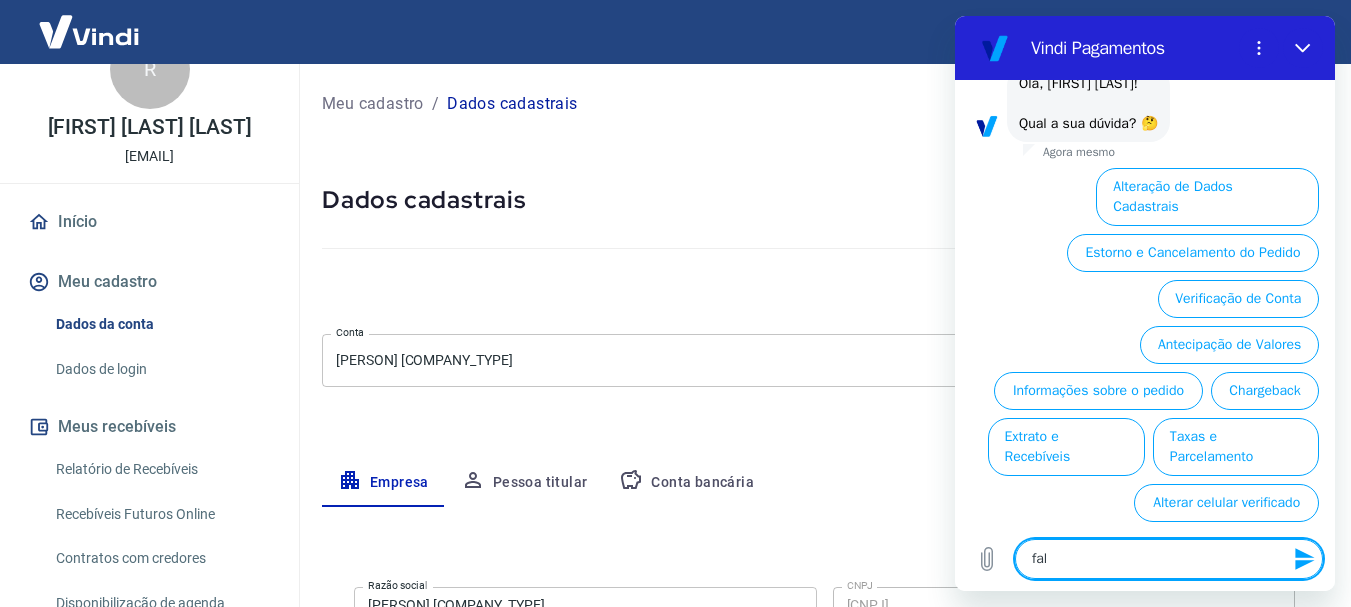 type on "fala" 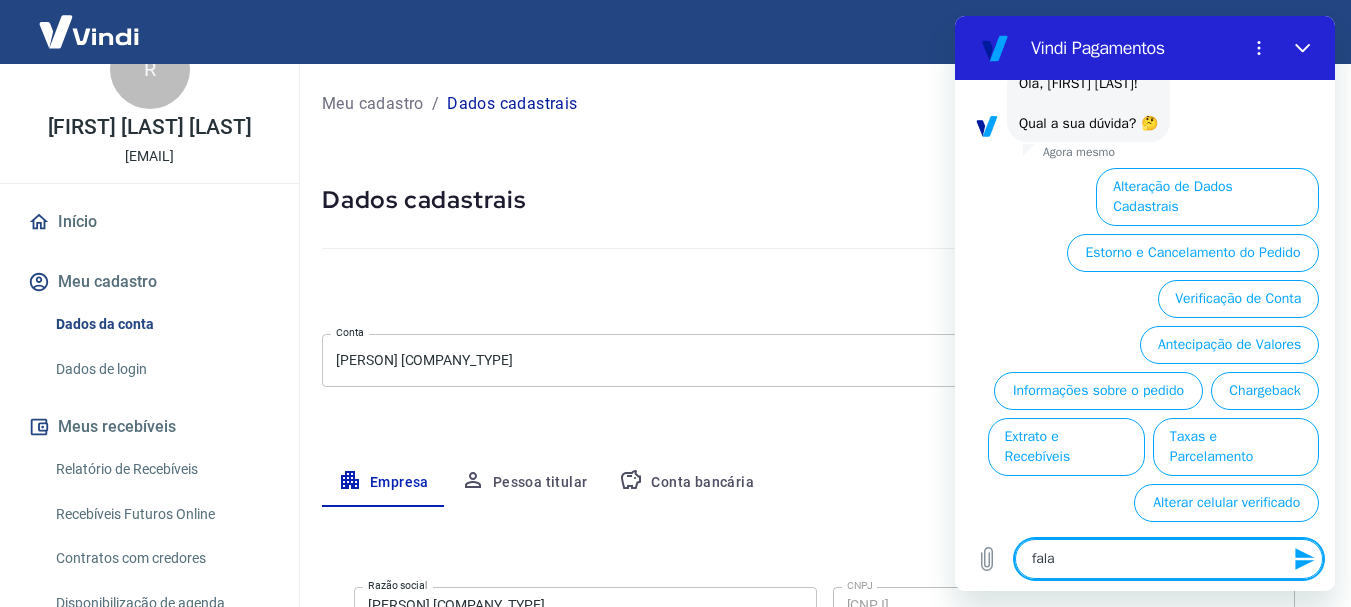 type on "falar" 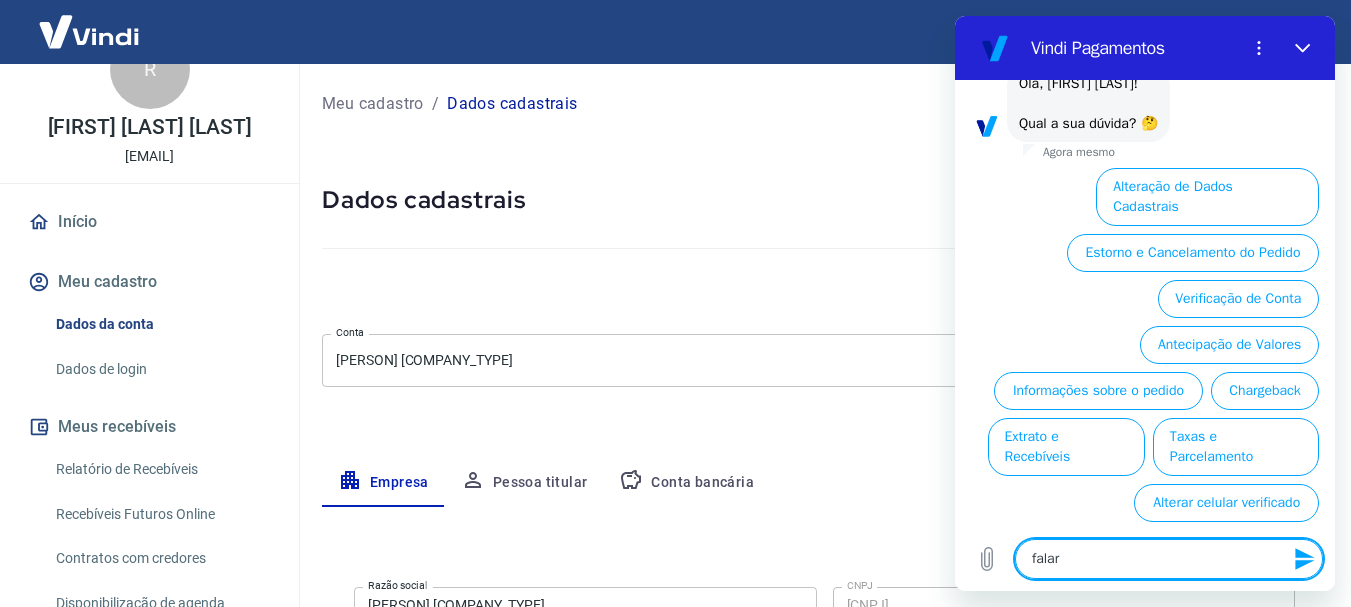 type on "falar" 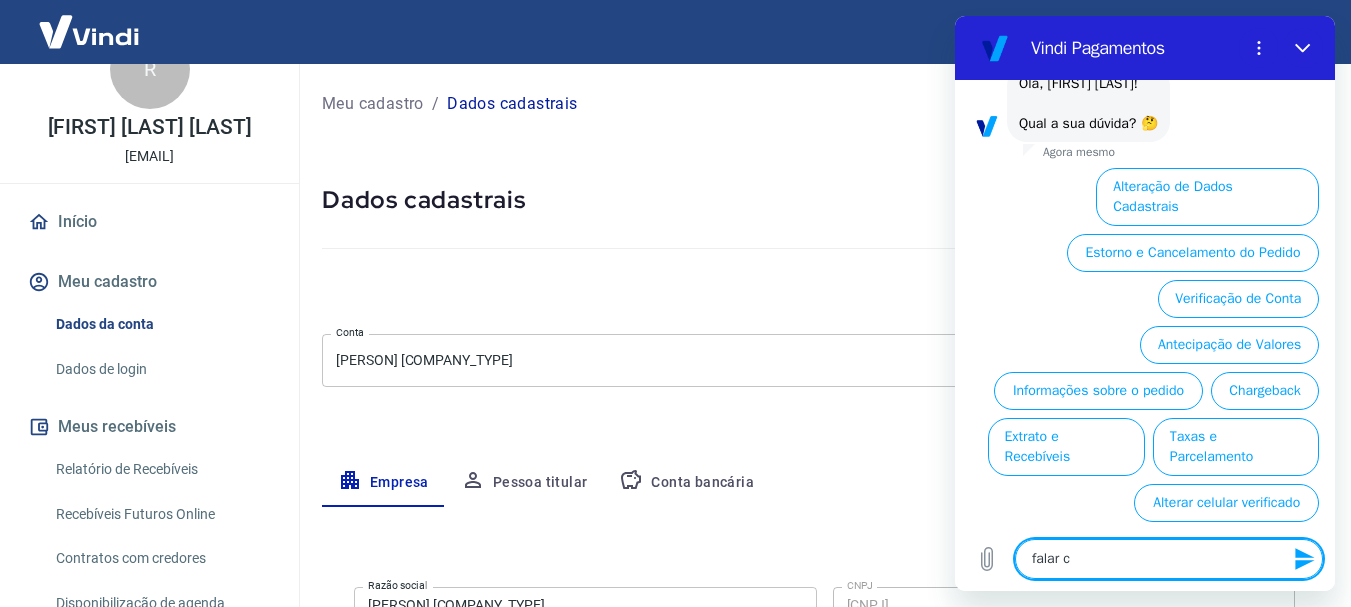 type on "falar co" 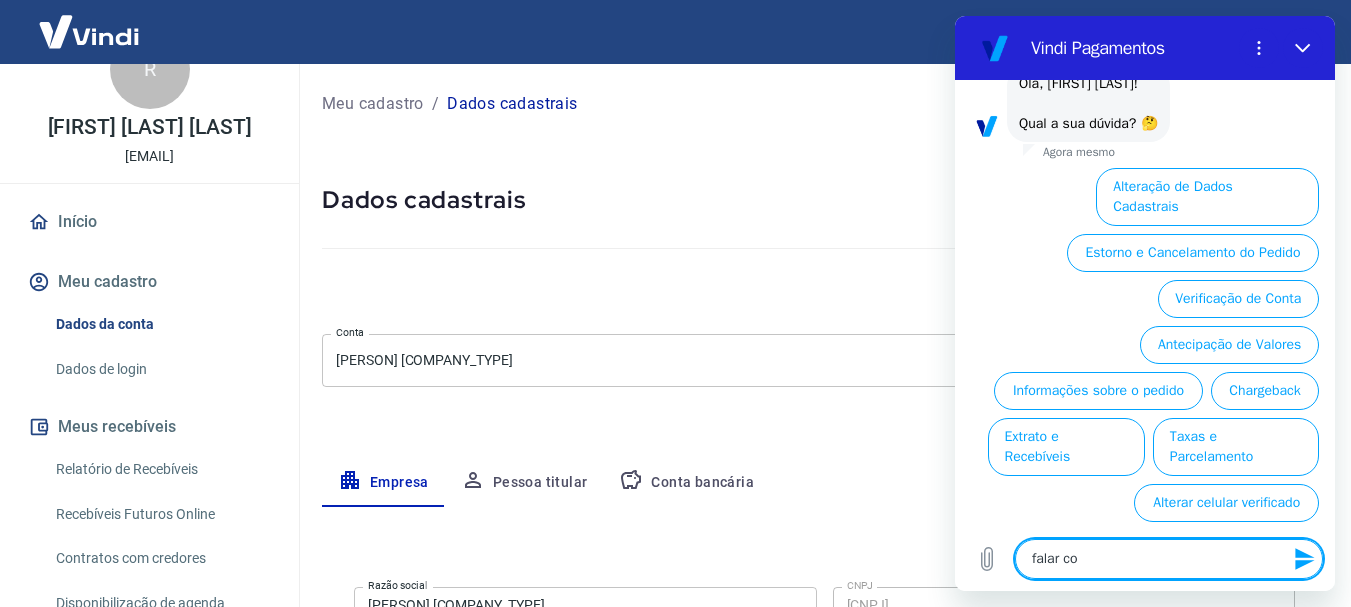 type on "falar com" 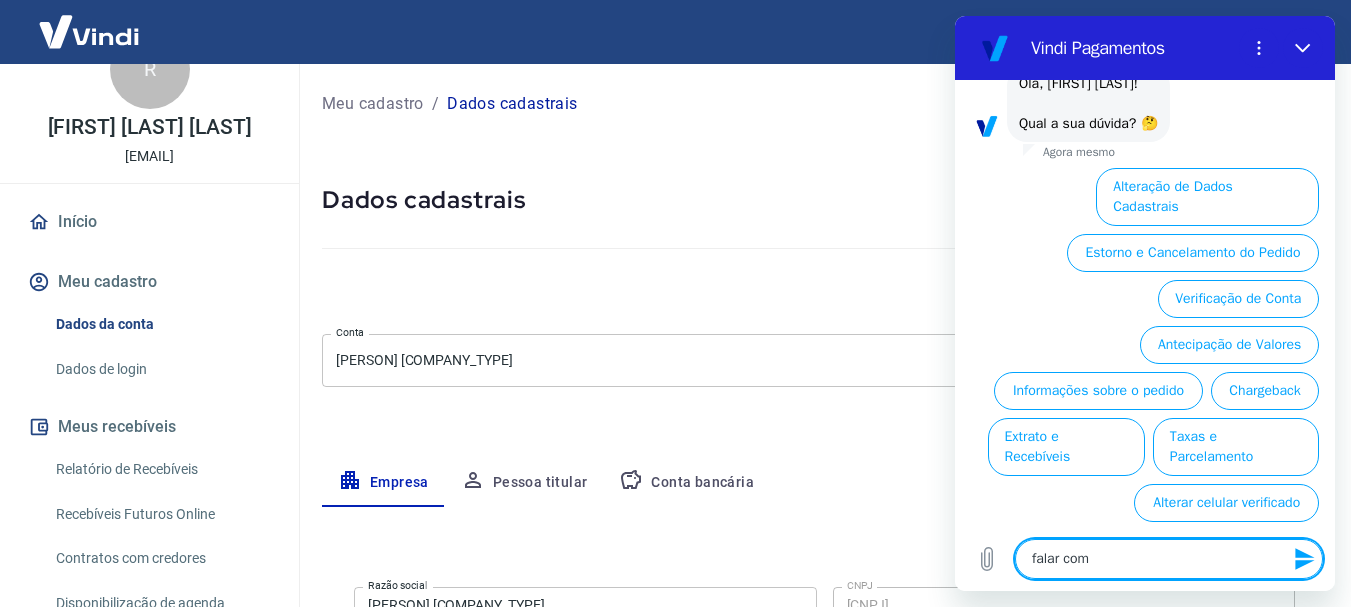 type on "falar com" 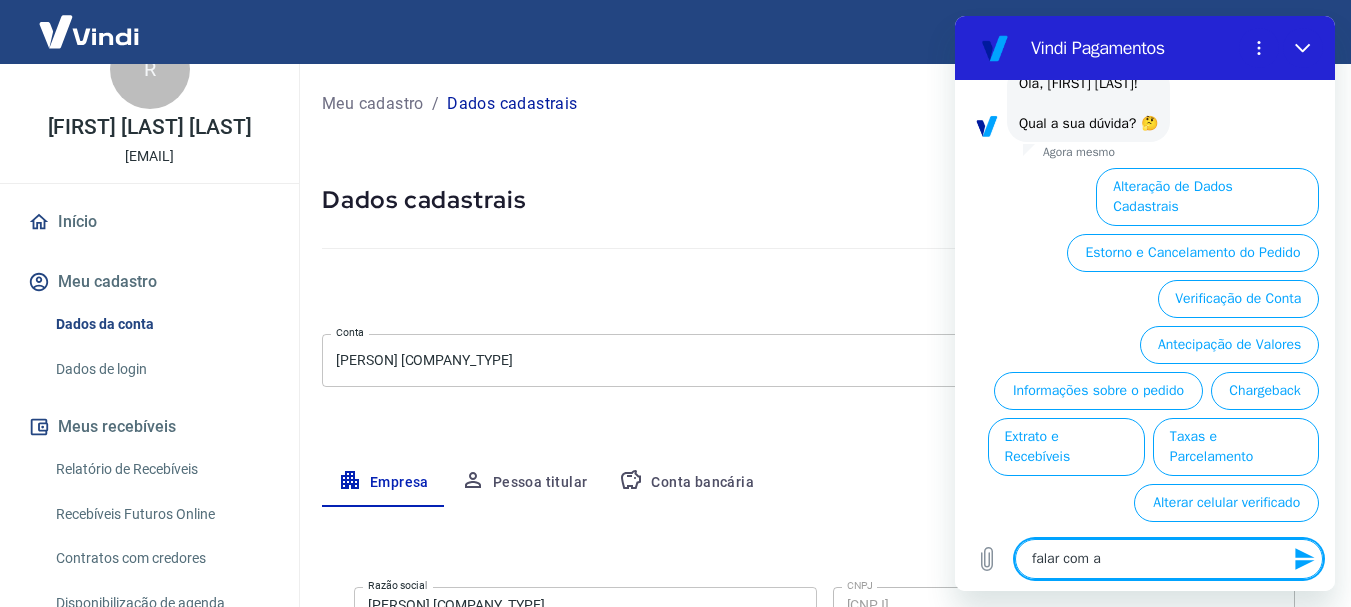 type on "falar com at" 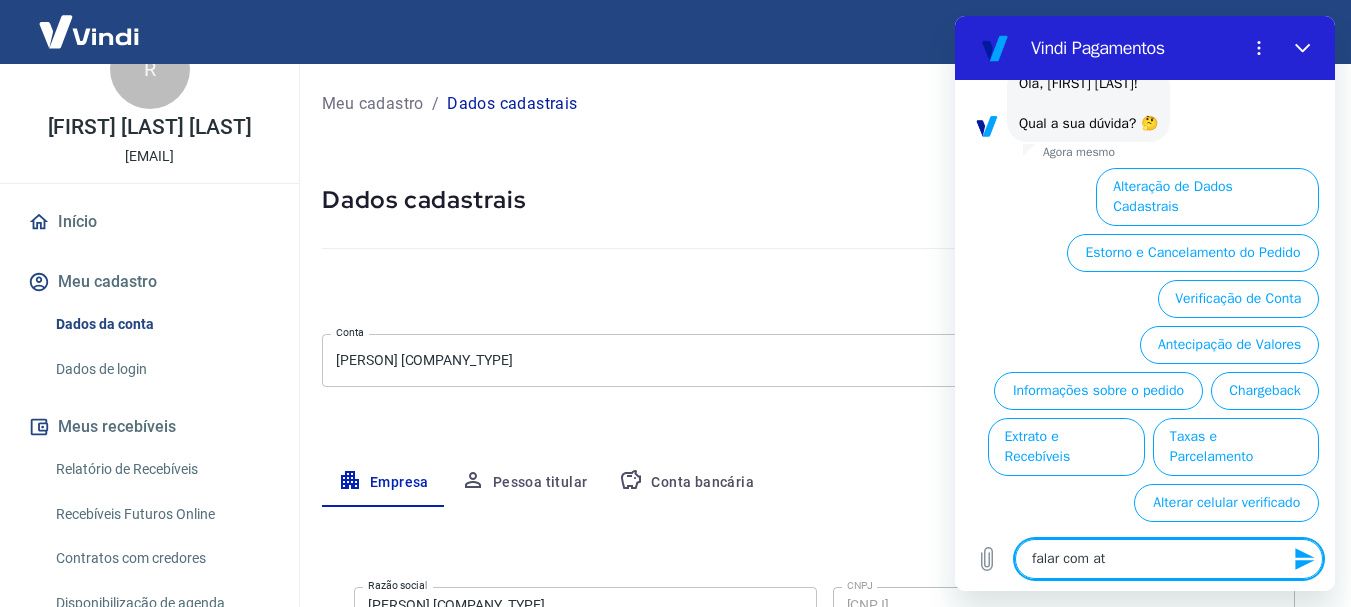 type on "x" 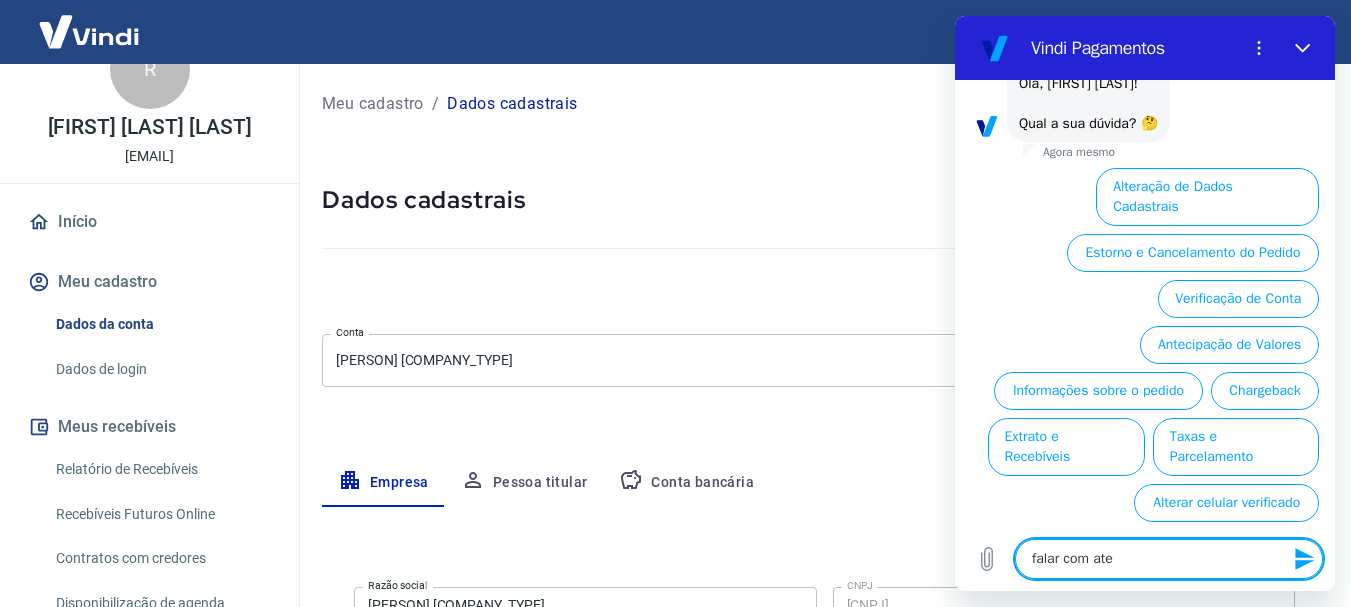 type on "falar com aten" 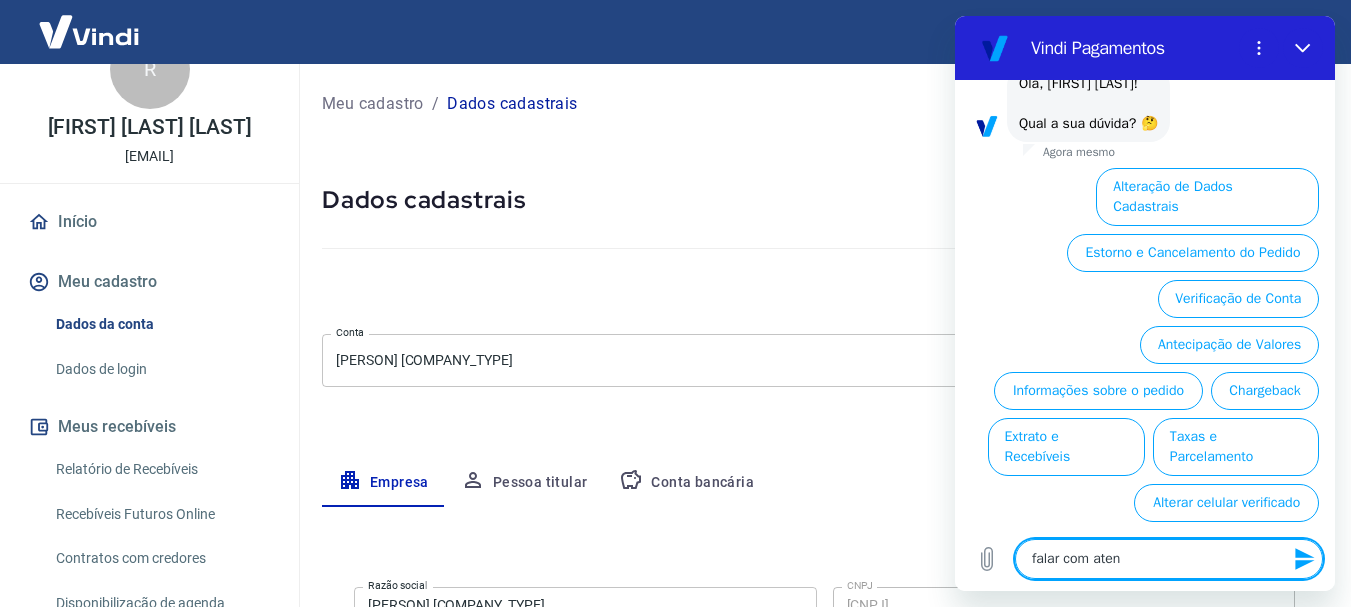 type on "falar com atend" 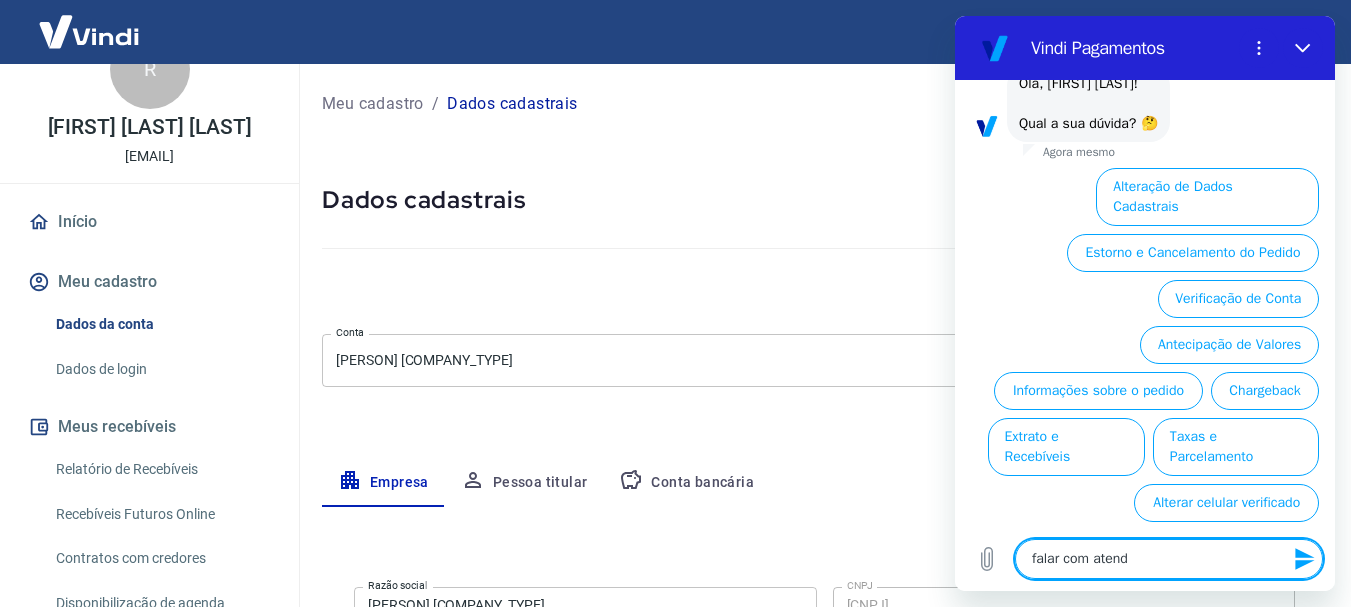 type on "x" 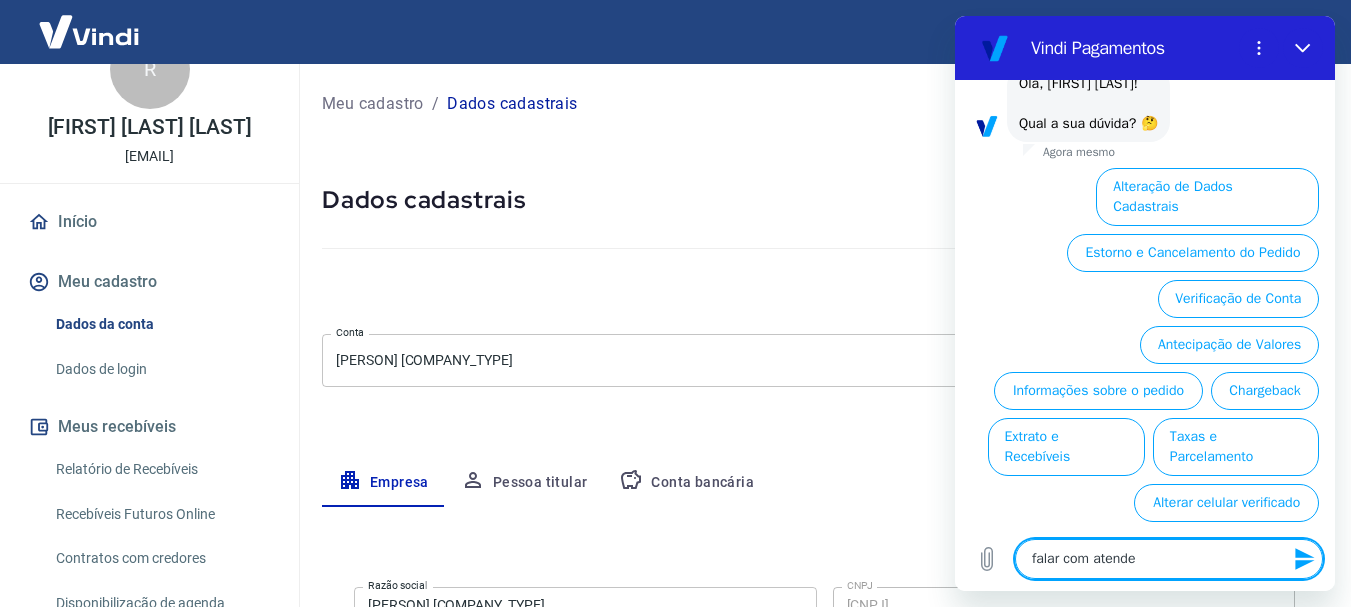 type on "falar com atenden" 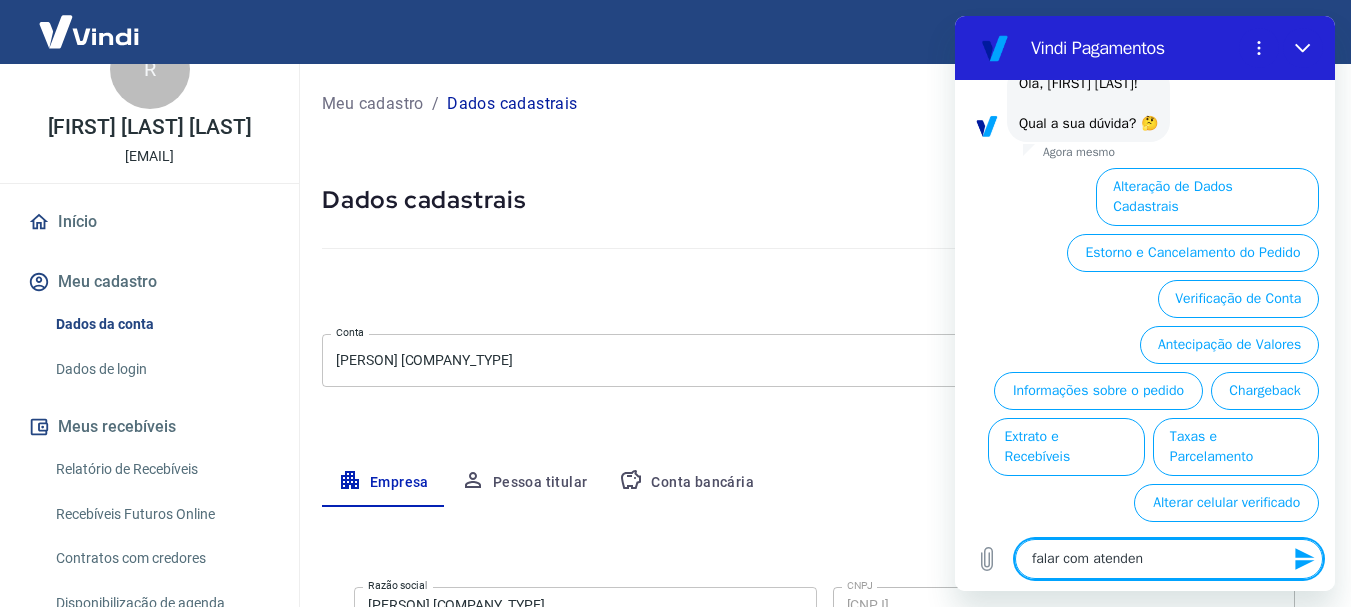 type on "falar com atendent" 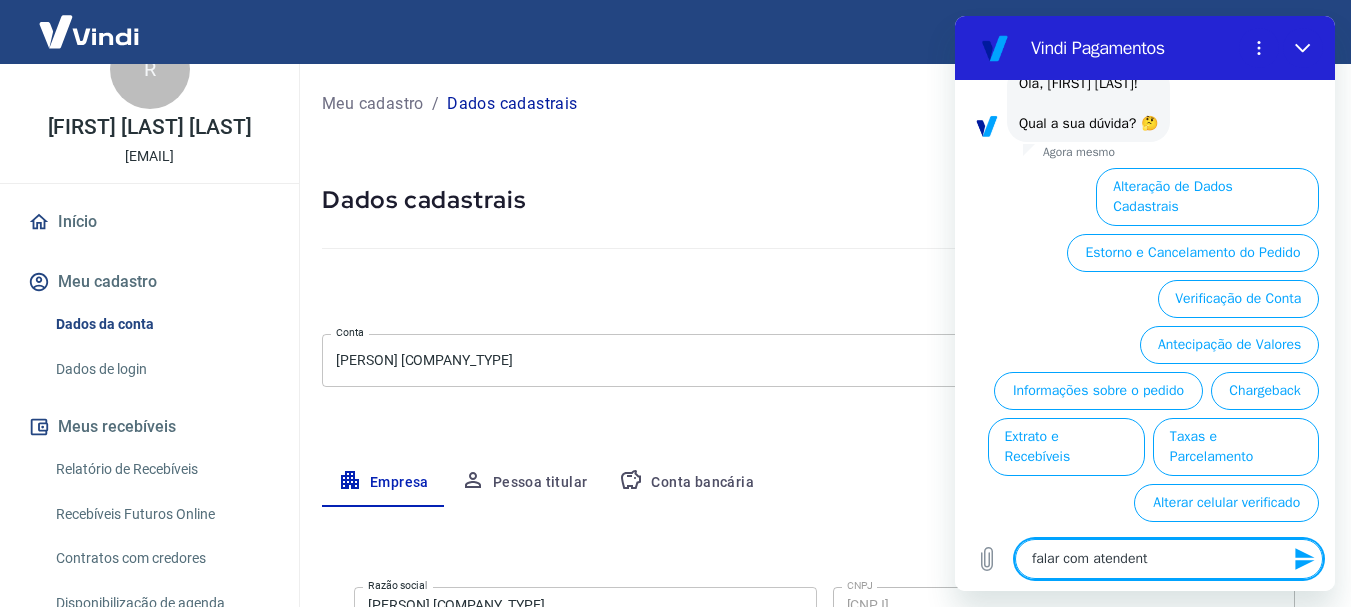 type on "falar com atendente" 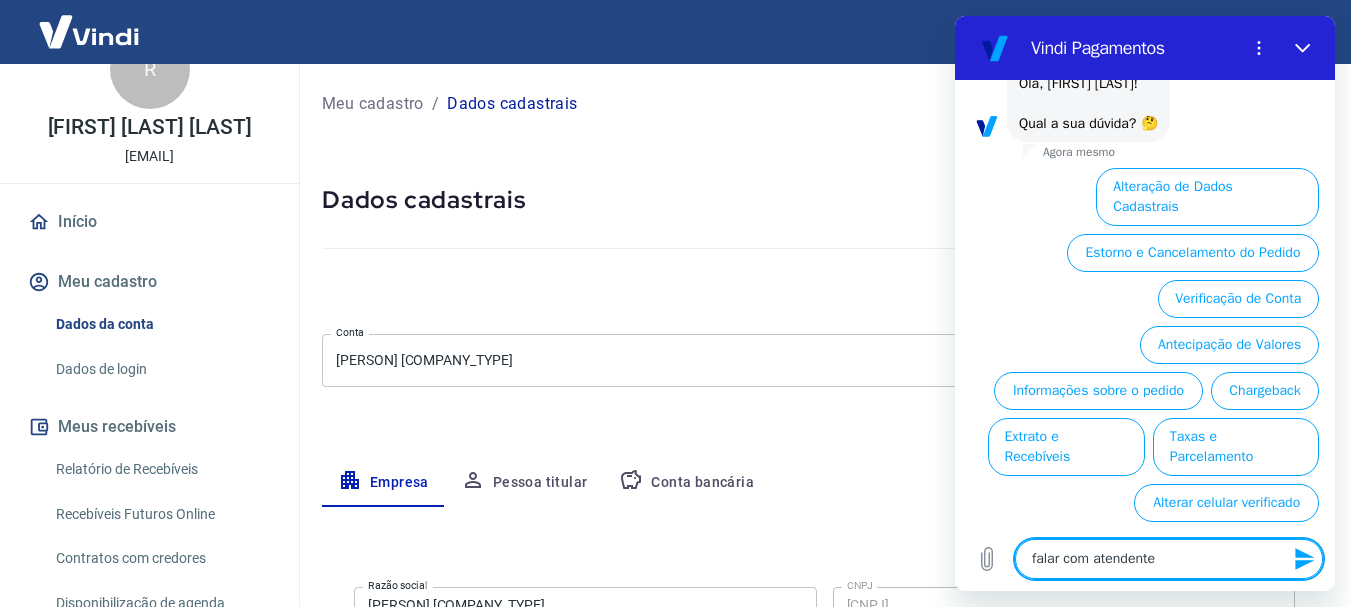 type 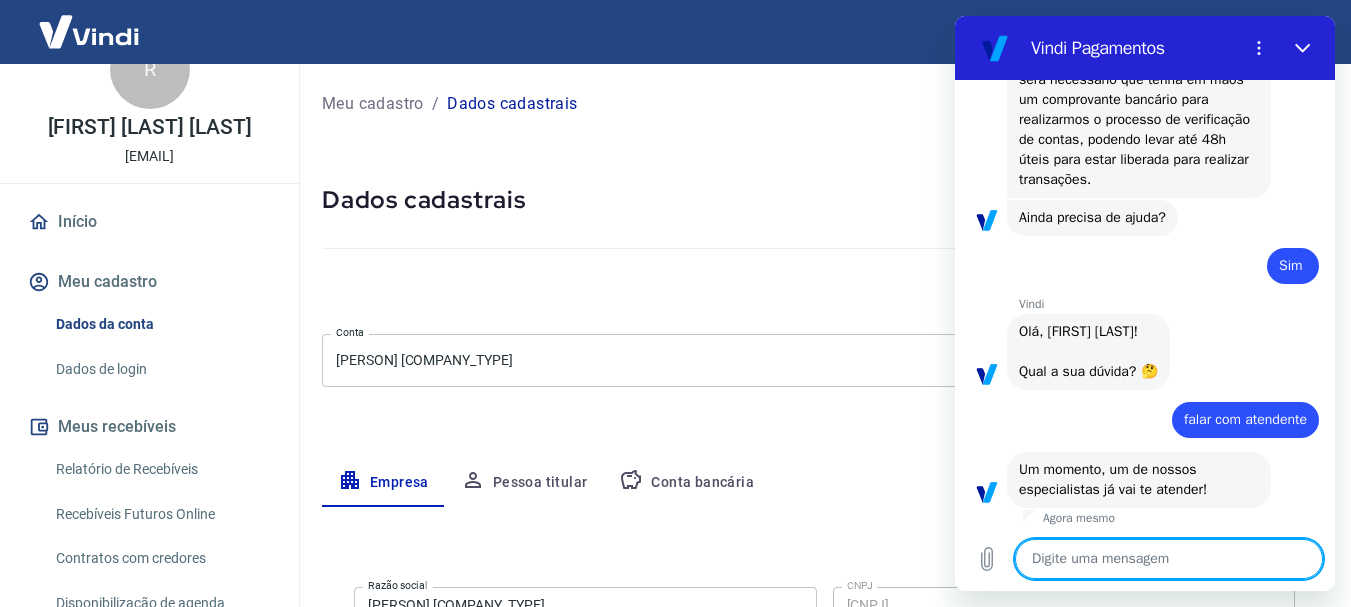 scroll, scrollTop: 722, scrollLeft: 0, axis: vertical 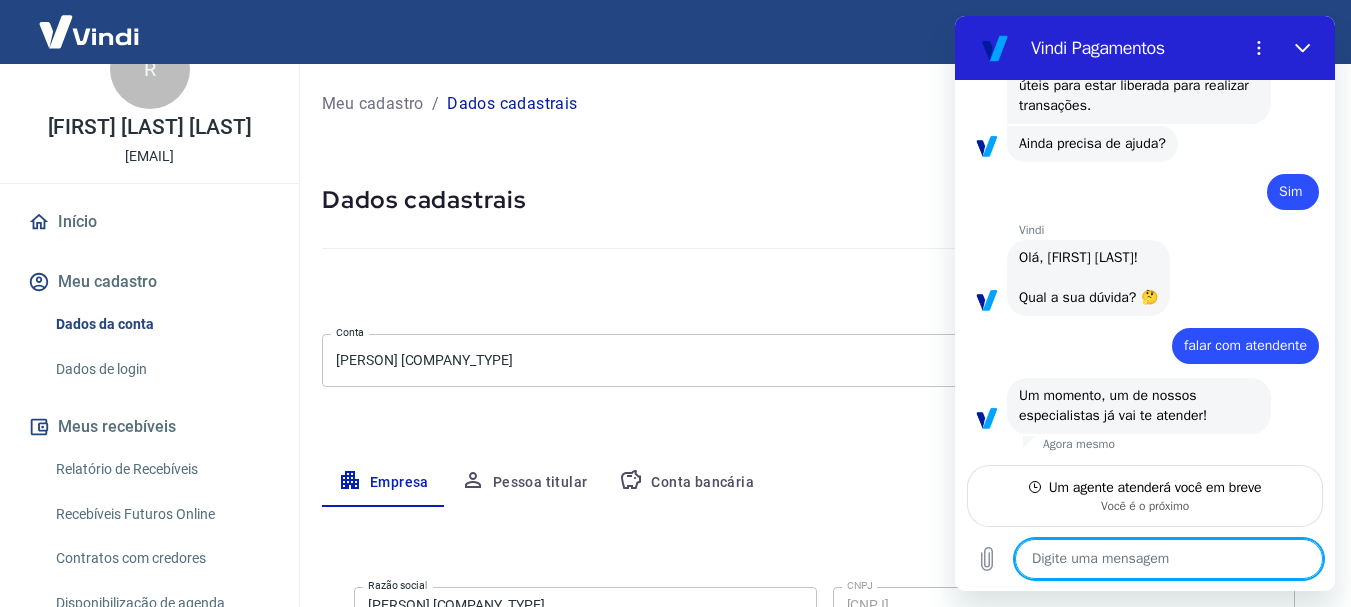 type on "x" 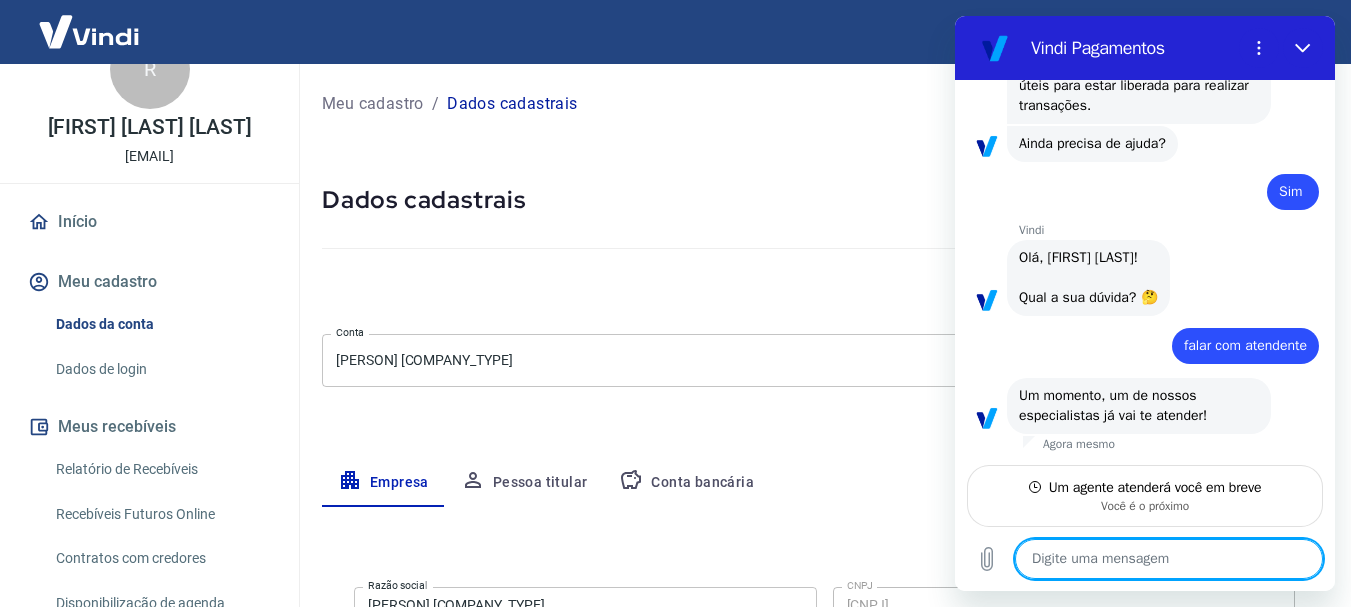 type on "C" 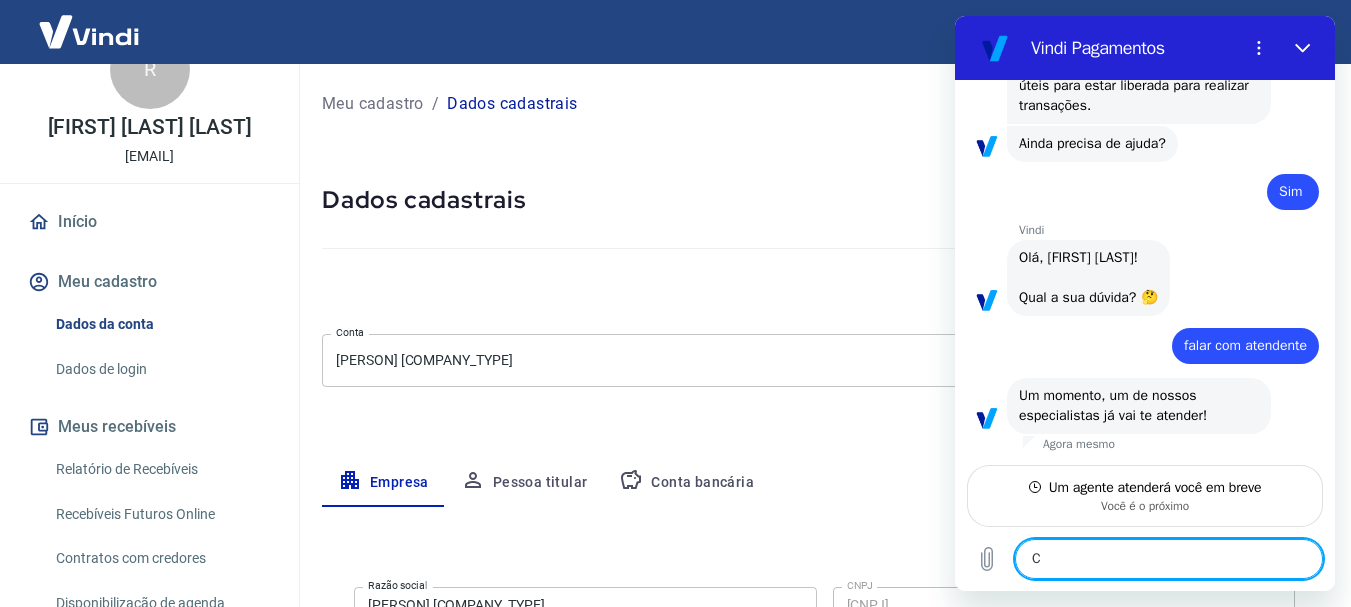 type on "Co" 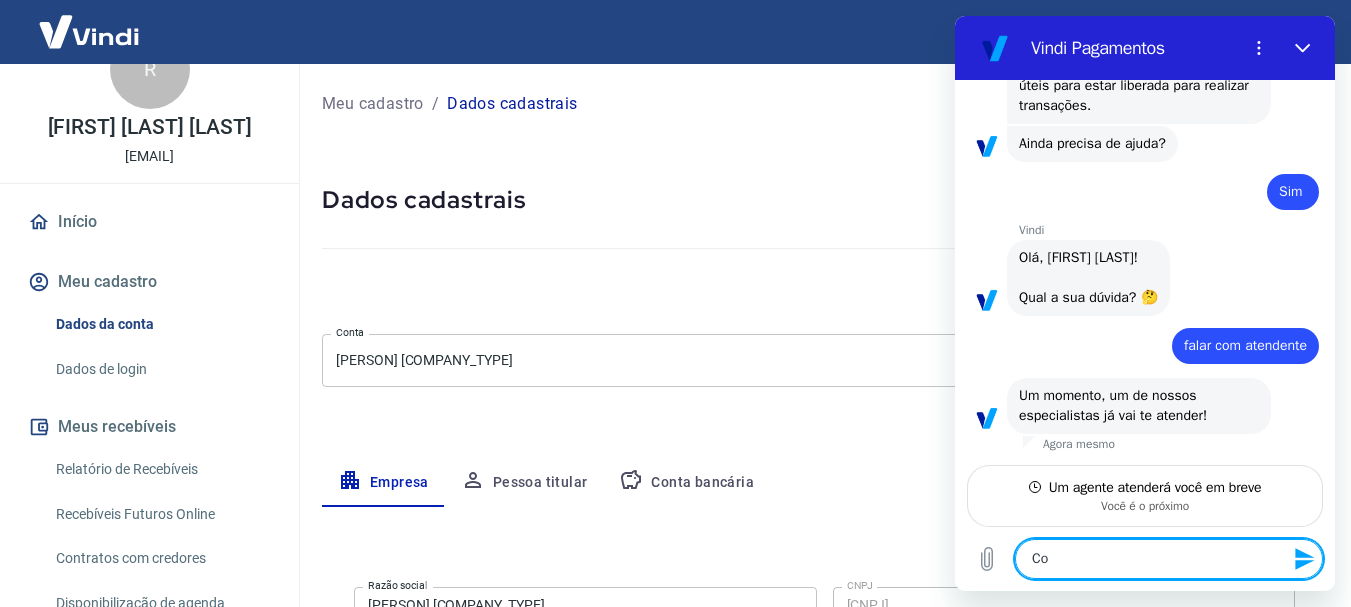 type on "Com" 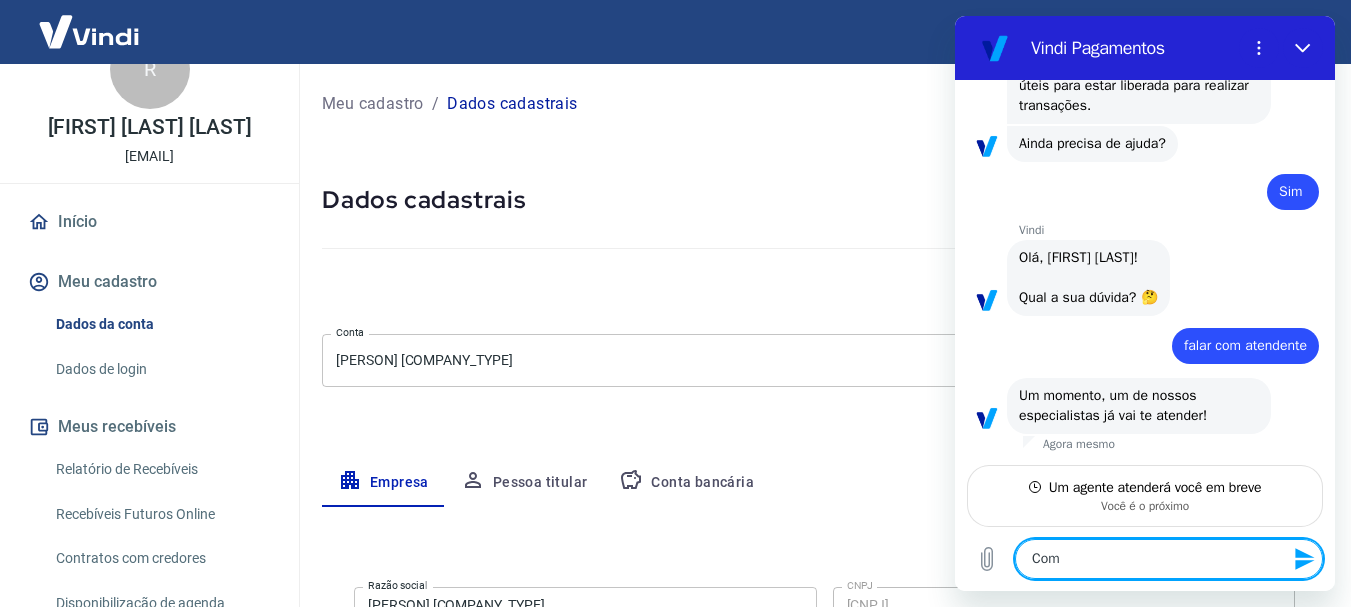 type on "Como" 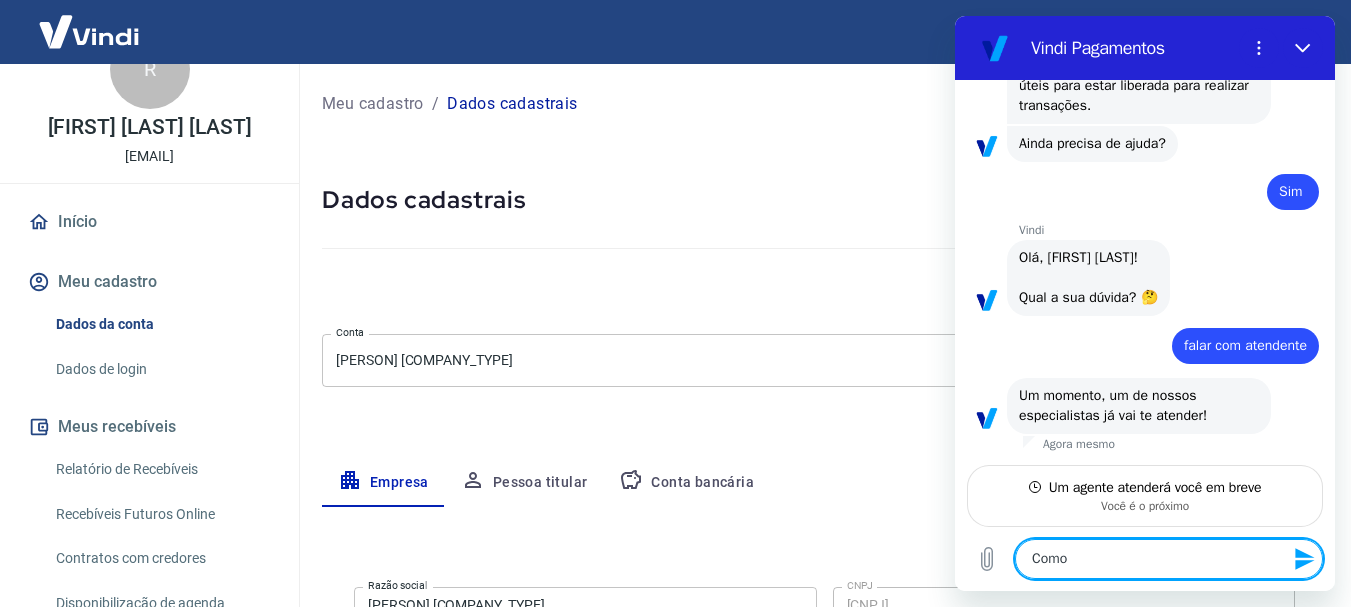 type on "Como" 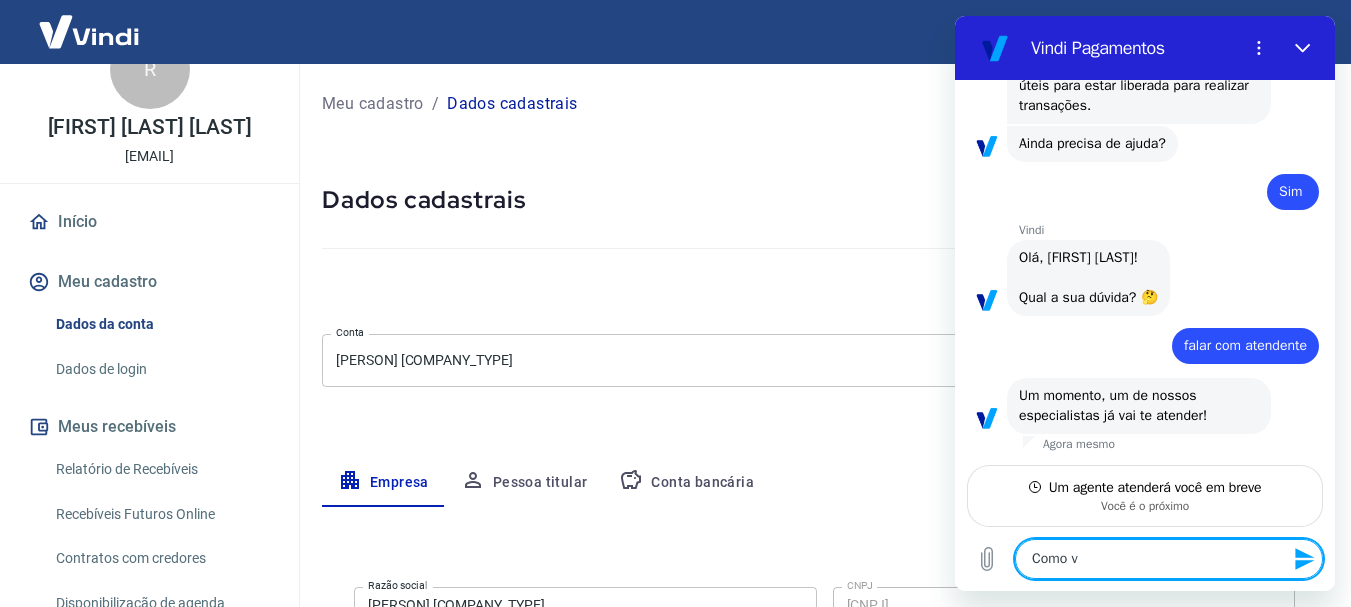 type on "Como vo" 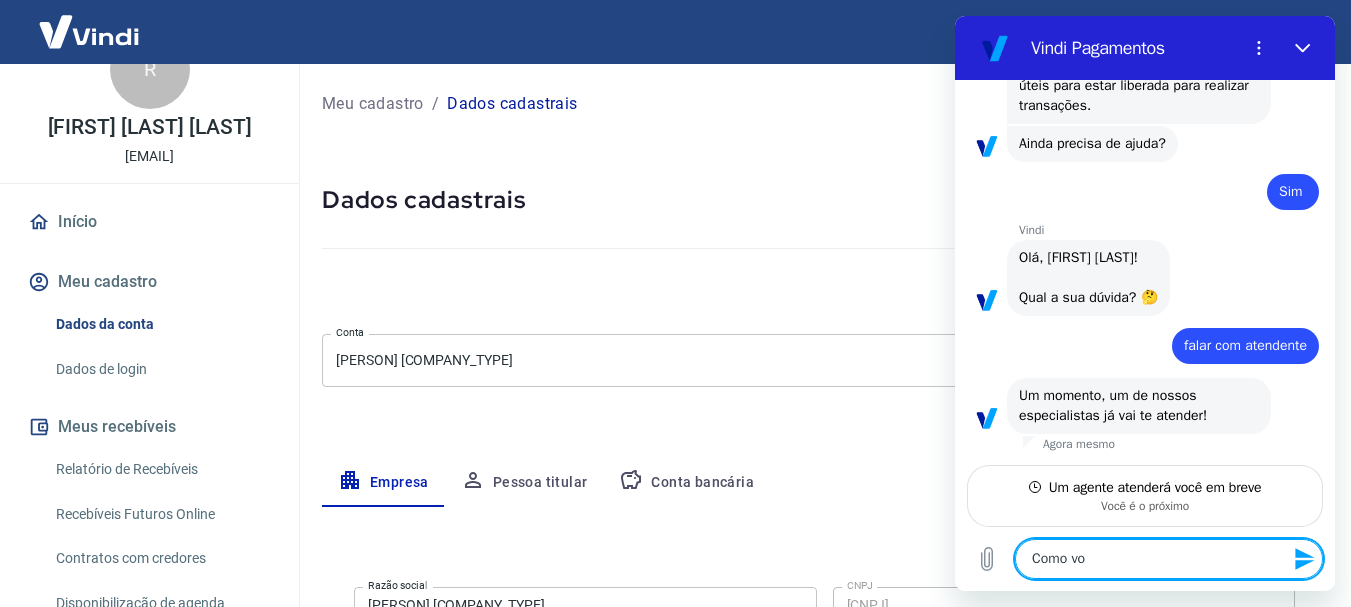 type on "Como voc" 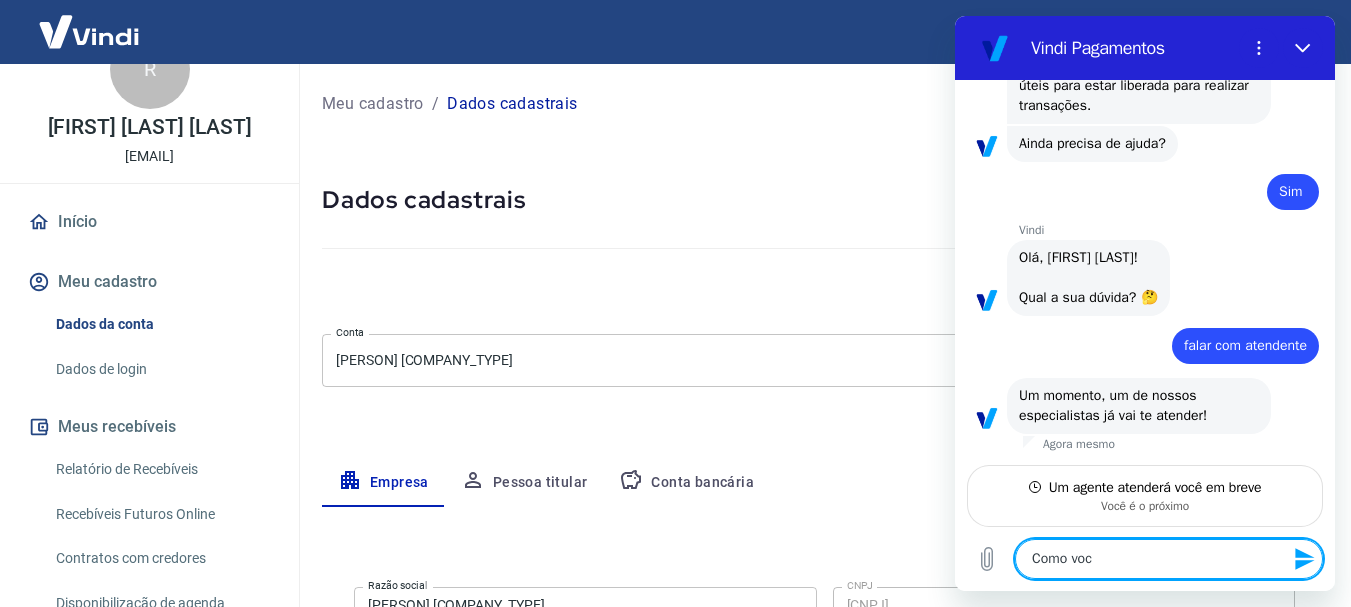 type on "Como você" 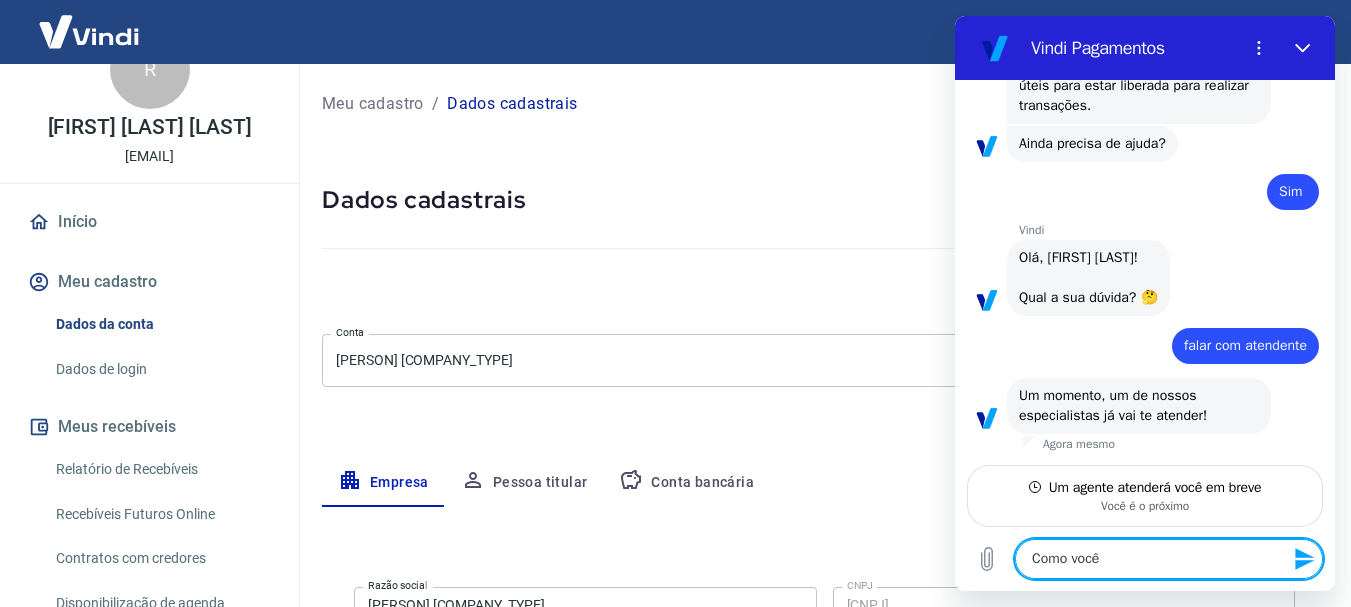 type on "Como voc" 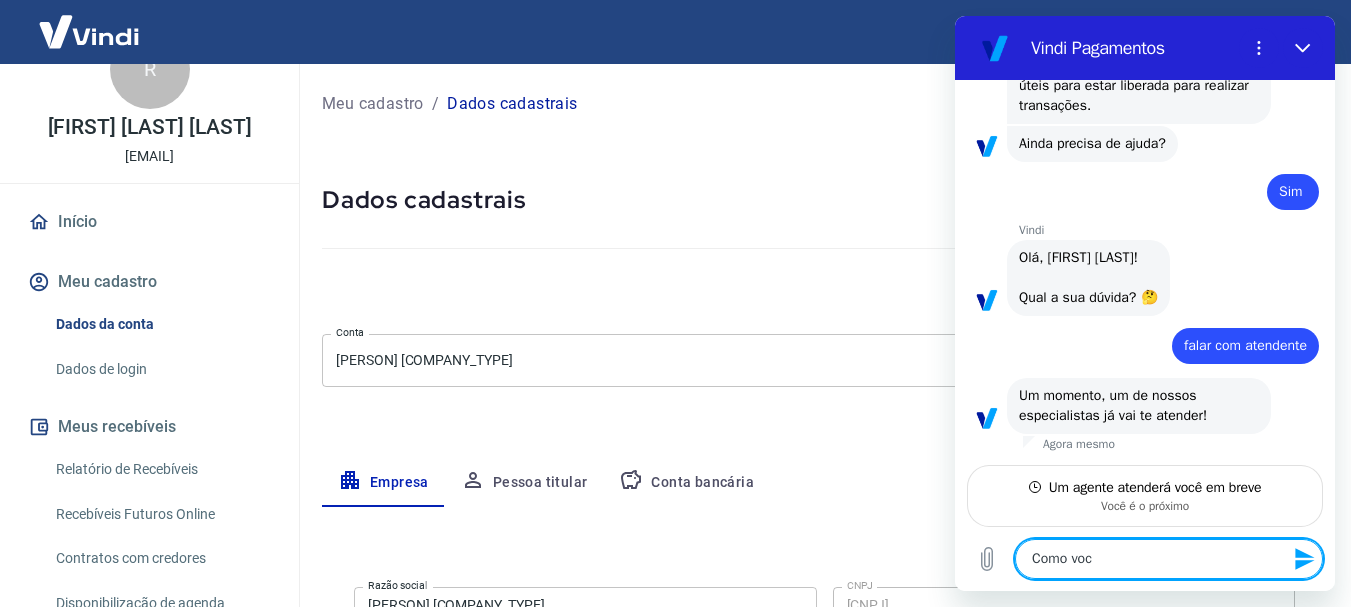 type on "Como vo" 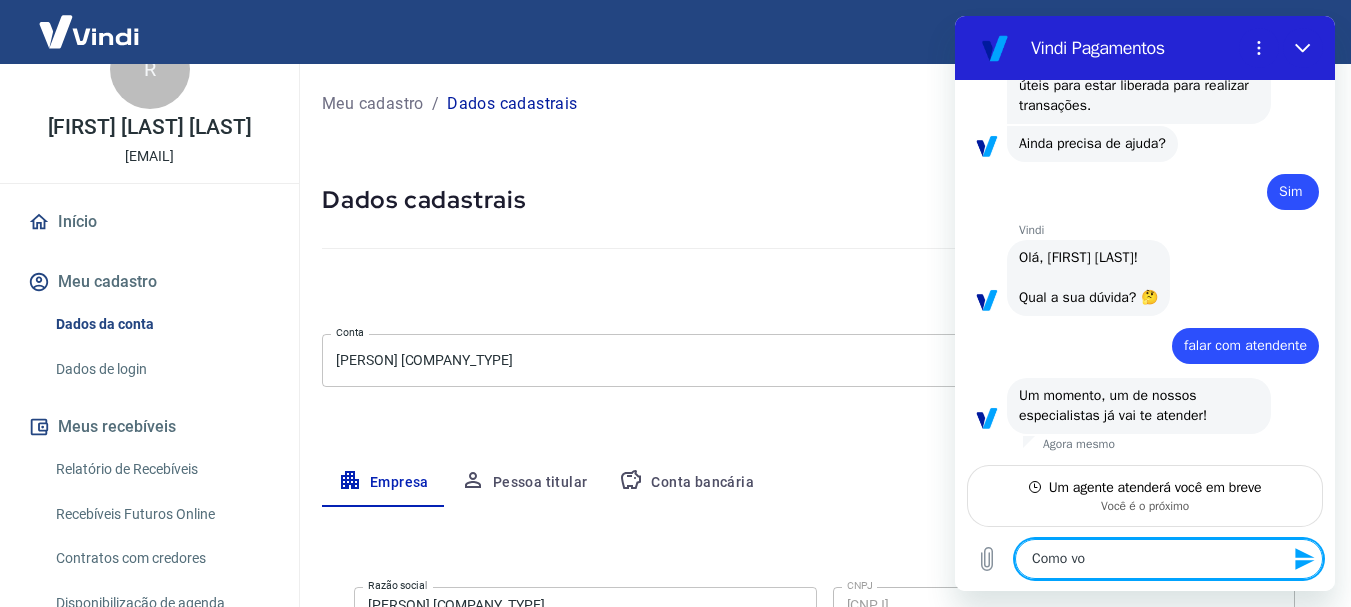 type on "Como v" 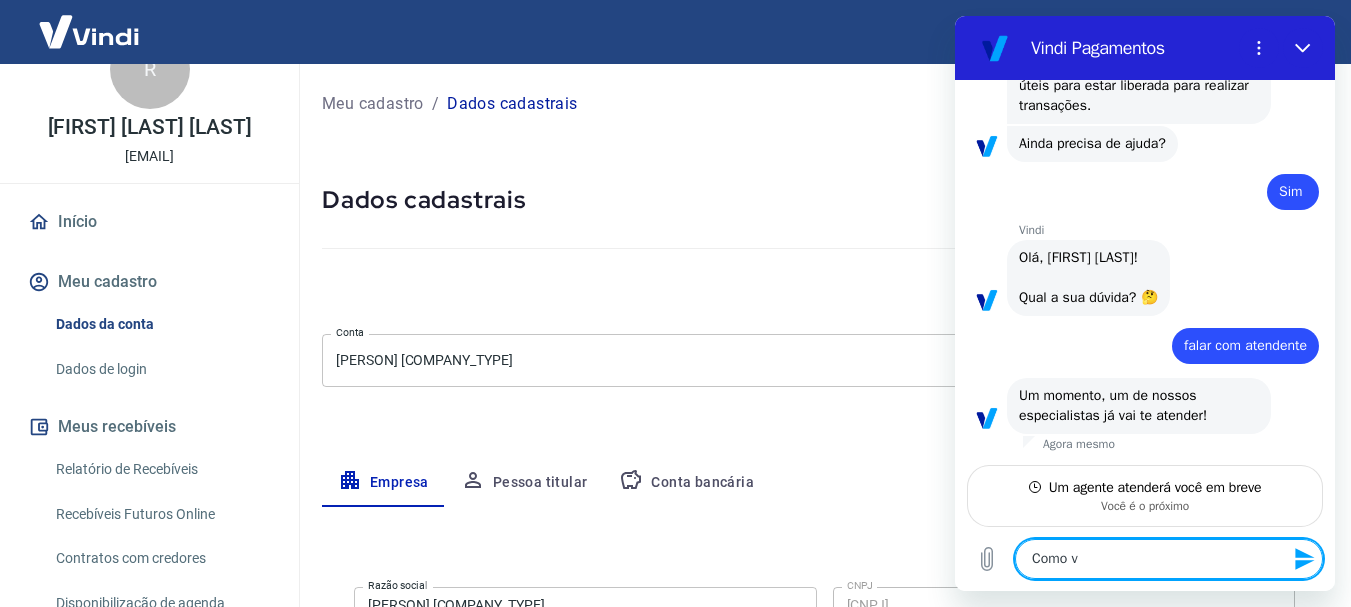 type on "Como" 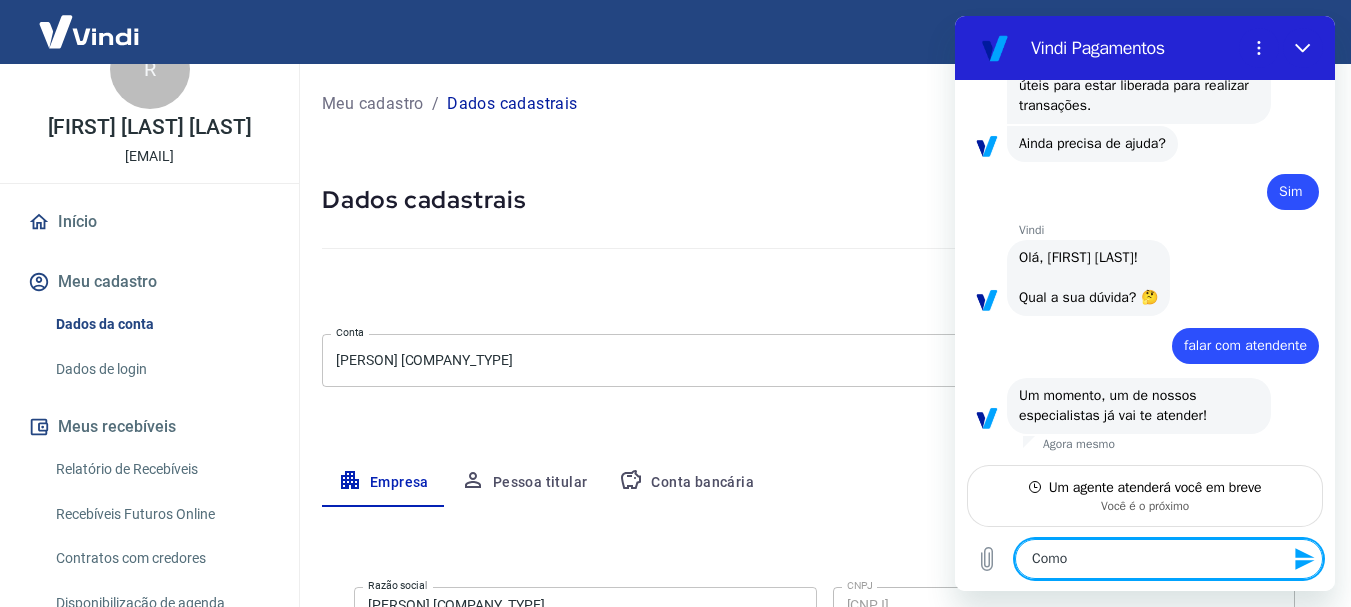 type on "Como" 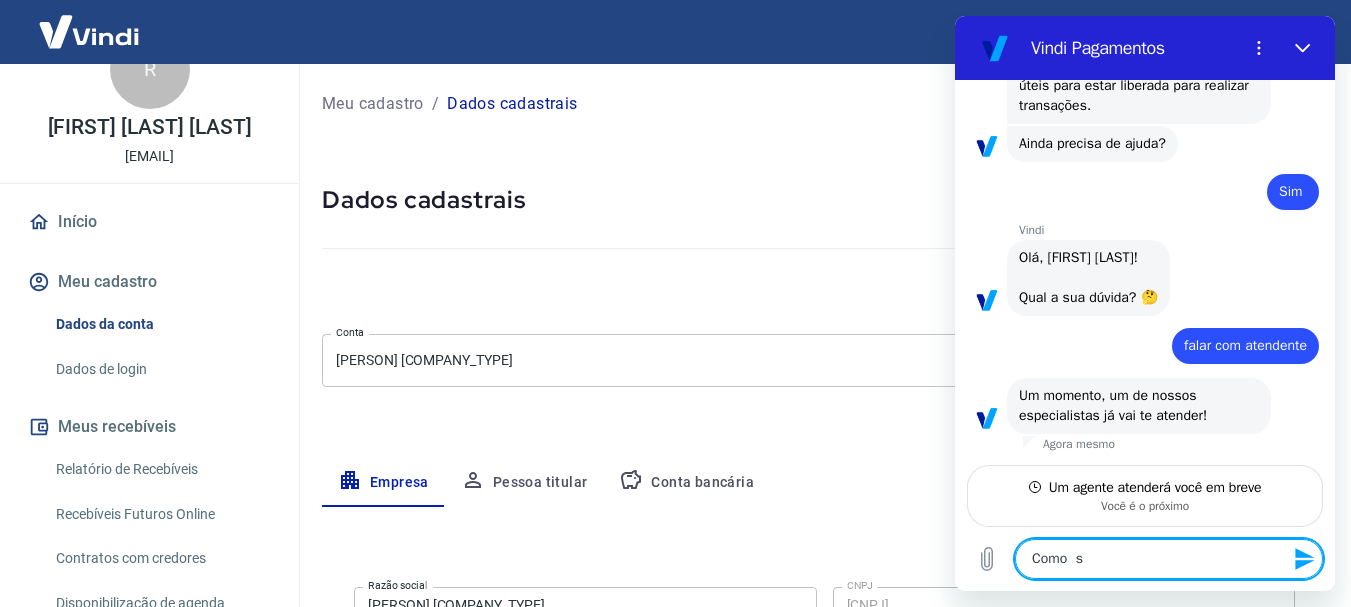 type on "Como  se" 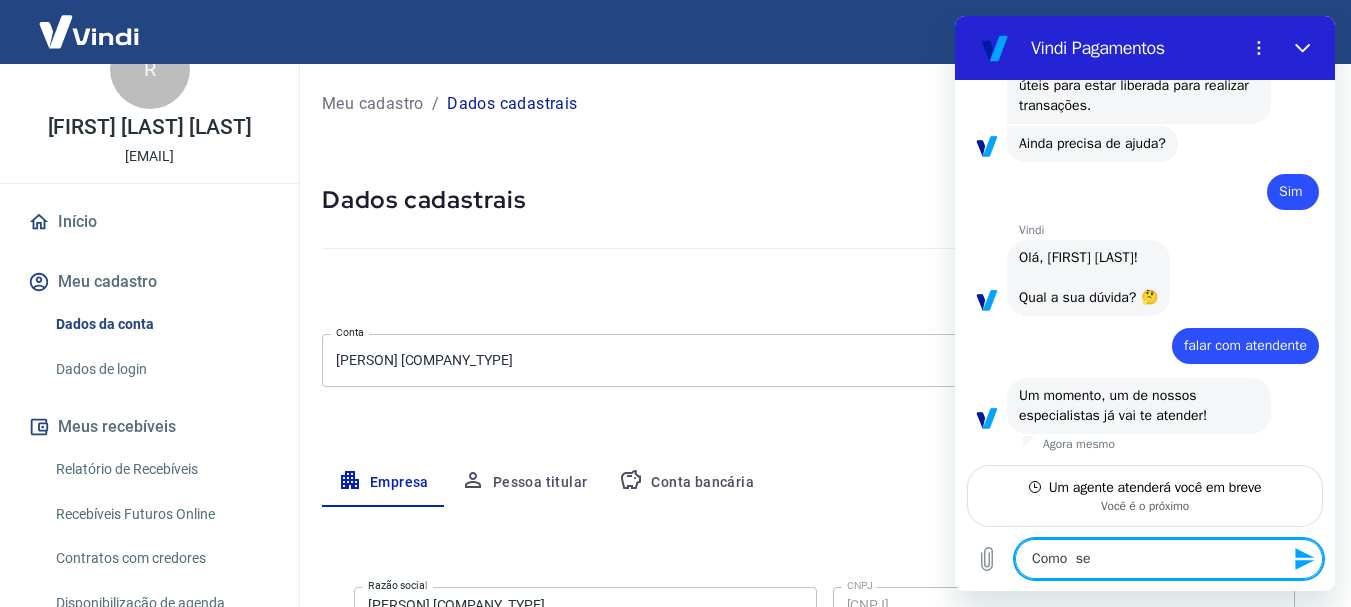 type on "Como  ser" 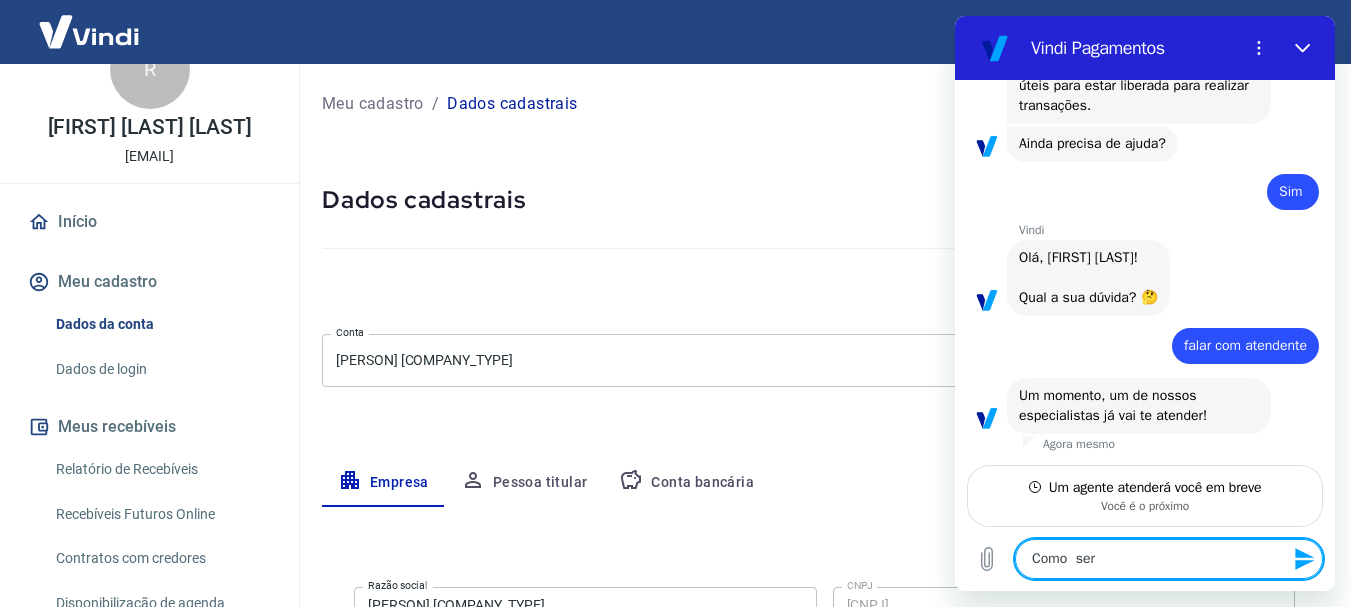 type on "Como  será" 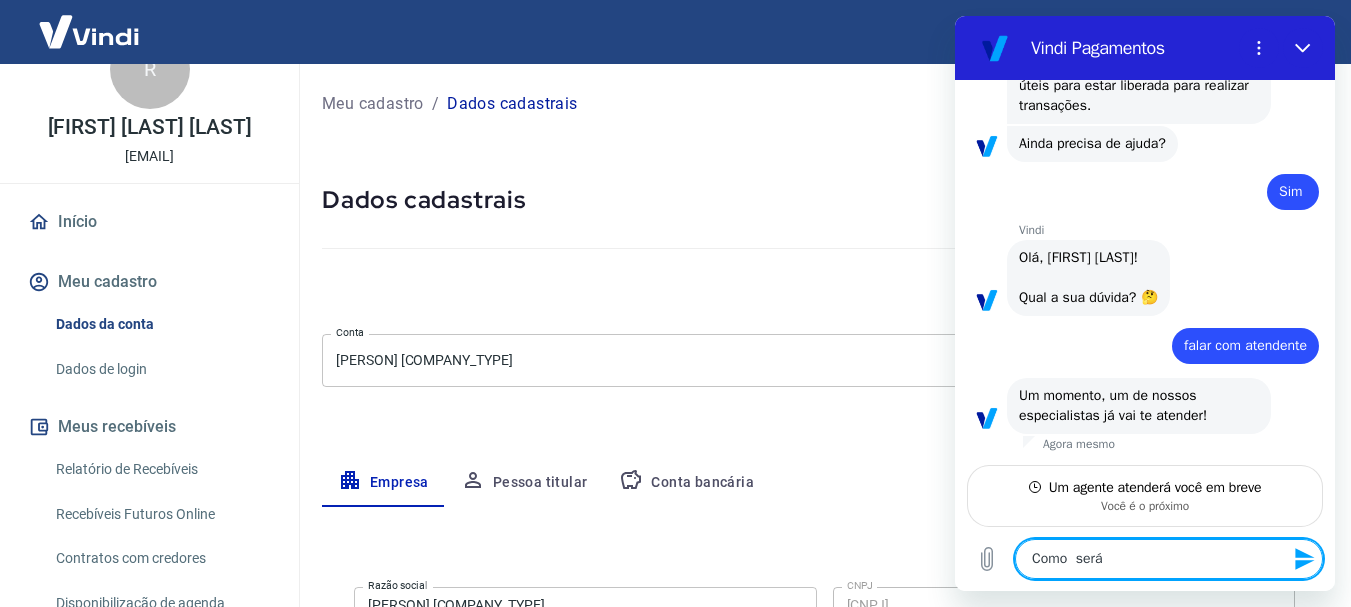 type on "Como  ser" 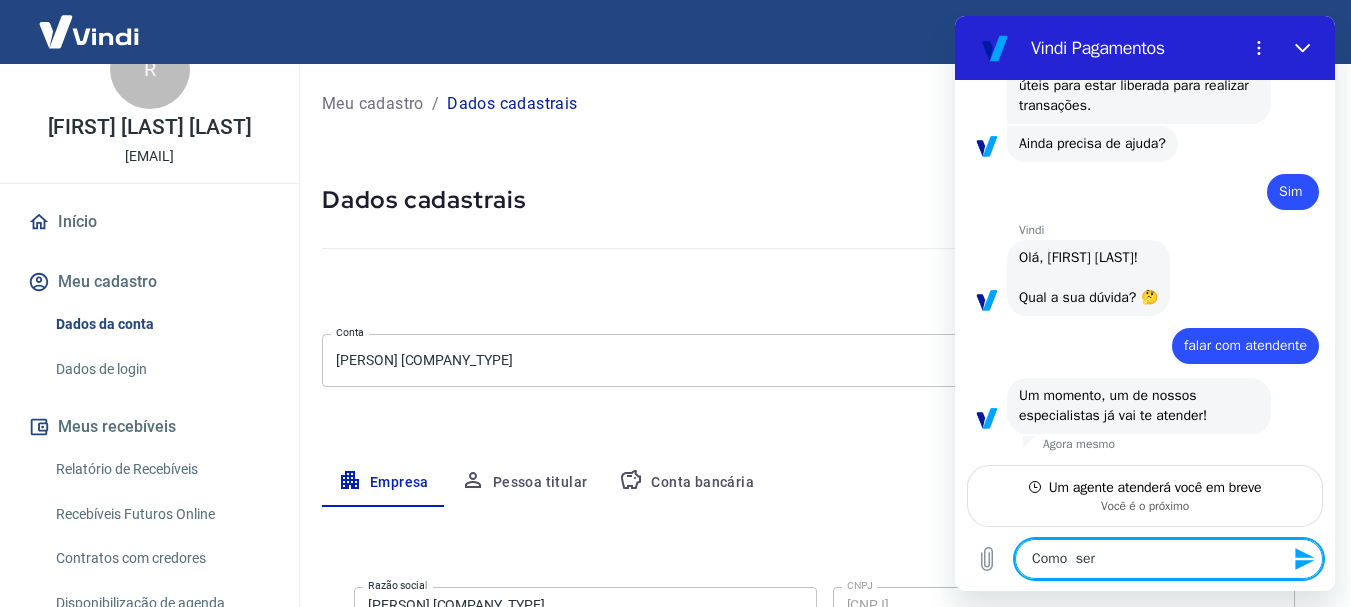 type on "Como  se" 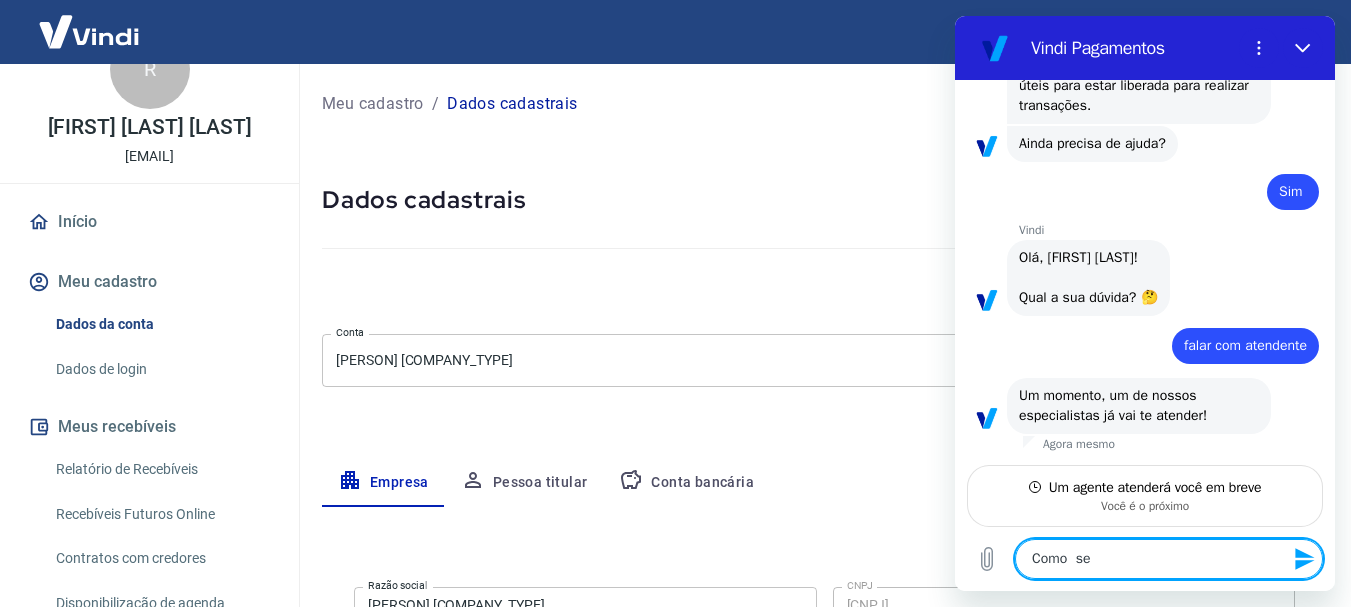 type on "Como  s" 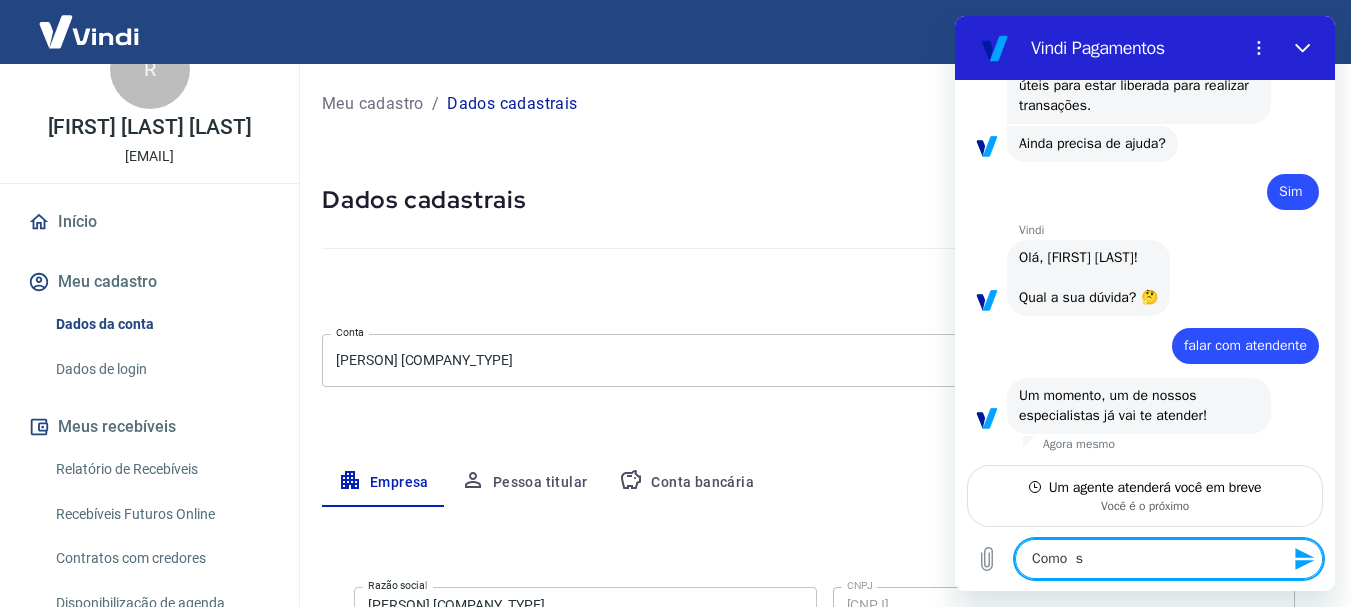 type on "Como" 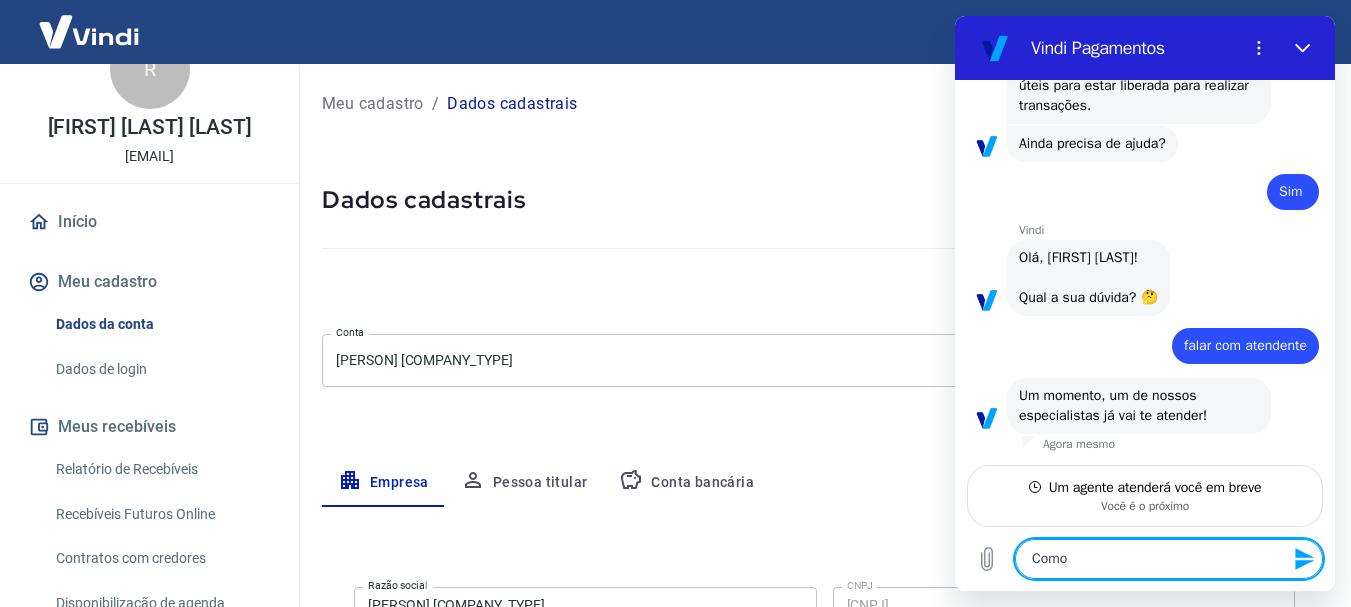 type on "x" 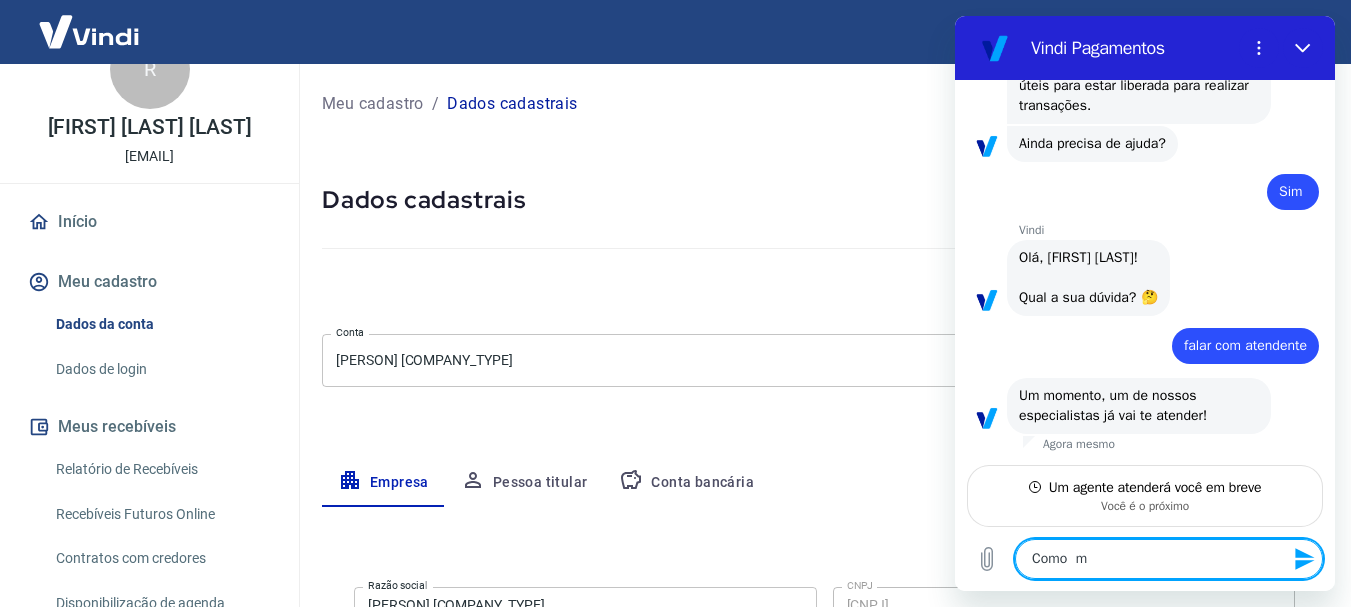 type on "Como  mu" 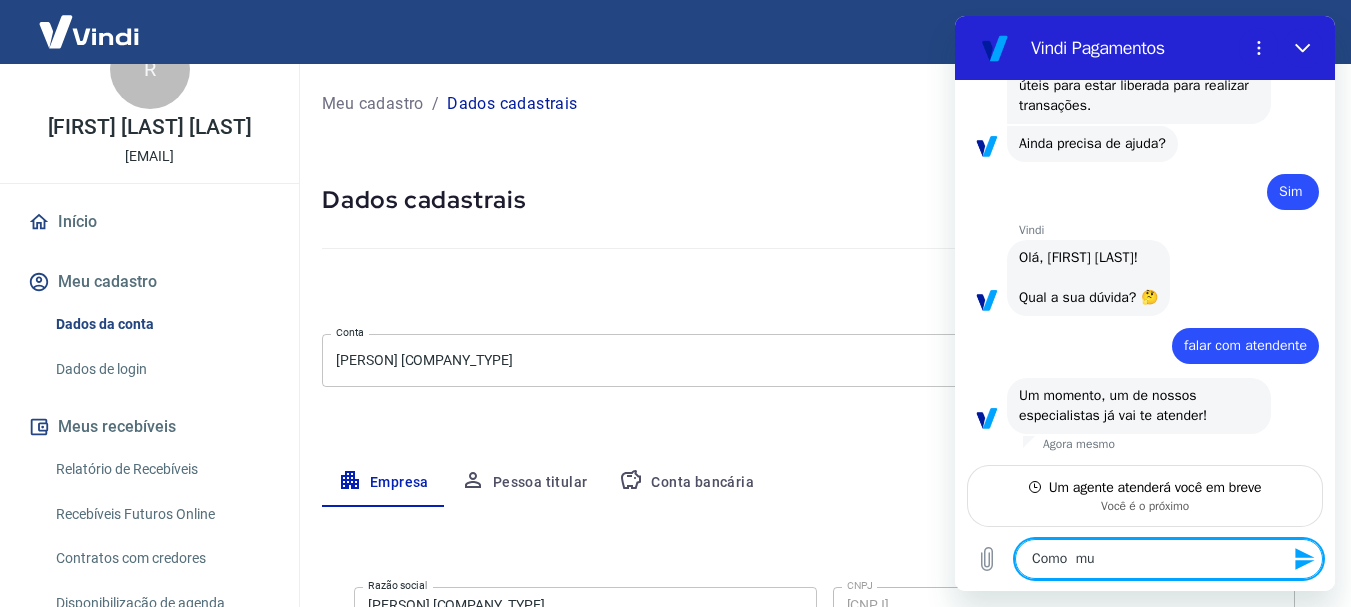 type on "Como  mud" 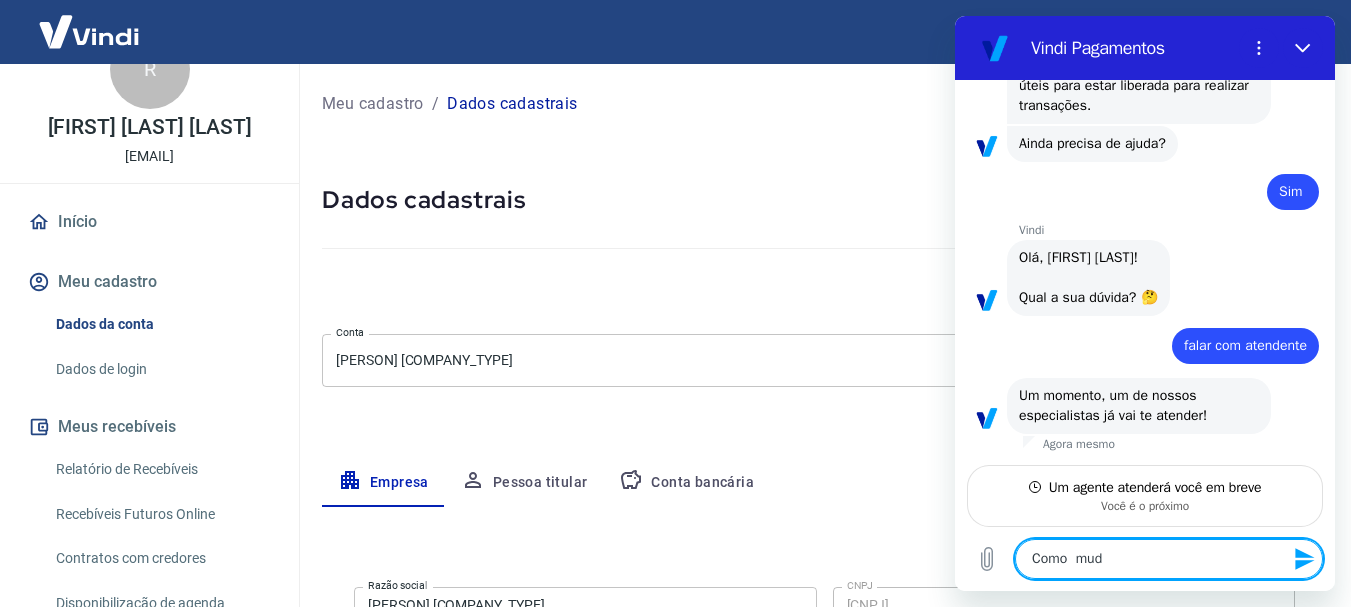 type on "Como  muda" 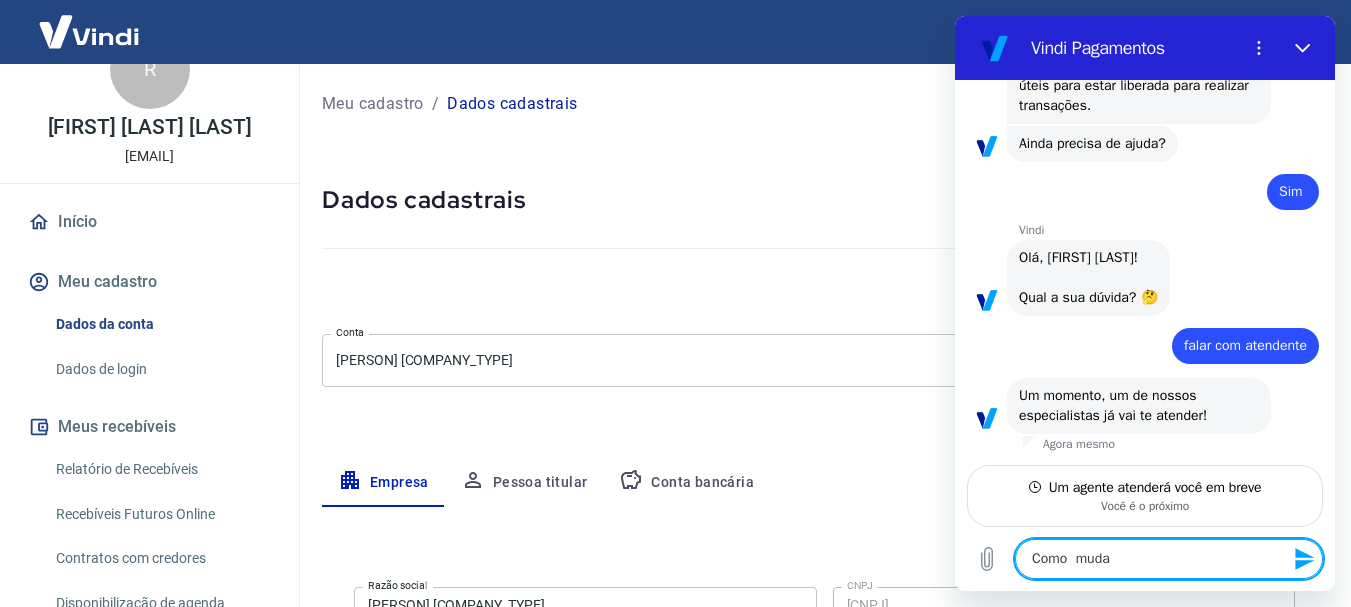 type on "Como  mud" 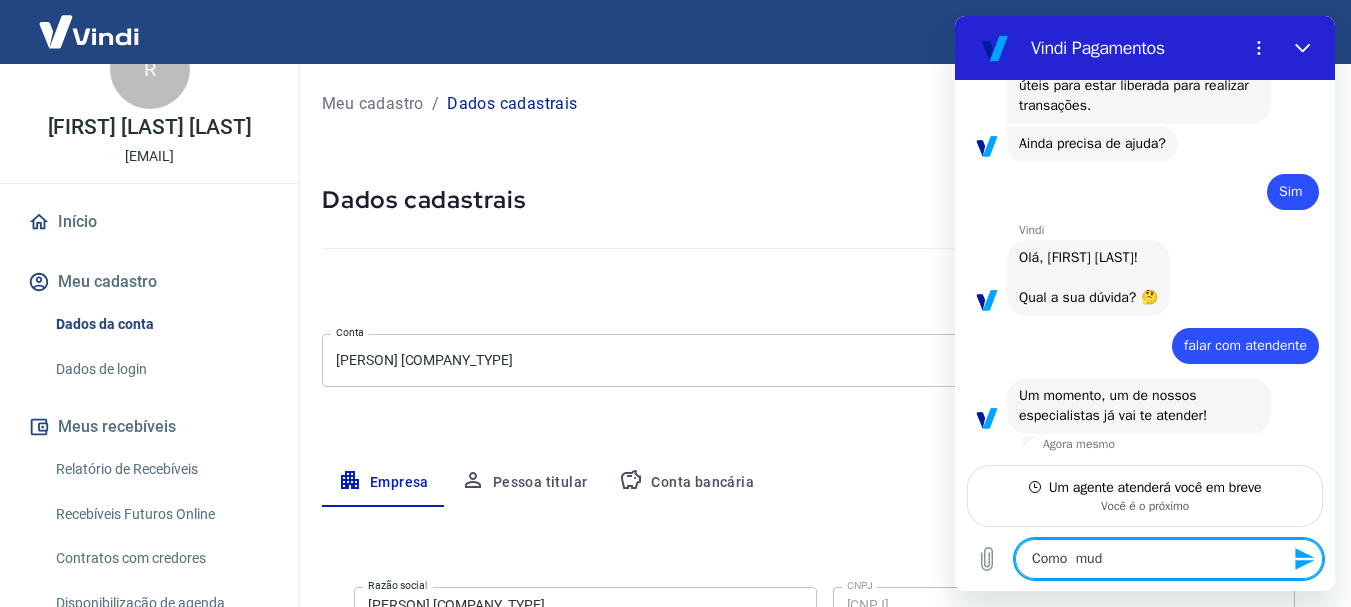 type on "Como  mudo" 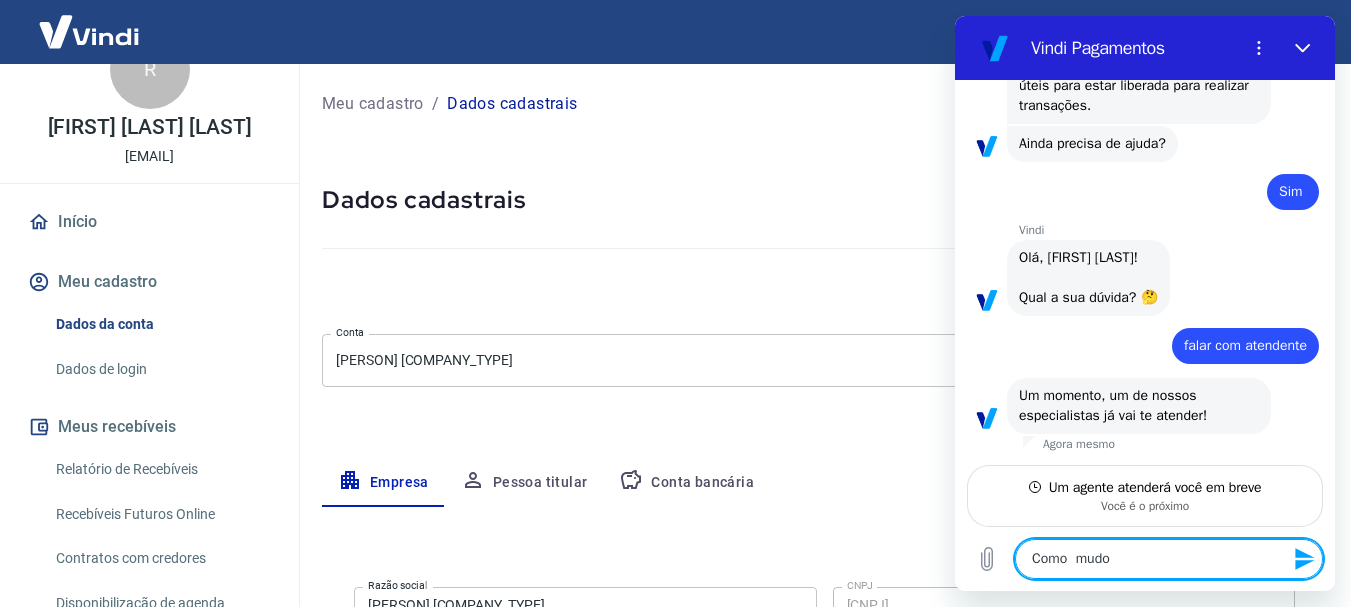 type on "Como  mudo" 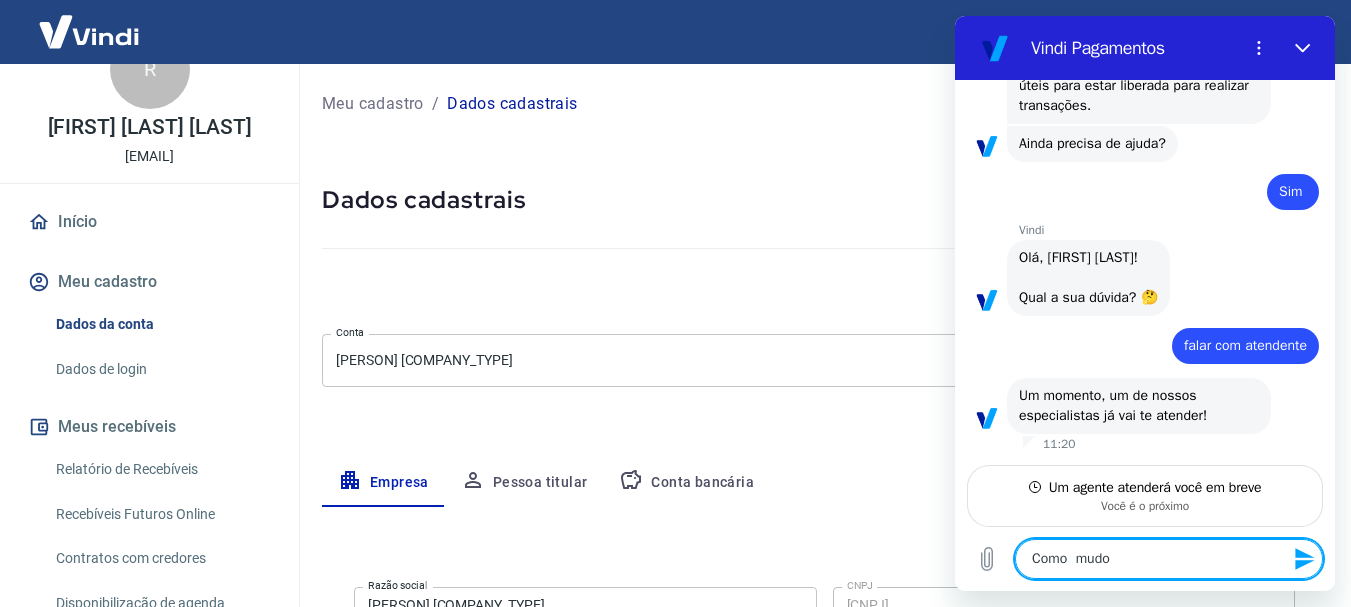type on "Como  mudo o" 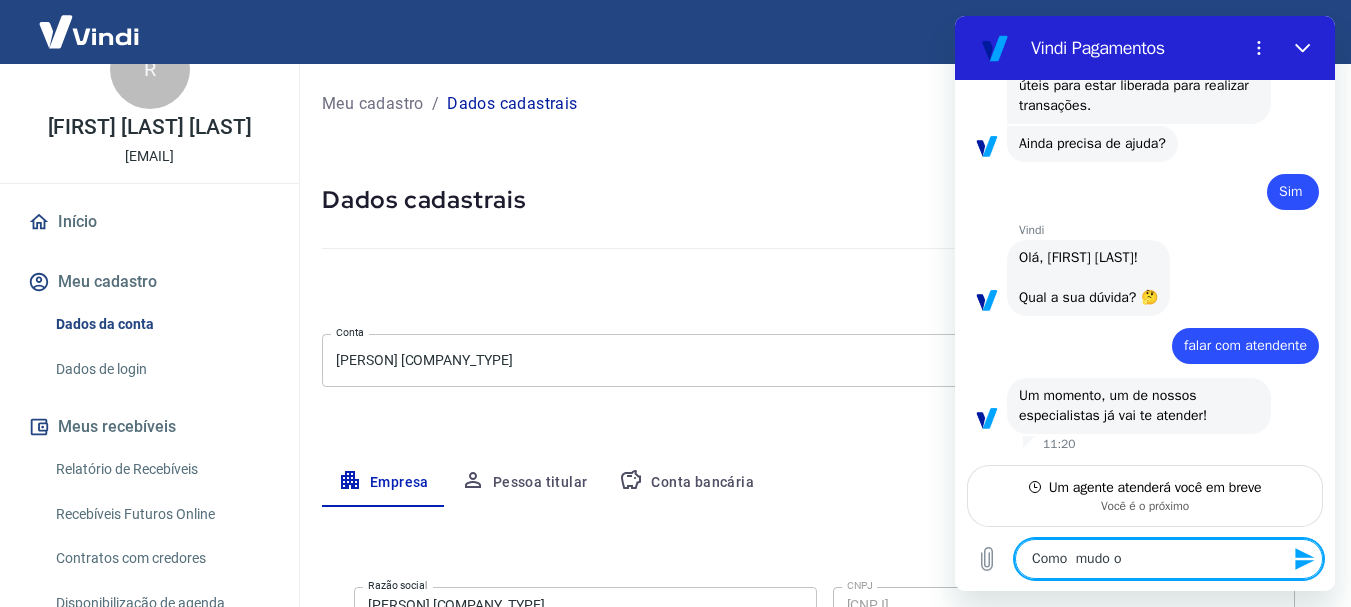 type on "Como  mudo o" 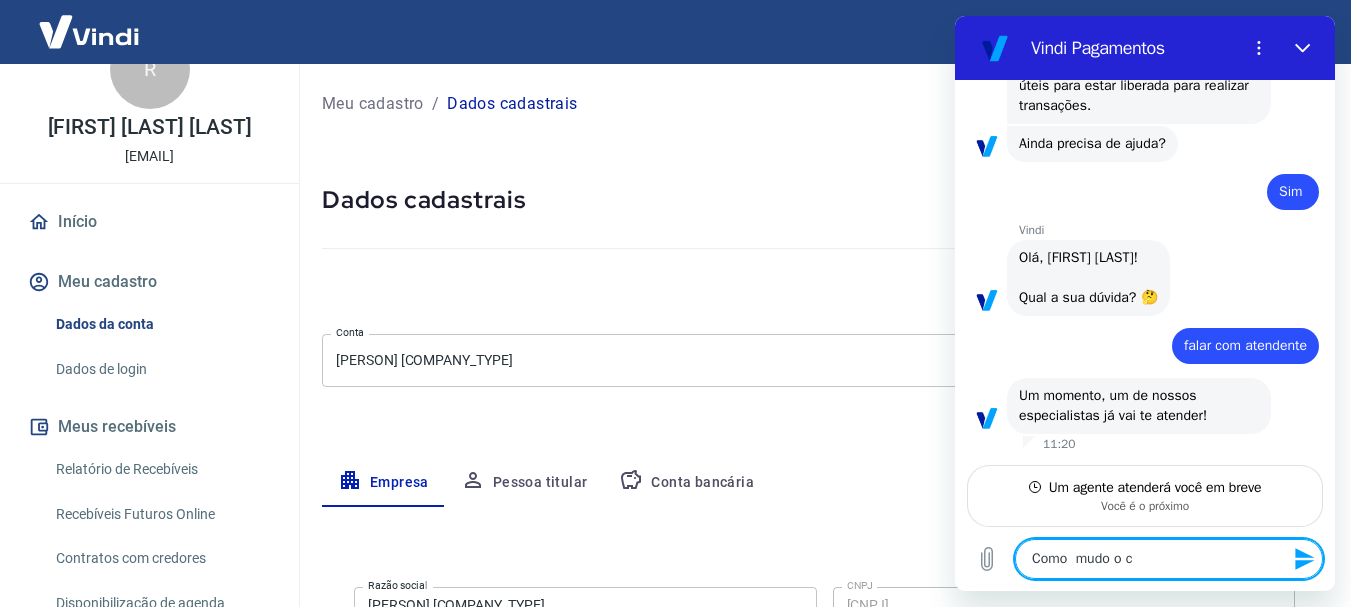 type on "Como  mudo o cn" 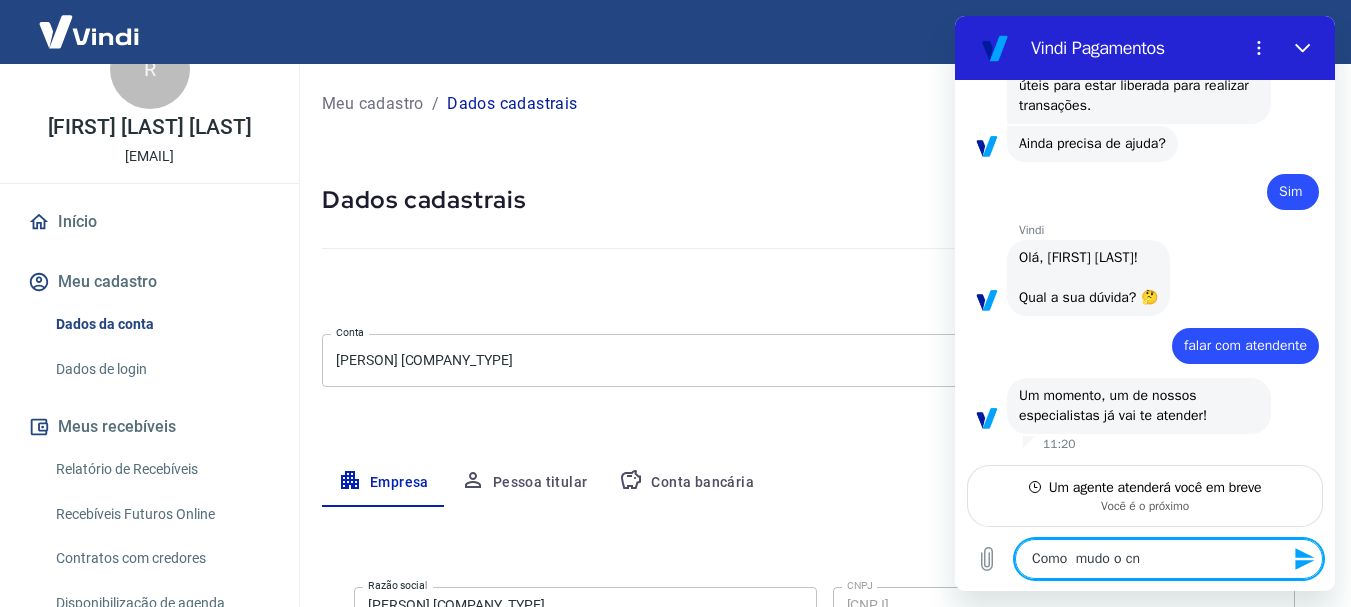type on "Como  mudo o cnp" 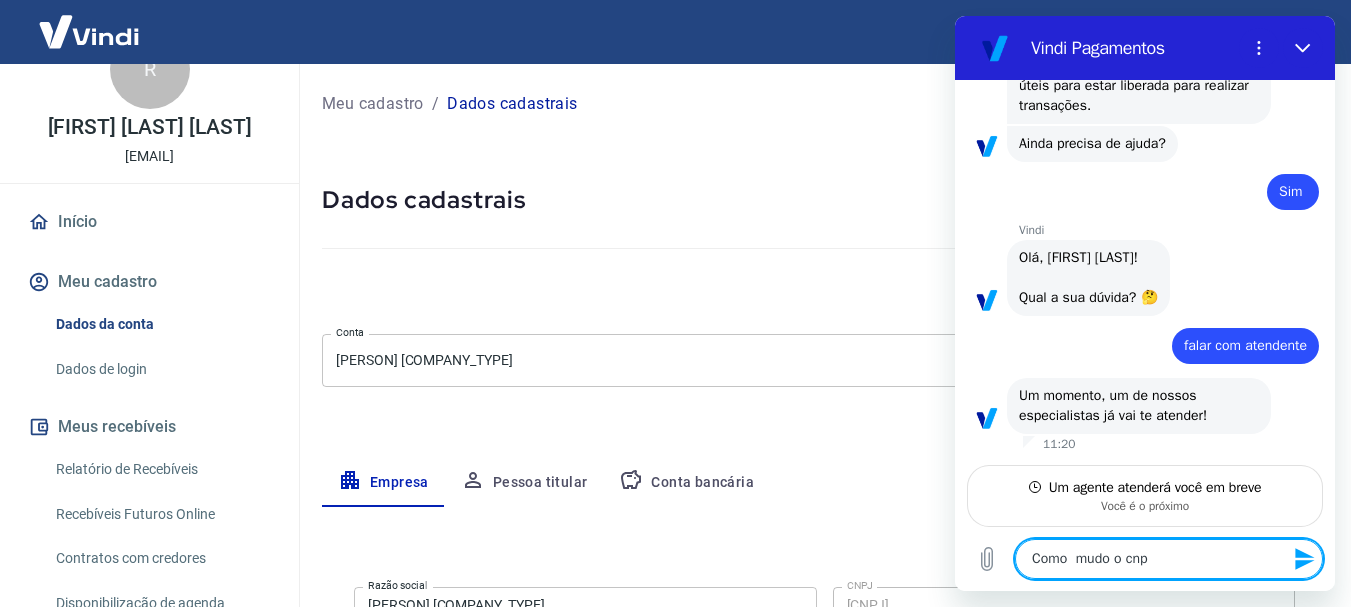type on "Como  mudo o cnpj" 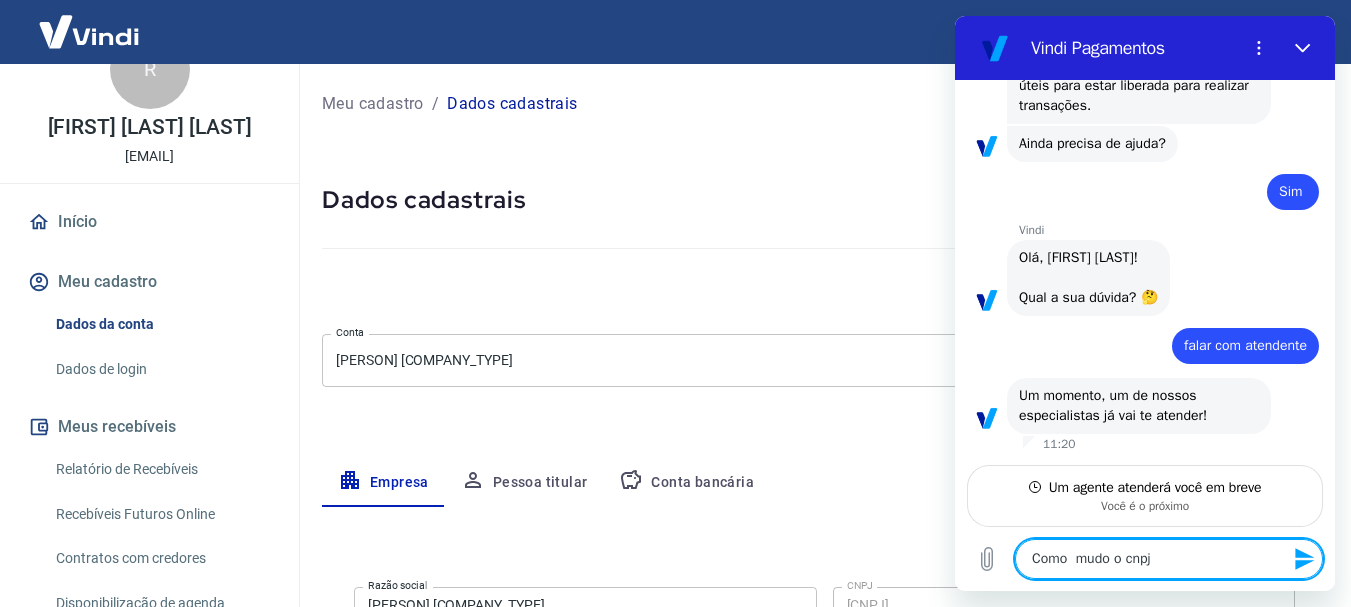 type on "Como  mudo o cnpj" 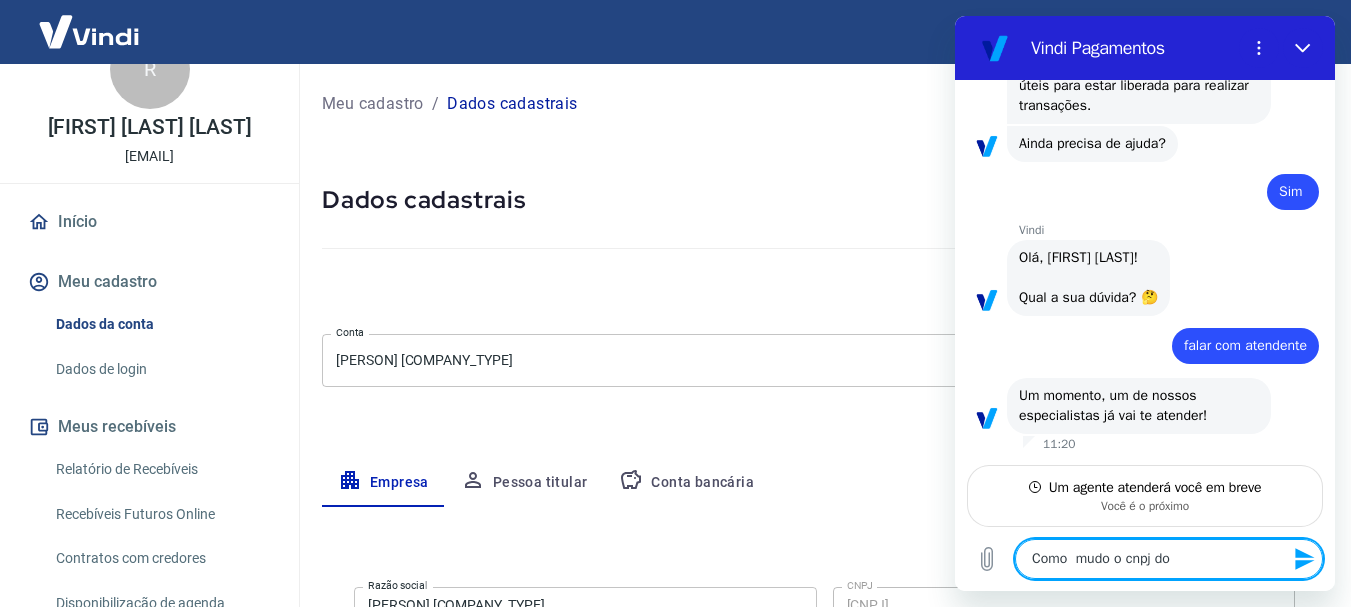 type on "Como  mudo o cnpj dop" 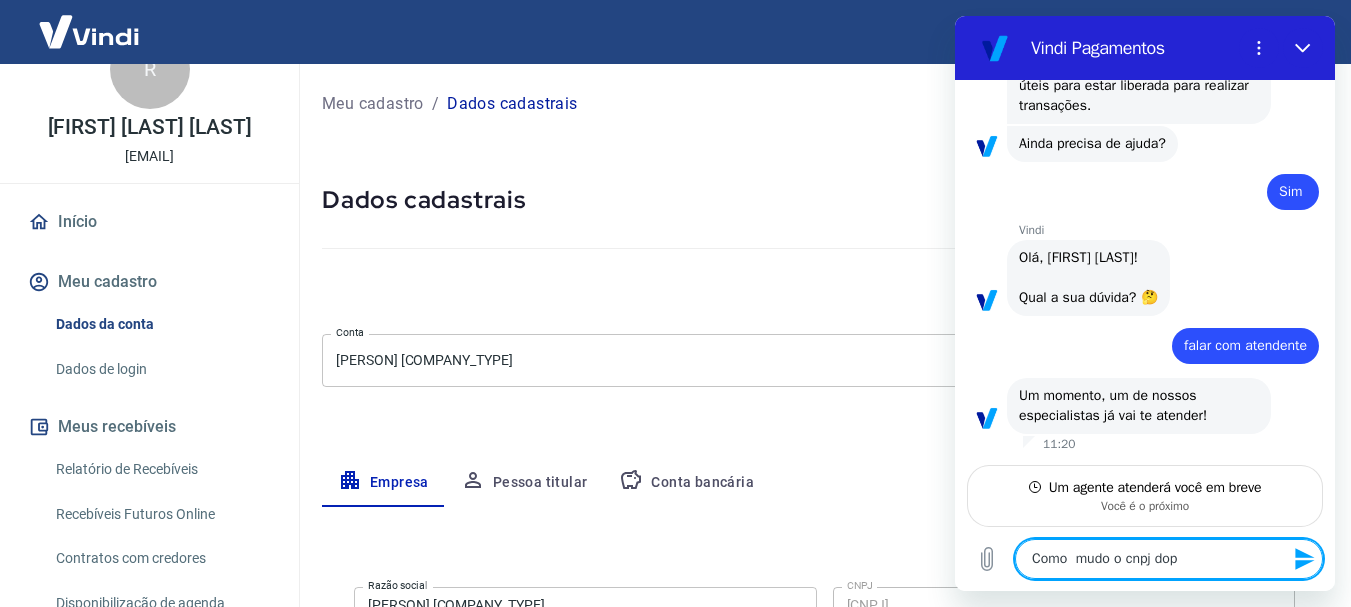 type on "Como  mudo o cnpj dop" 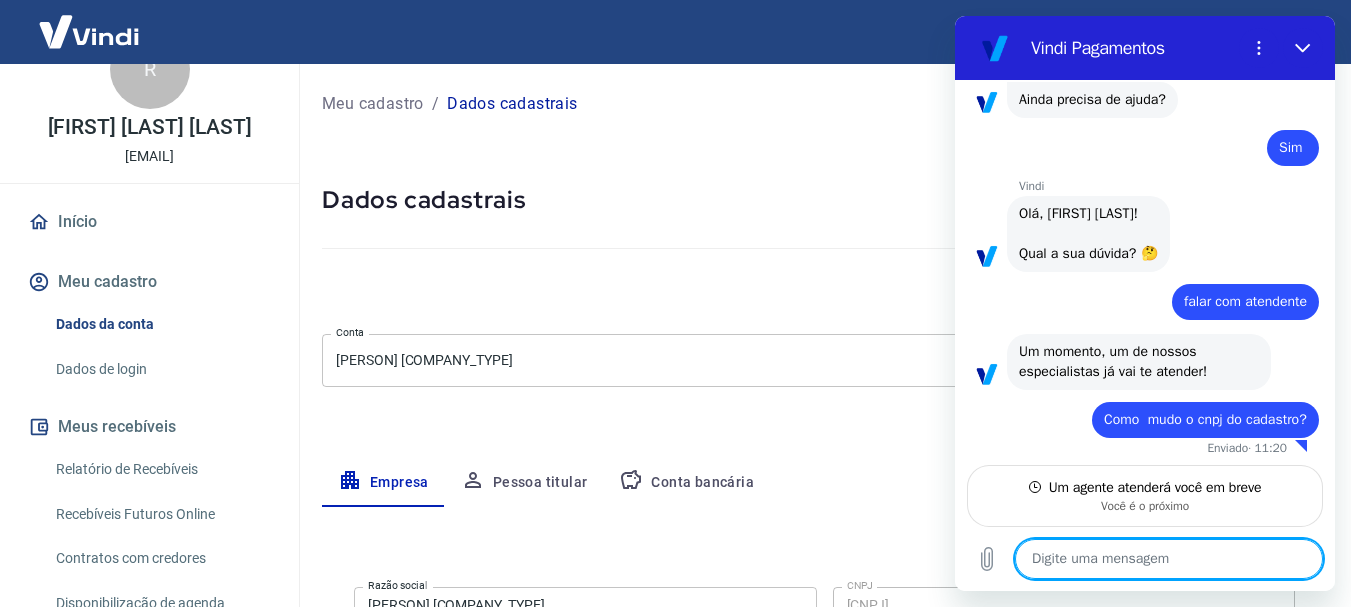 scroll, scrollTop: 840, scrollLeft: 0, axis: vertical 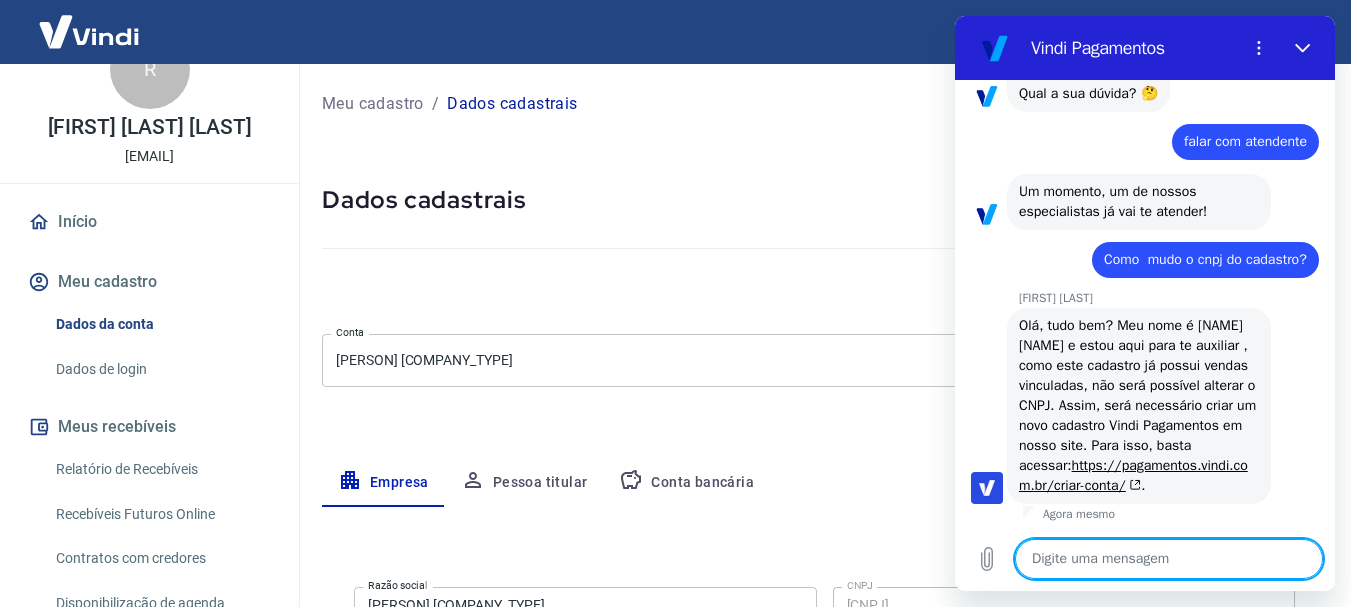 click at bounding box center (1169, 559) 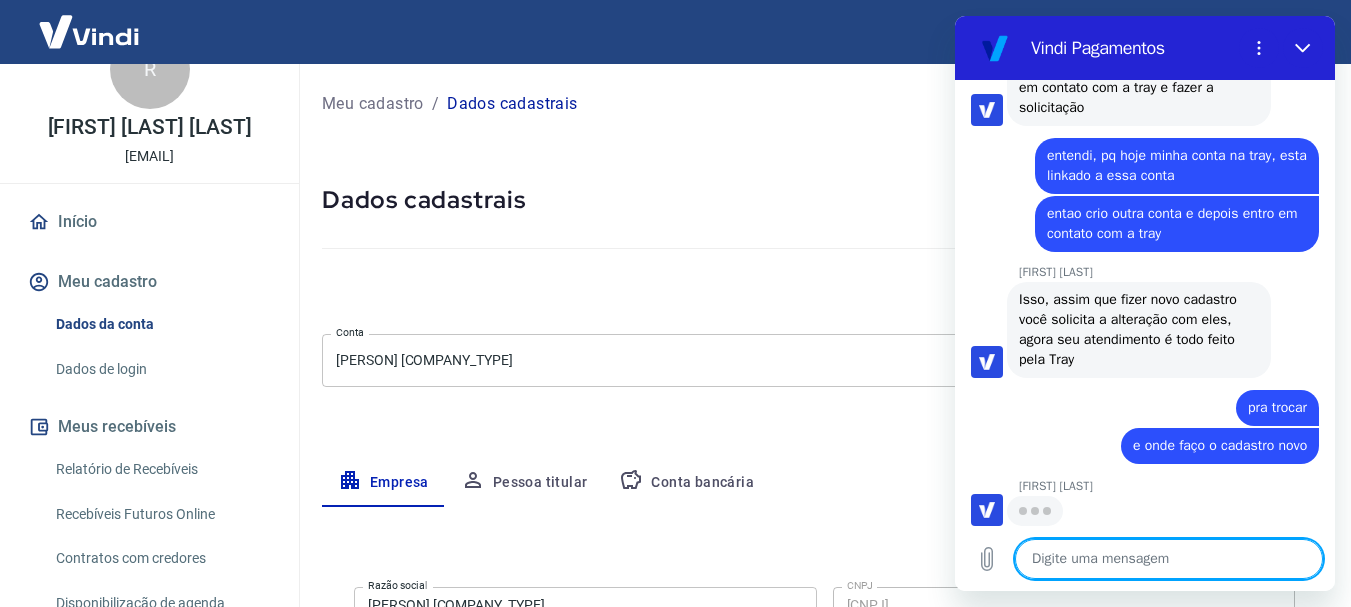 scroll, scrollTop: 1566, scrollLeft: 0, axis: vertical 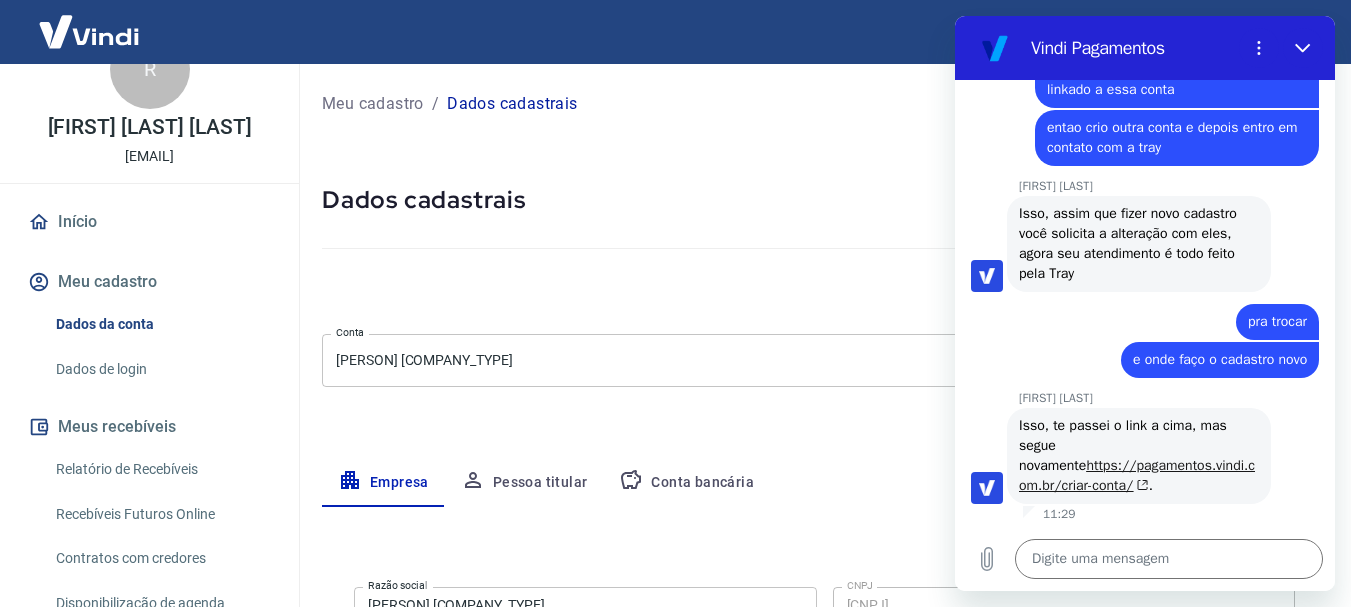 click on "https://pagamentos.vindi.com.br/criar-conta/" at bounding box center [1137, 475] 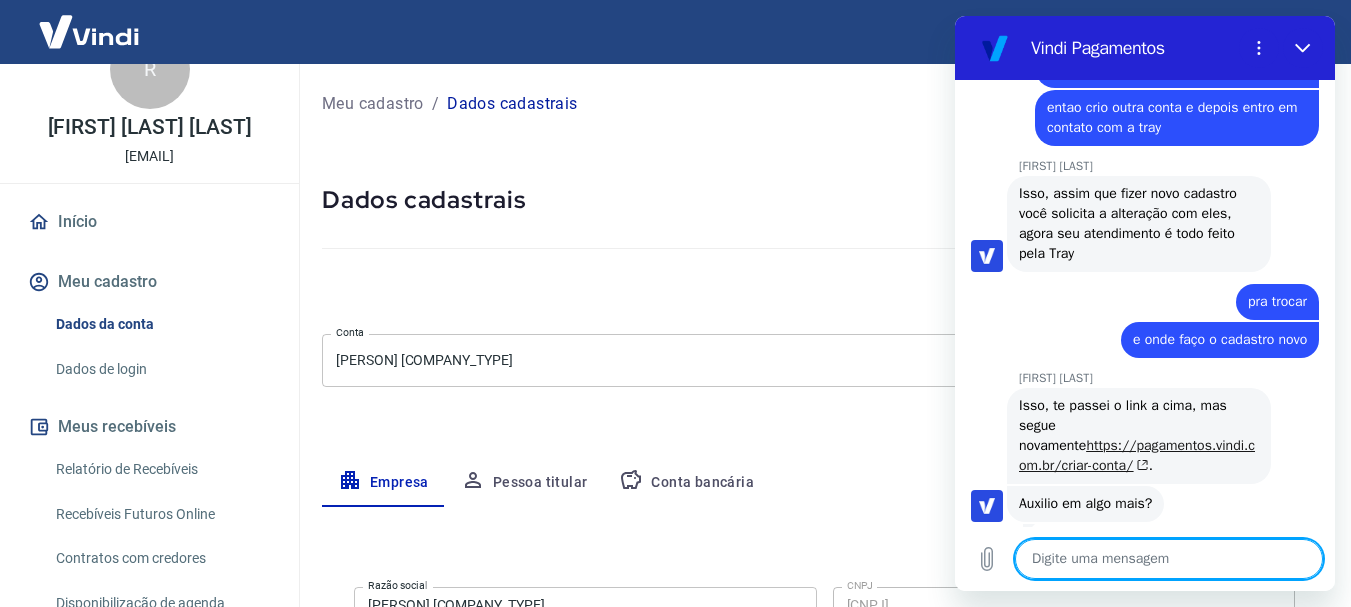 scroll, scrollTop: 1692, scrollLeft: 0, axis: vertical 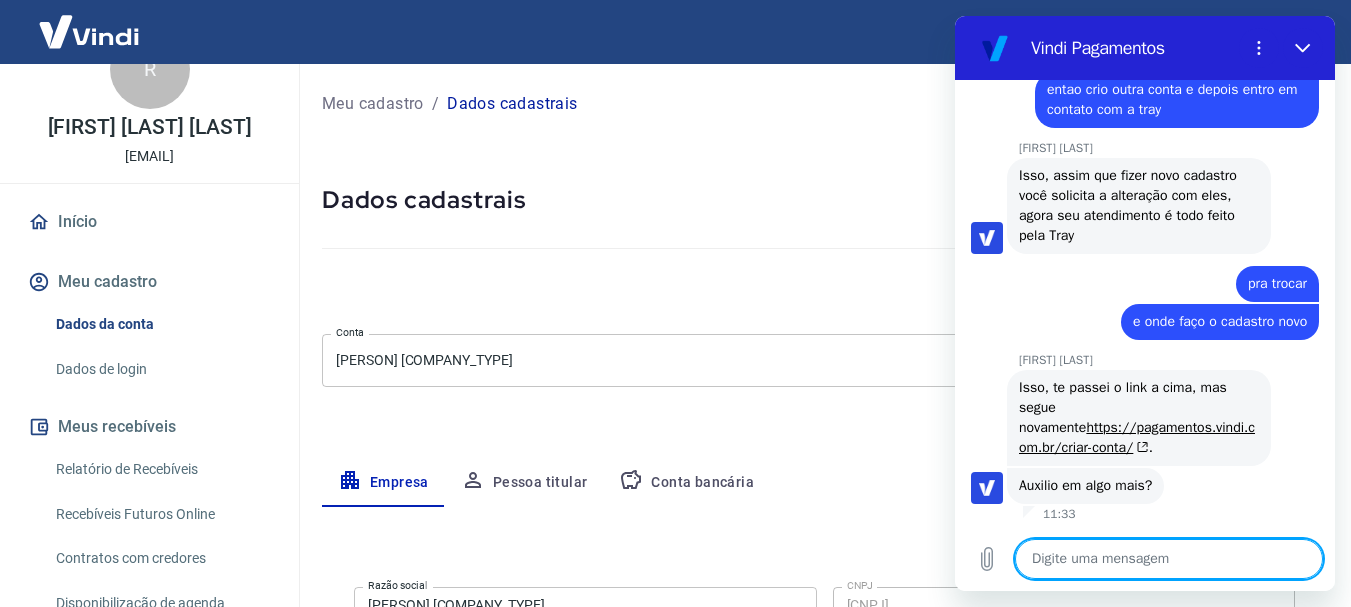 click at bounding box center (1169, 559) 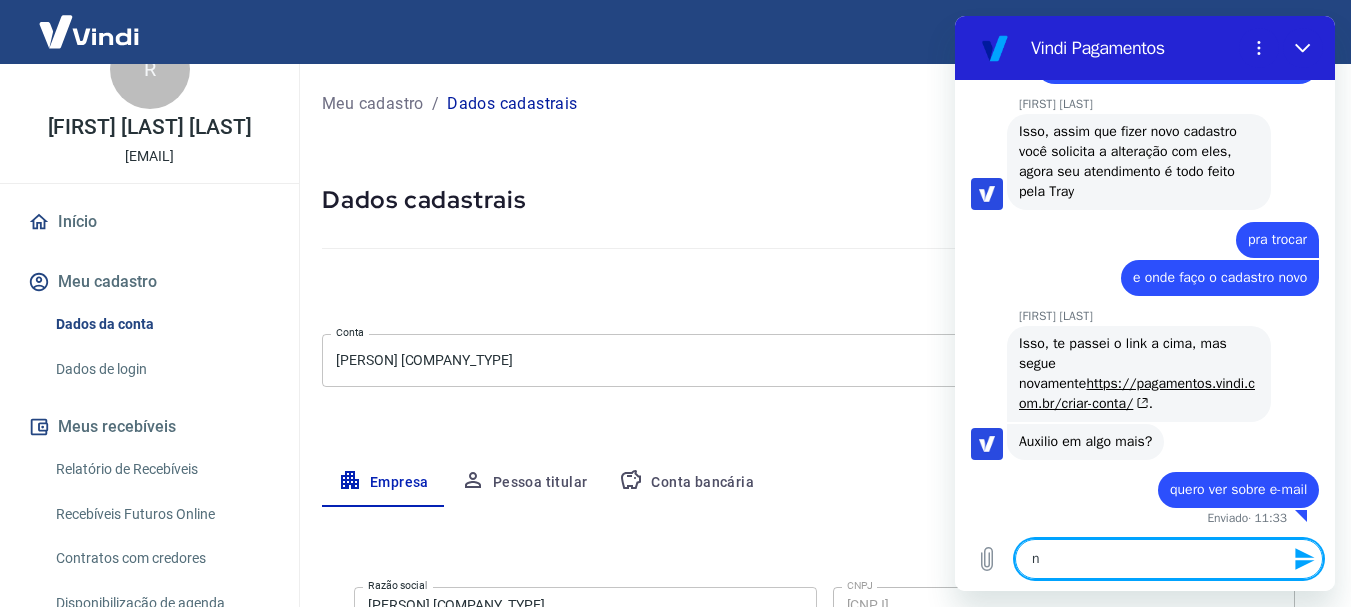 scroll, scrollTop: 1740, scrollLeft: 0, axis: vertical 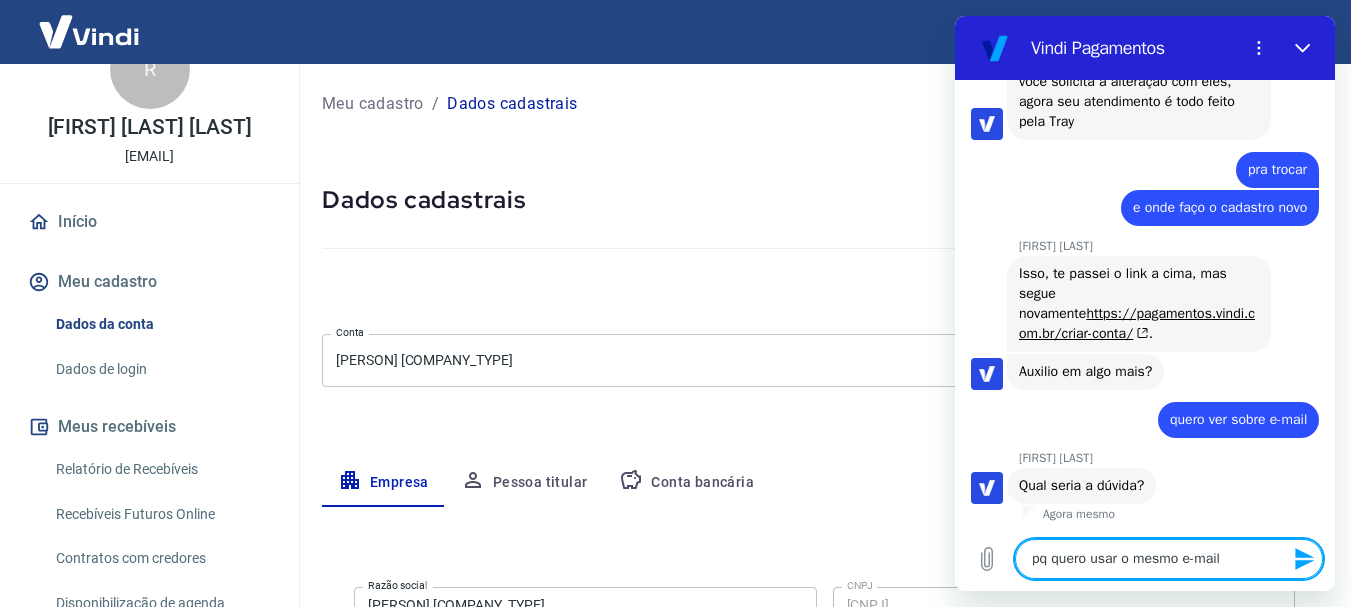 drag, startPoint x: 1235, startPoint y: 557, endPoint x: 942, endPoint y: 564, distance: 293.08362 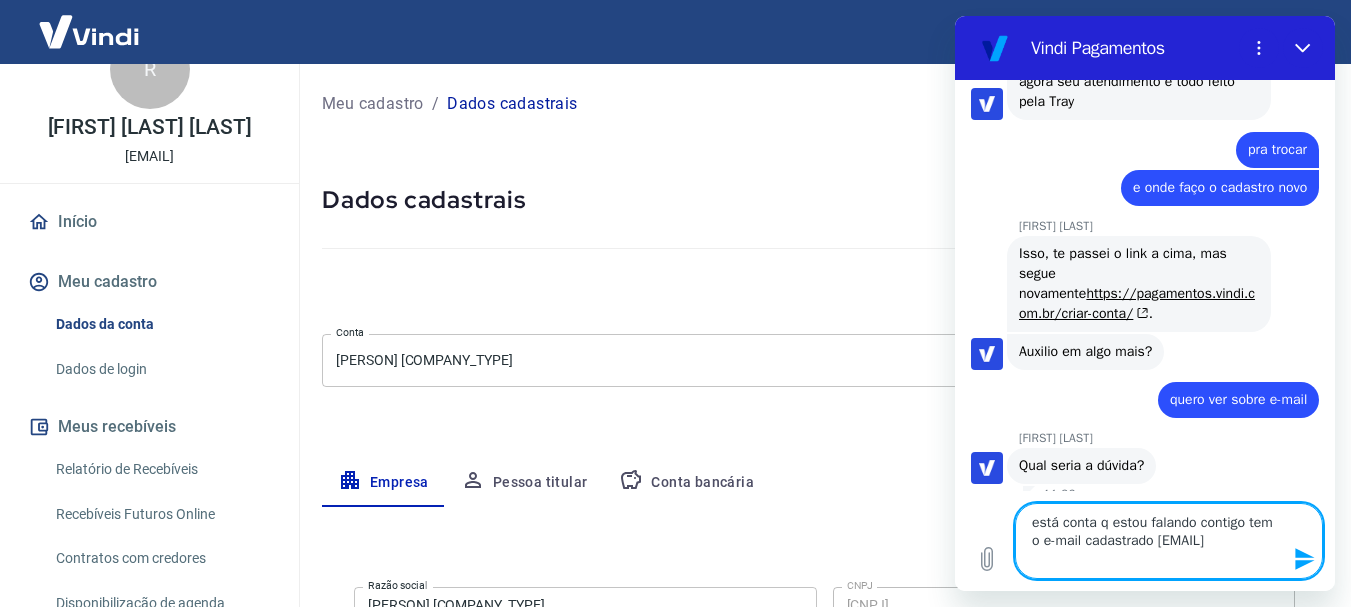 click on "está conta q estou falando contigo tem o e-mail cadastrado [EMAIL]" at bounding box center (1169, 541) 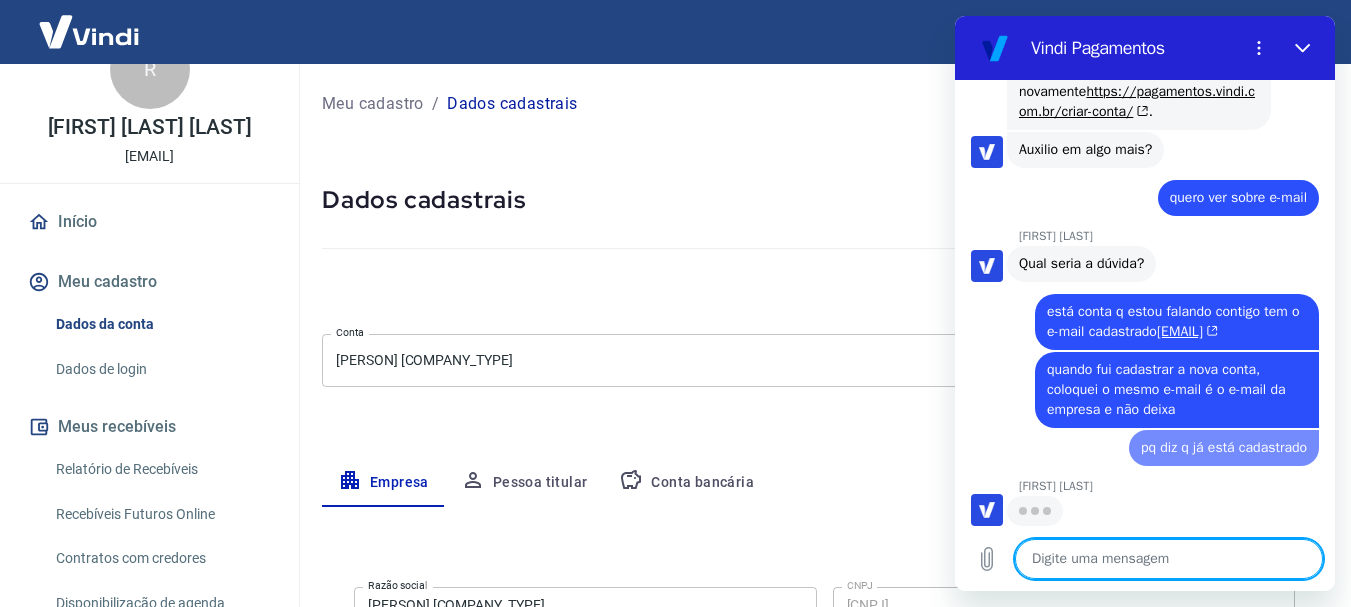 scroll, scrollTop: 2048, scrollLeft: 0, axis: vertical 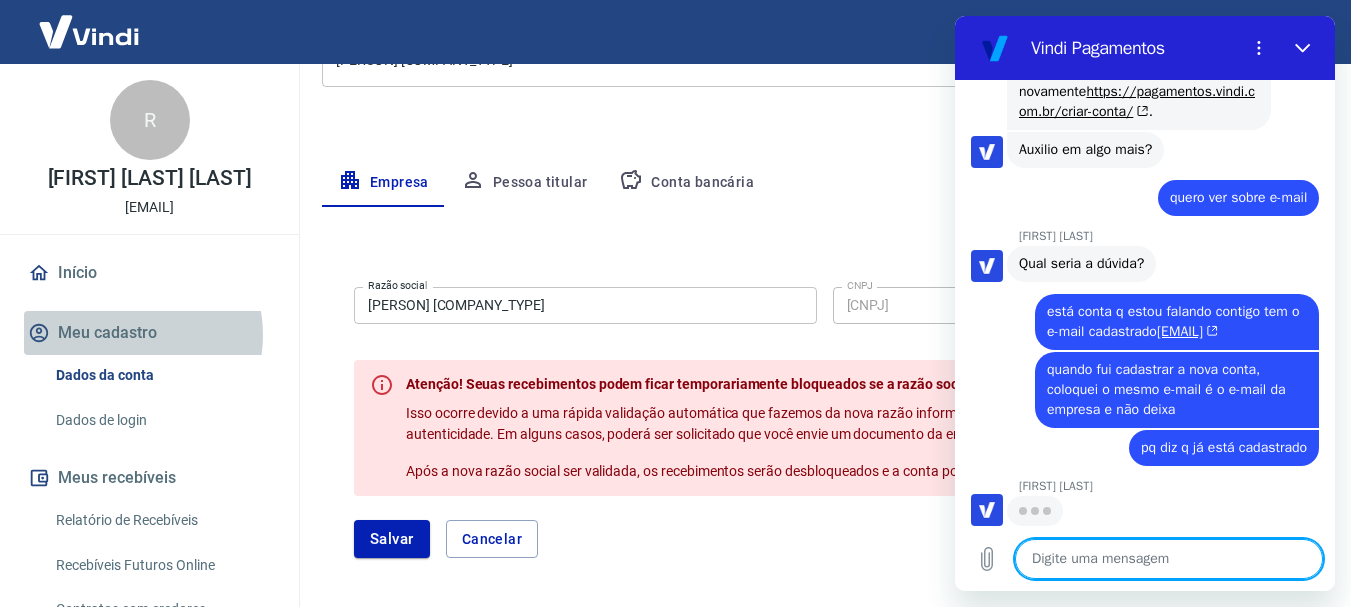click on "Meu cadastro" at bounding box center [149, 333] 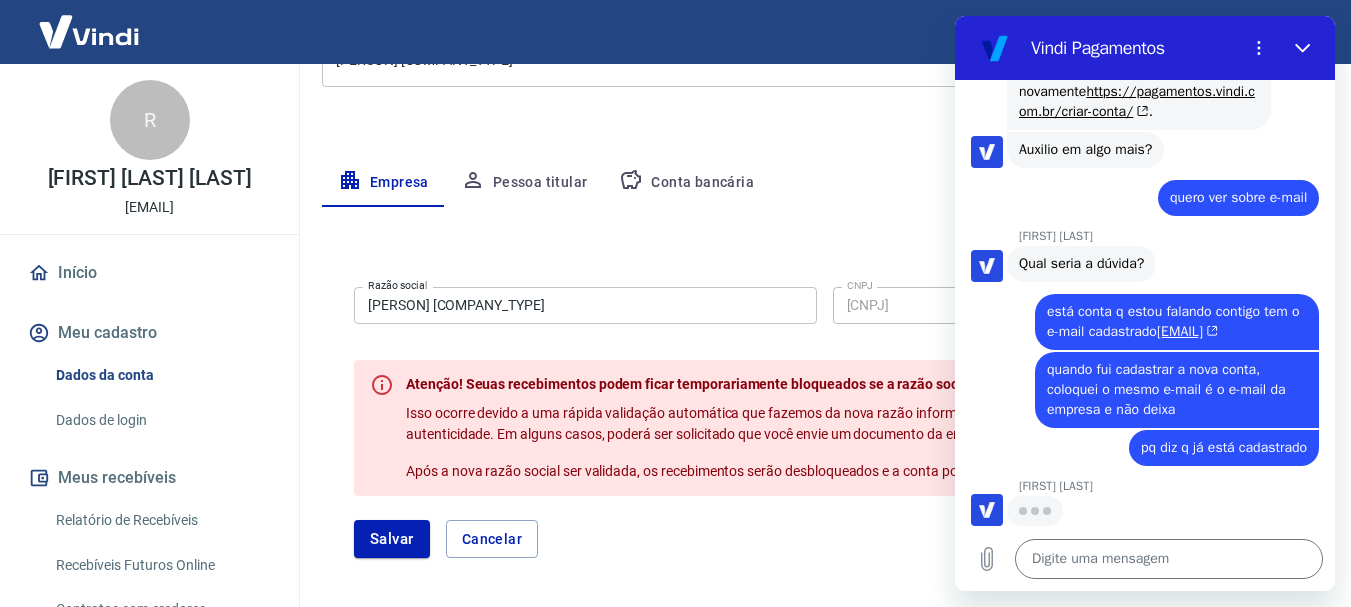 click on "Dados da conta" at bounding box center (161, 375) 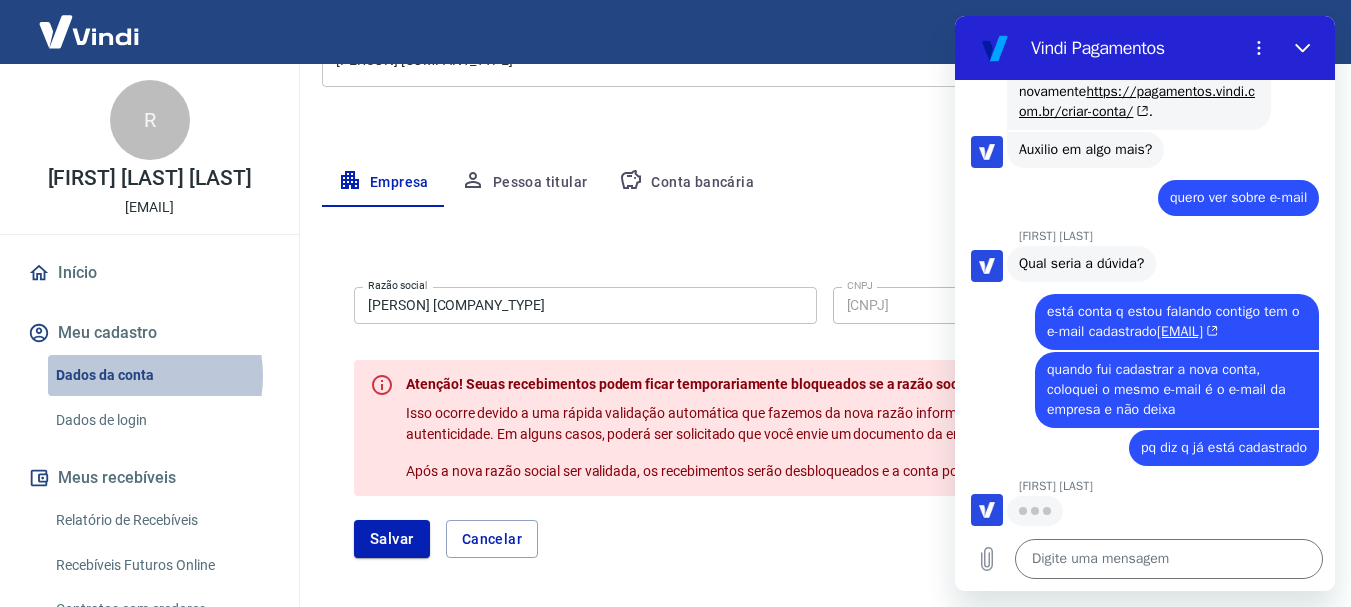 click on "Dados da conta" at bounding box center (161, 375) 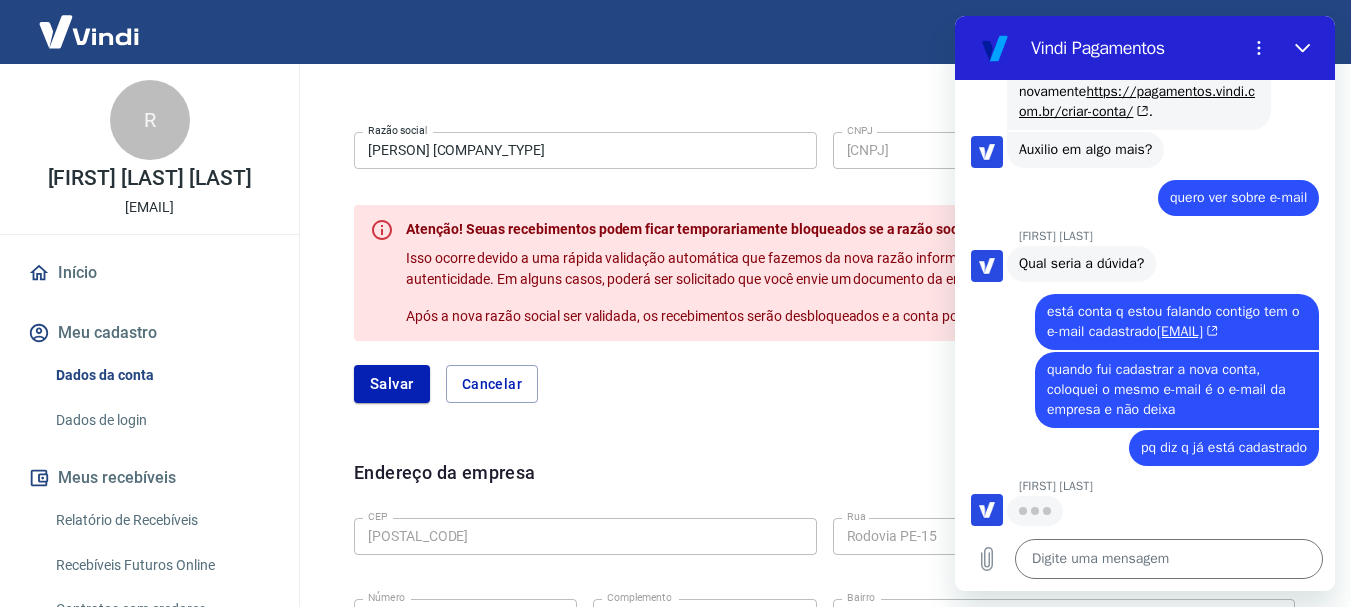 scroll, scrollTop: 420, scrollLeft: 0, axis: vertical 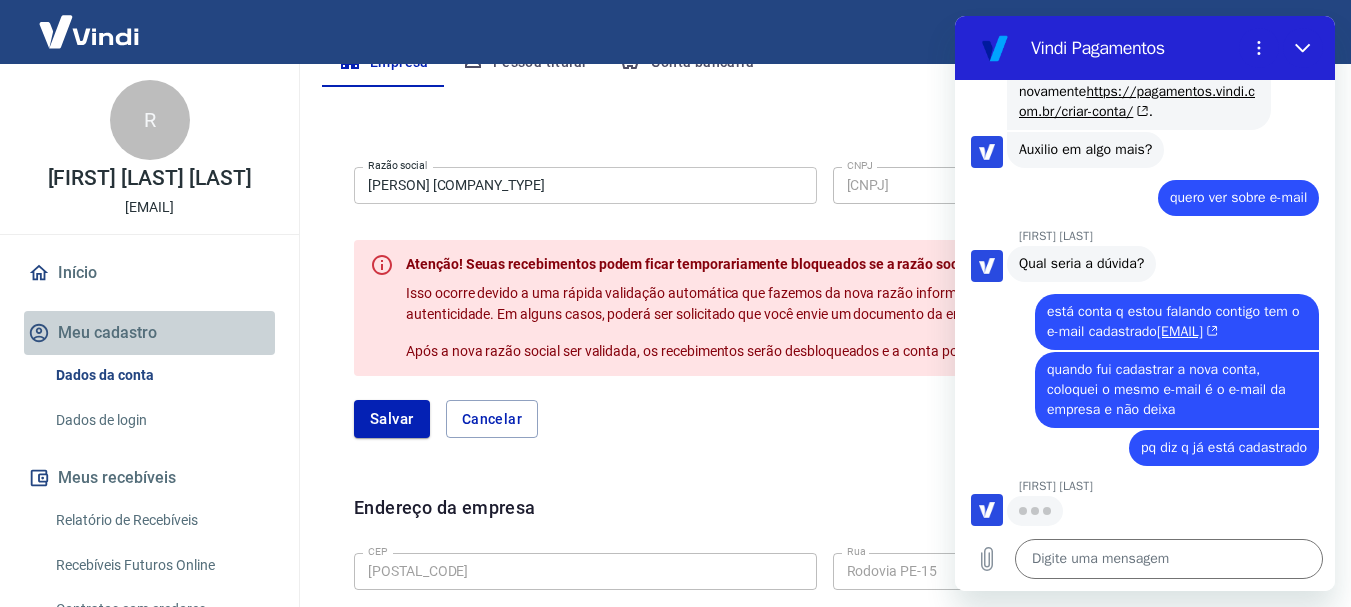 click on "Meu cadastro" at bounding box center [149, 333] 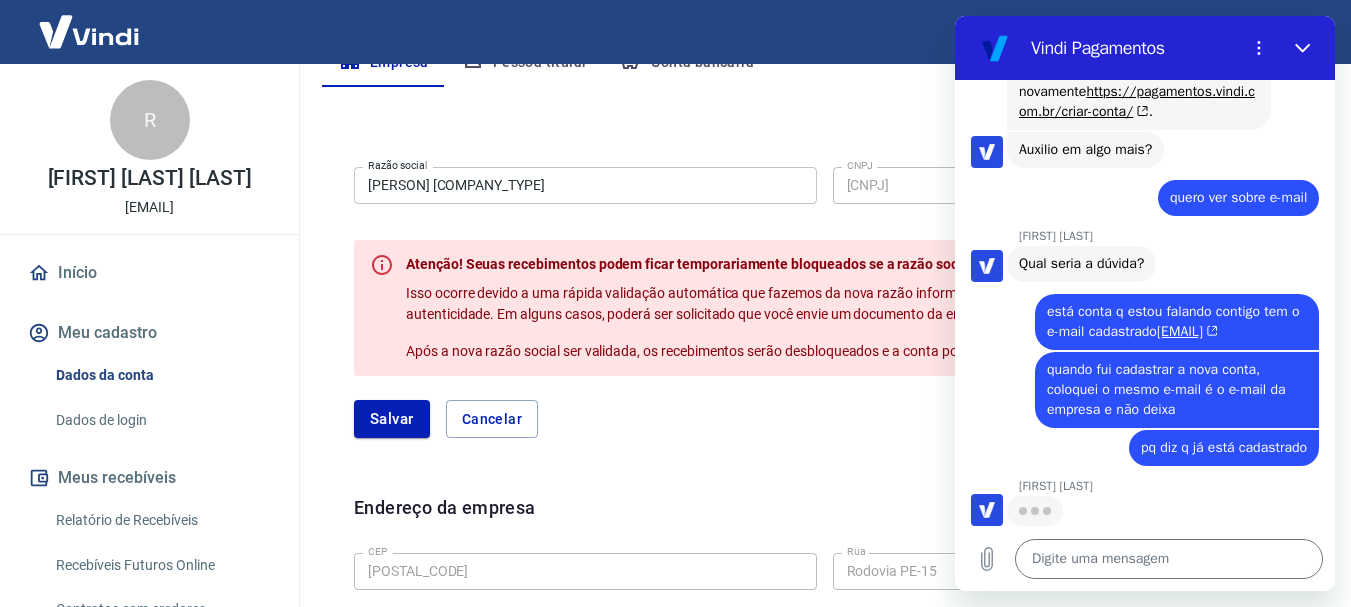 click on "Meu cadastro" at bounding box center (149, 333) 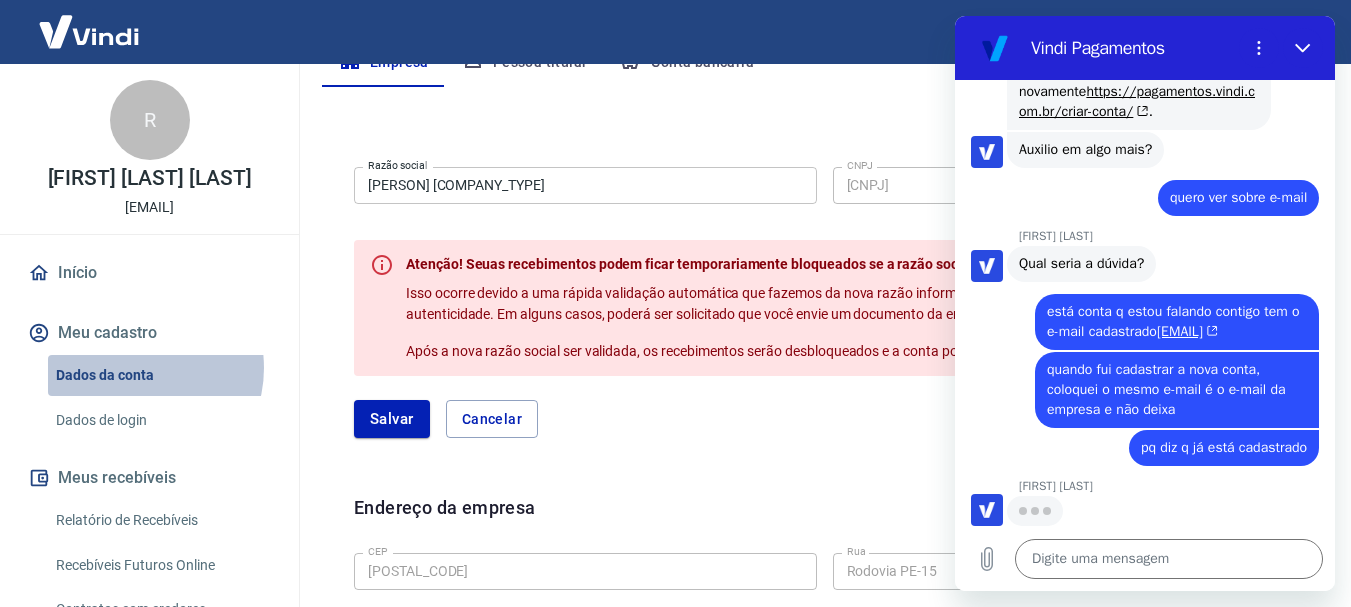 click on "Dados da conta" at bounding box center (161, 375) 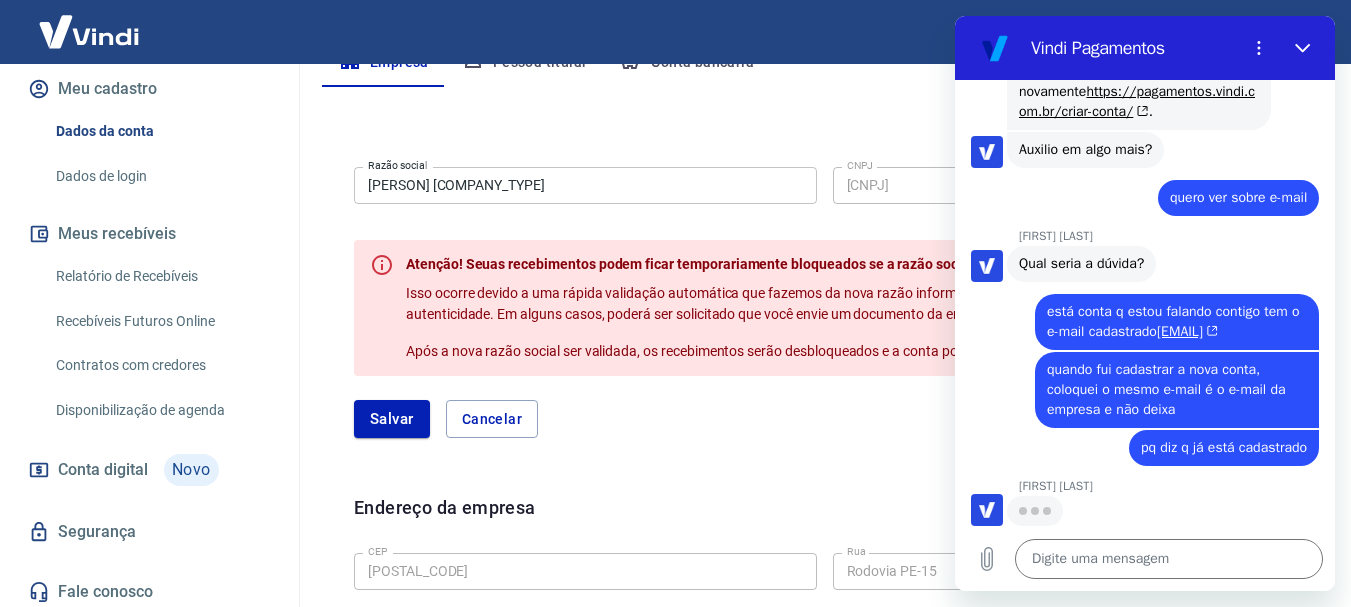 scroll, scrollTop: 251, scrollLeft: 0, axis: vertical 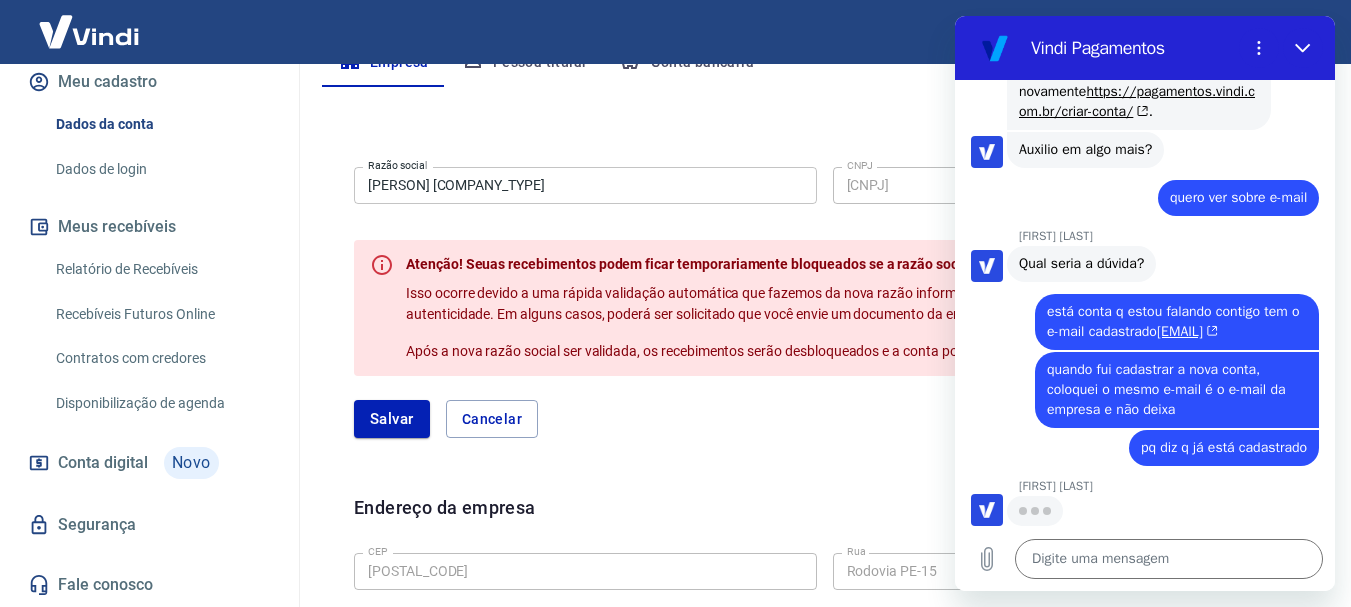 click on "Dados de login" at bounding box center (161, 169) 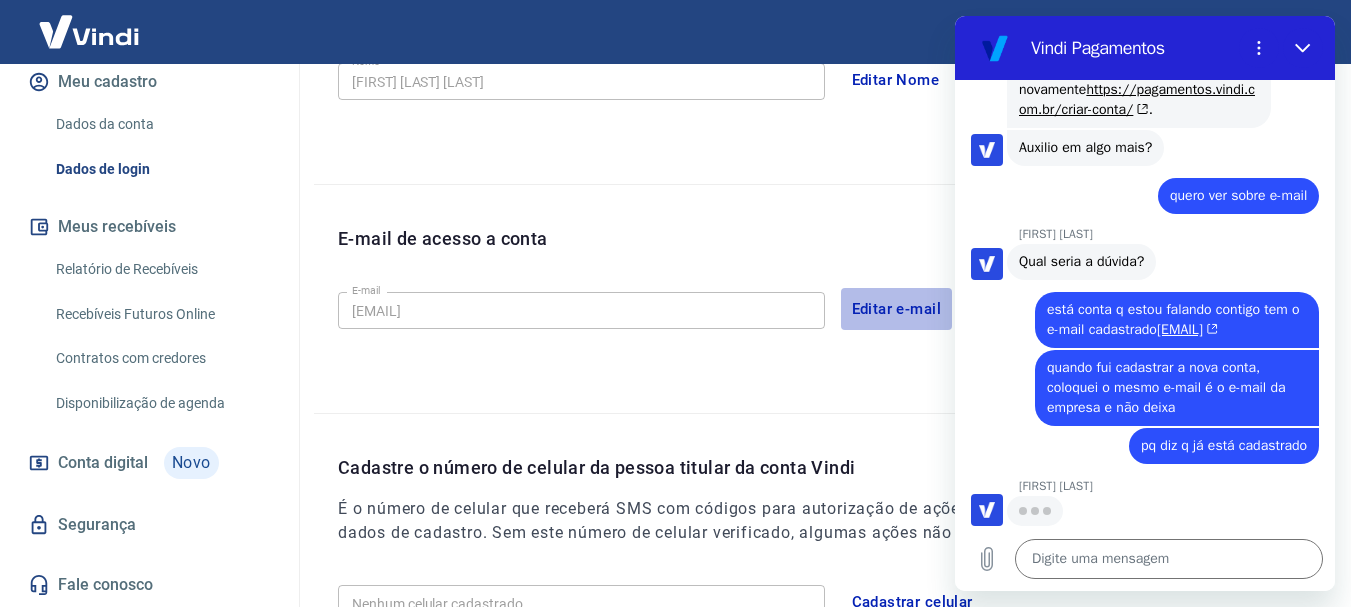 click on "Editar e-mail" at bounding box center (897, 309) 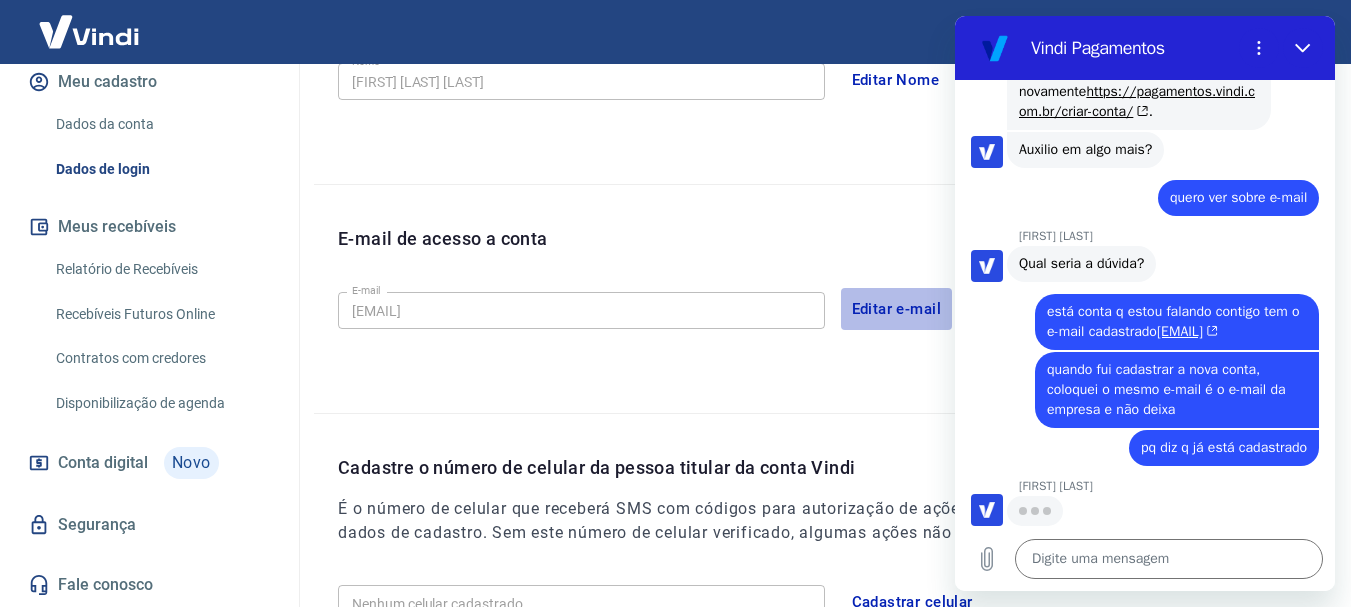 scroll, scrollTop: 2048, scrollLeft: 0, axis: vertical 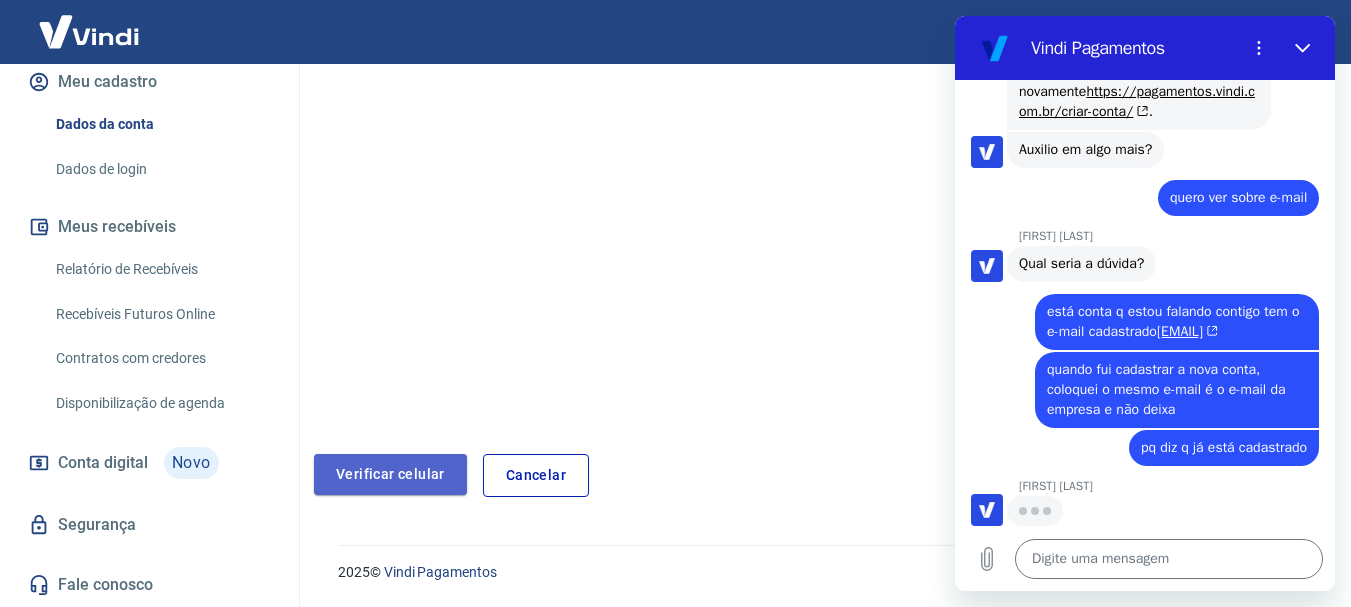 click on "Verificar celular" at bounding box center (390, 474) 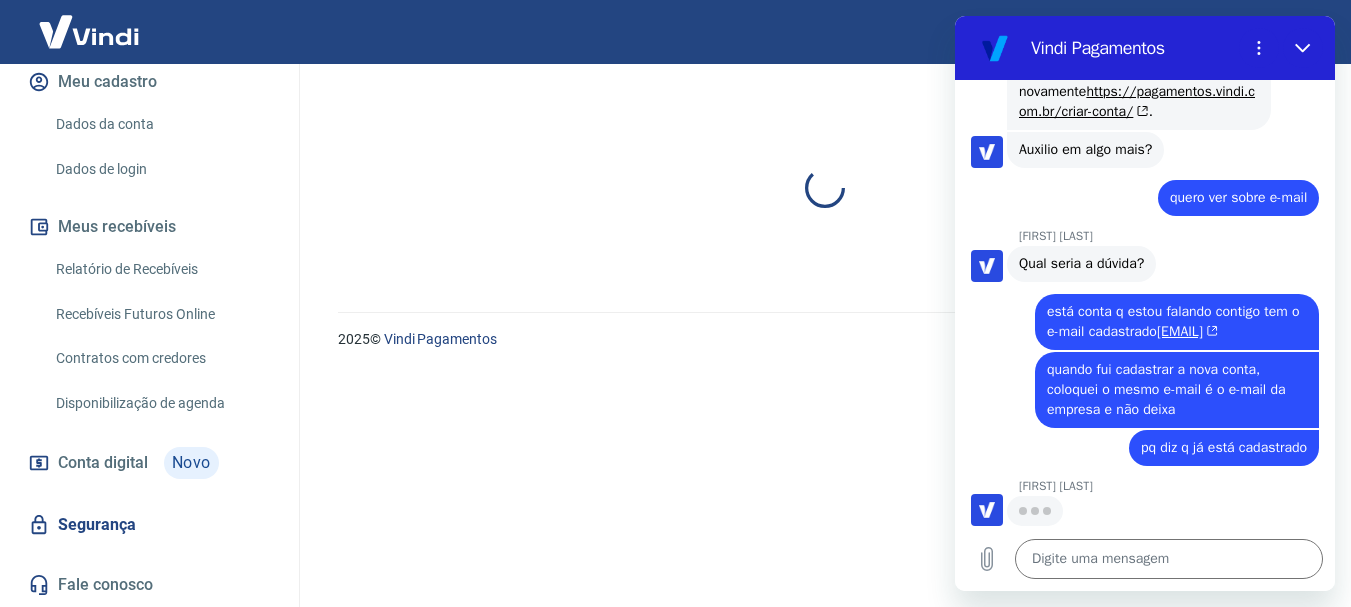 scroll, scrollTop: 0, scrollLeft: 0, axis: both 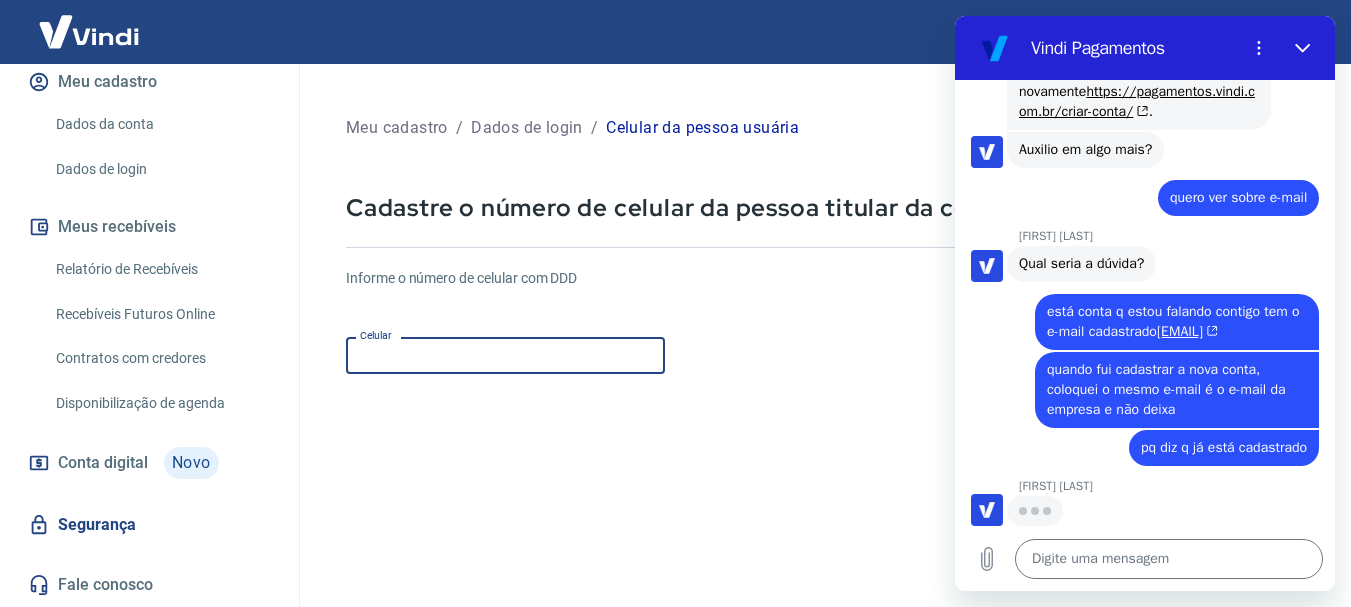 click on "Celular" at bounding box center (505, 355) 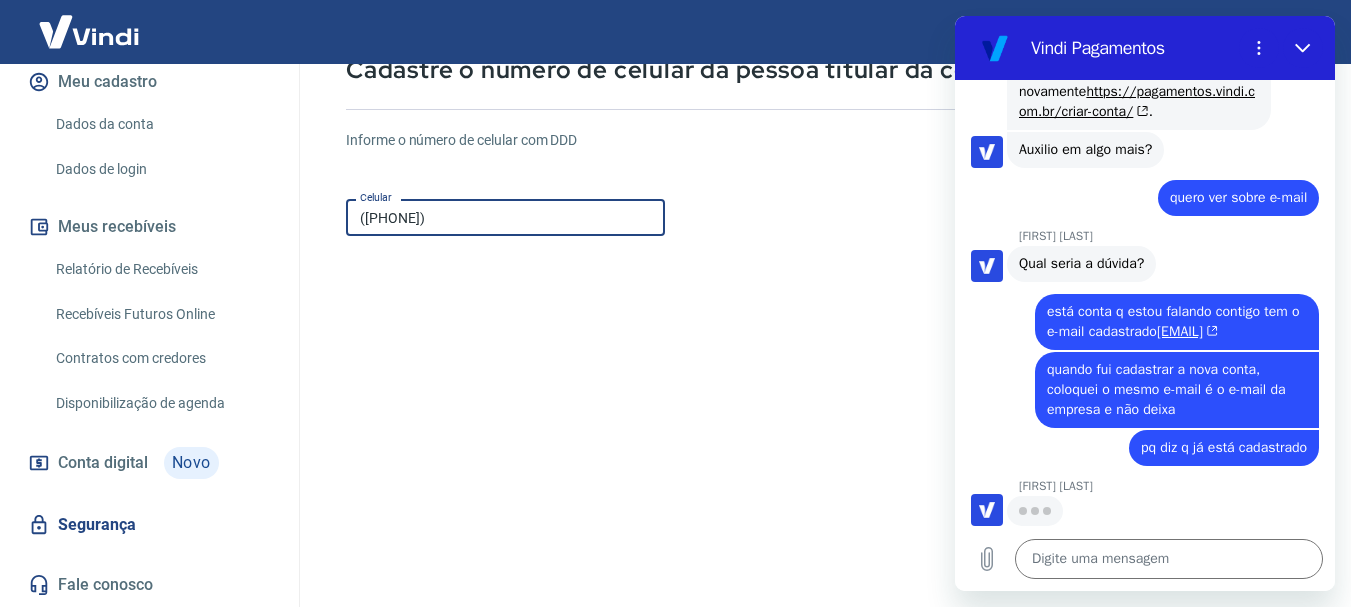 scroll, scrollTop: 340, scrollLeft: 0, axis: vertical 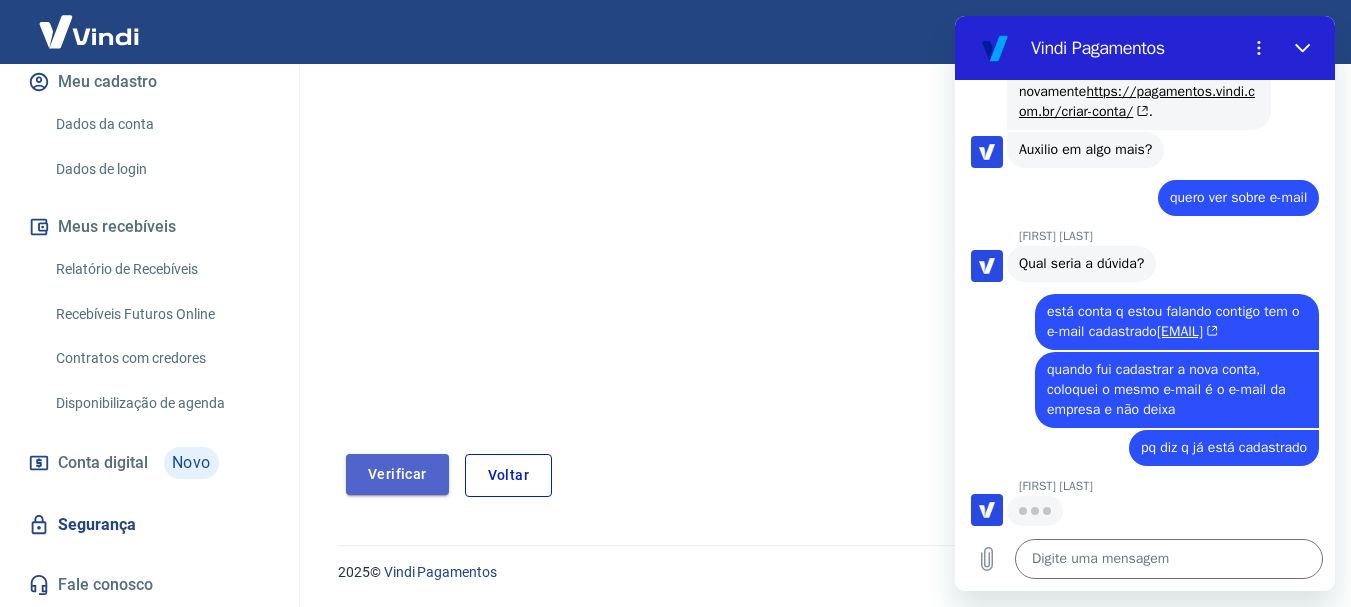 click on "Verificar" at bounding box center (397, 474) 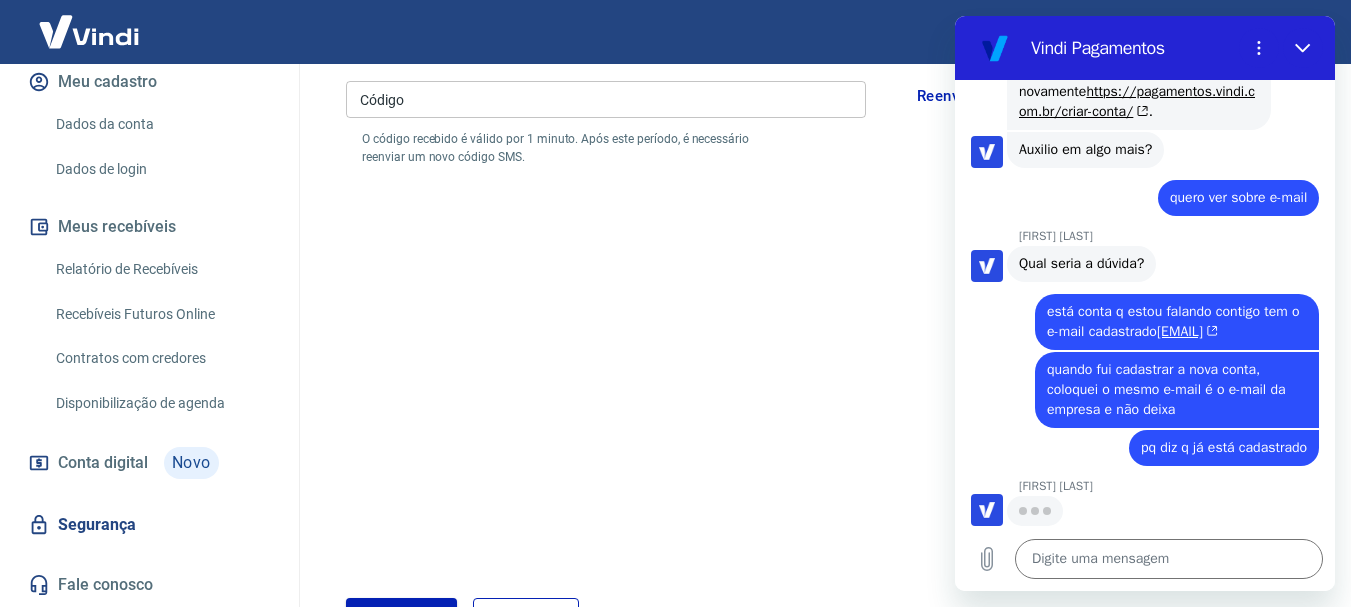 scroll, scrollTop: 140, scrollLeft: 0, axis: vertical 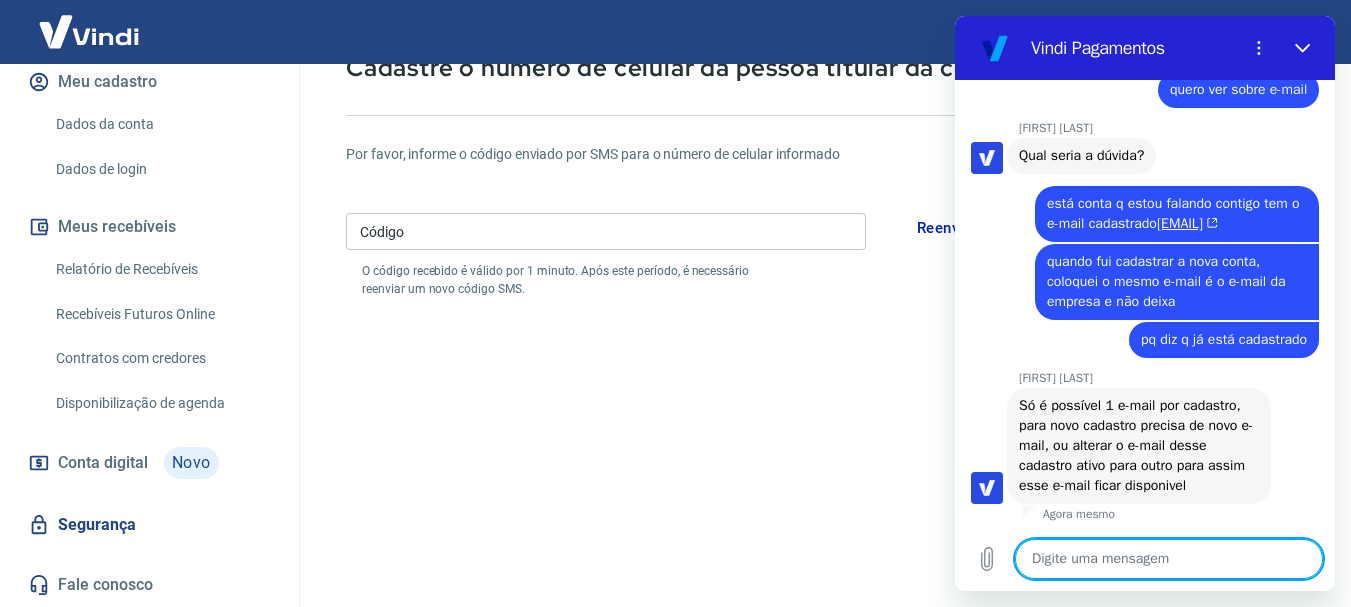 click at bounding box center (1169, 559) 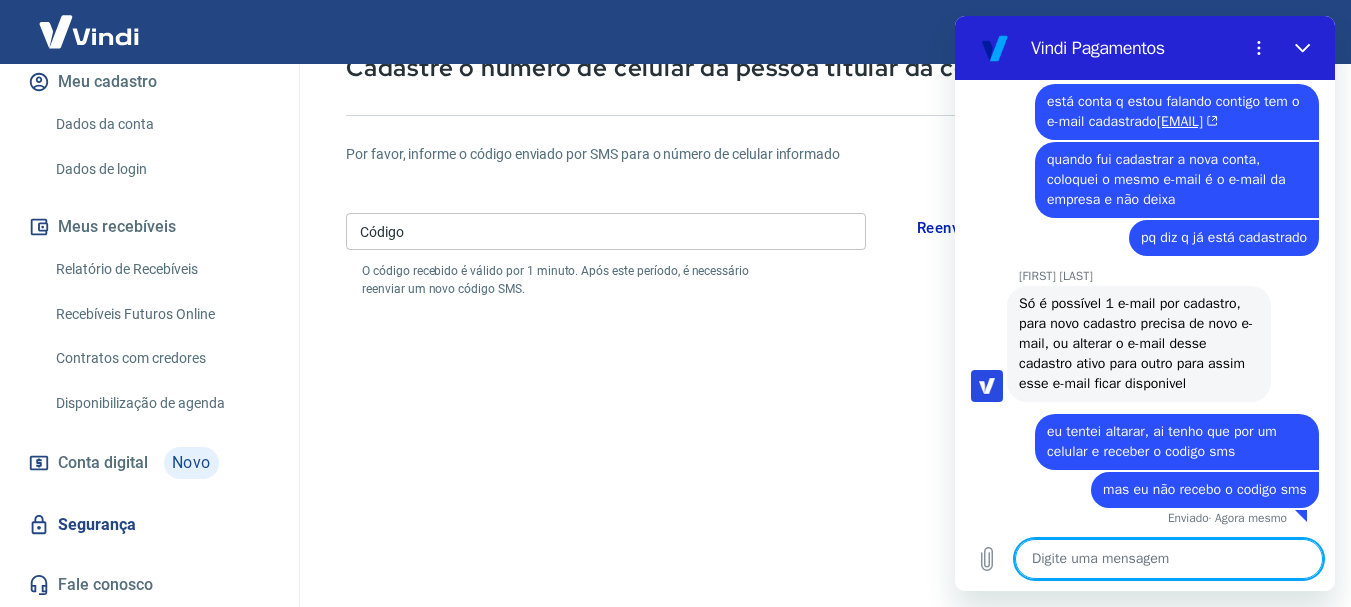 scroll, scrollTop: 2262, scrollLeft: 0, axis: vertical 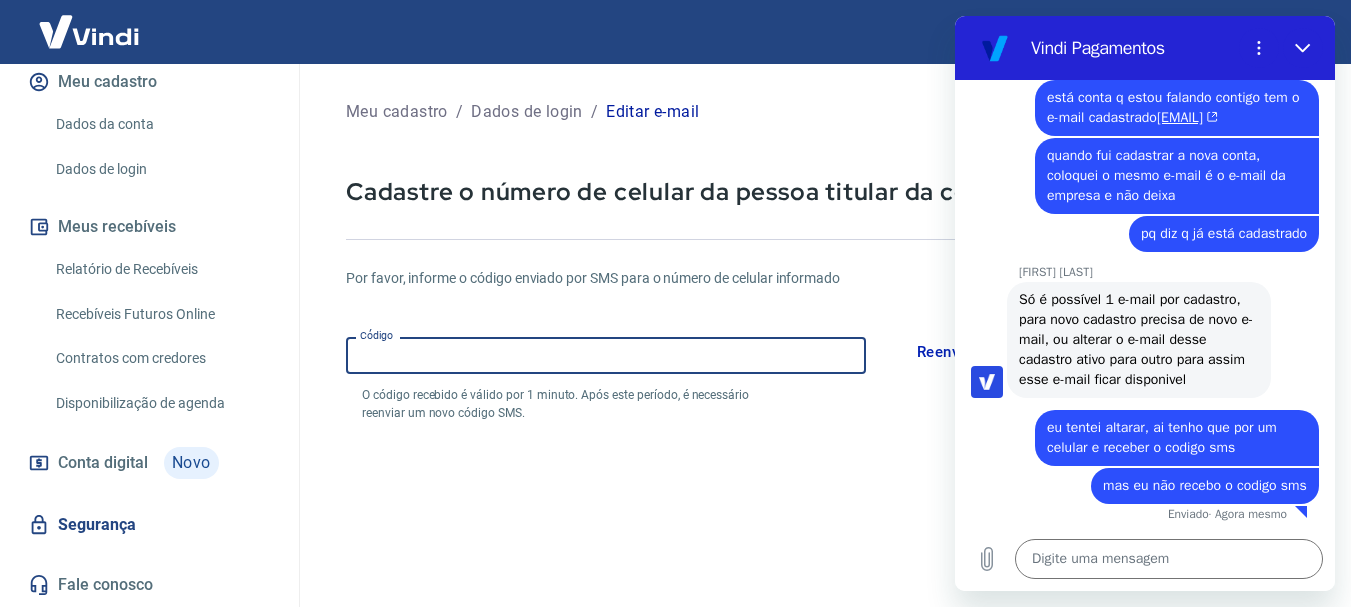 click on "Código" at bounding box center [606, 355] 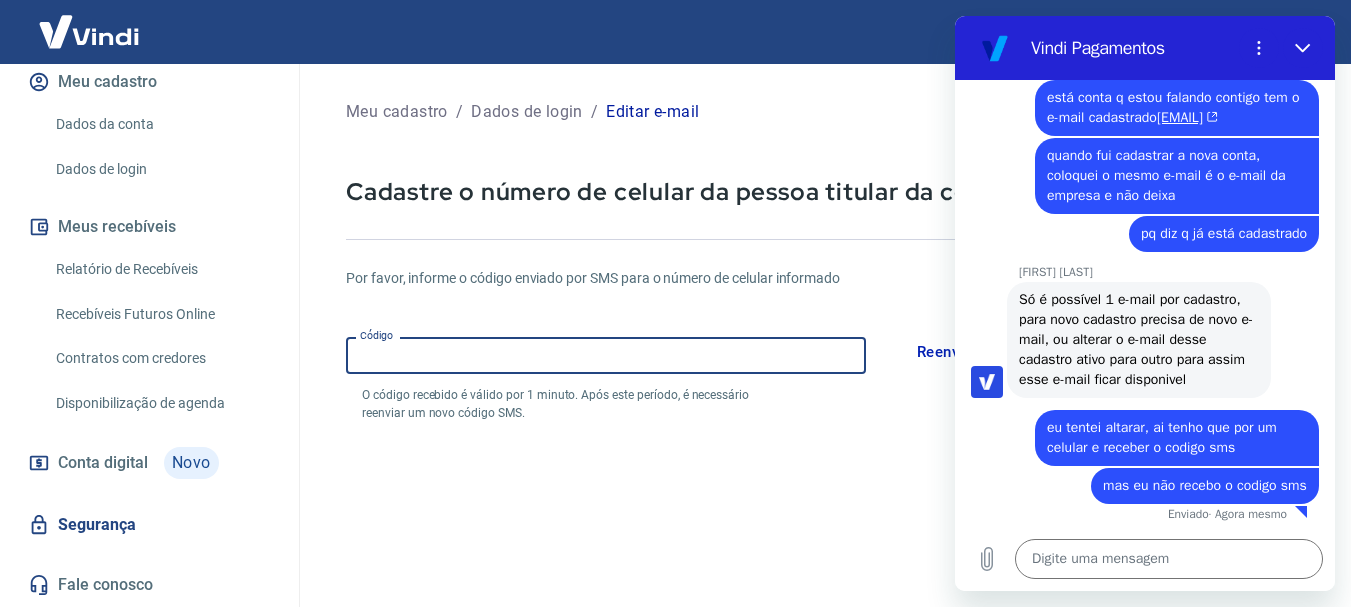 click on "Reenviar código SMS" at bounding box center (992, 352) 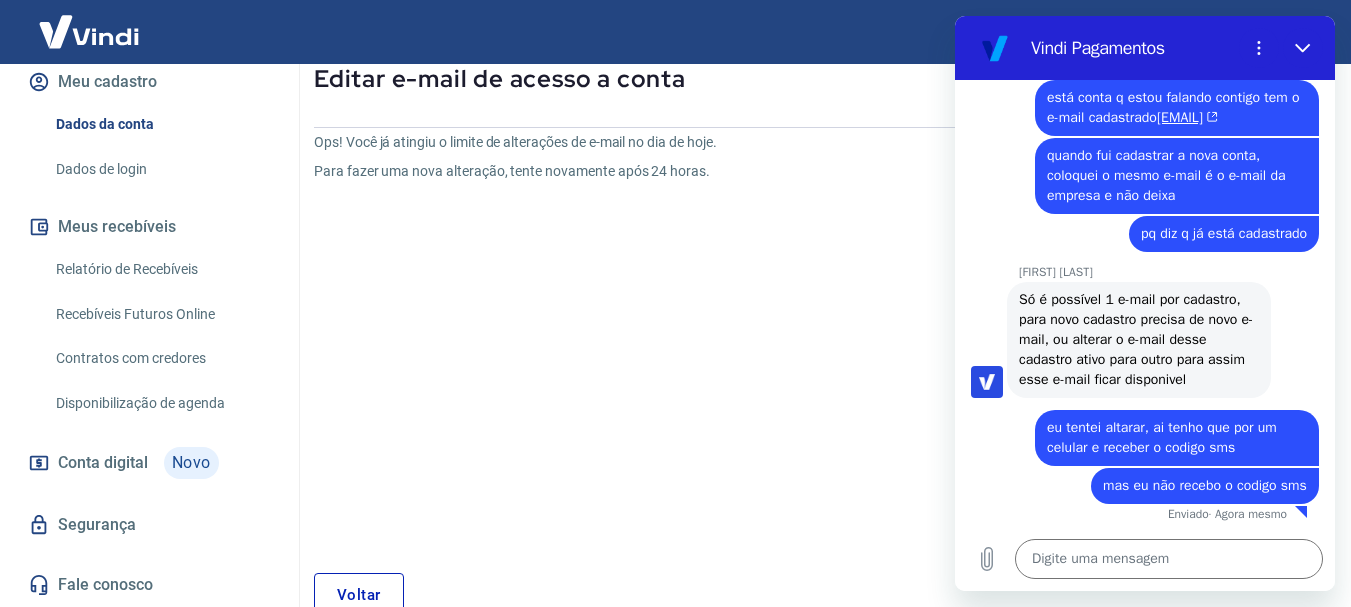 scroll, scrollTop: 241, scrollLeft: 0, axis: vertical 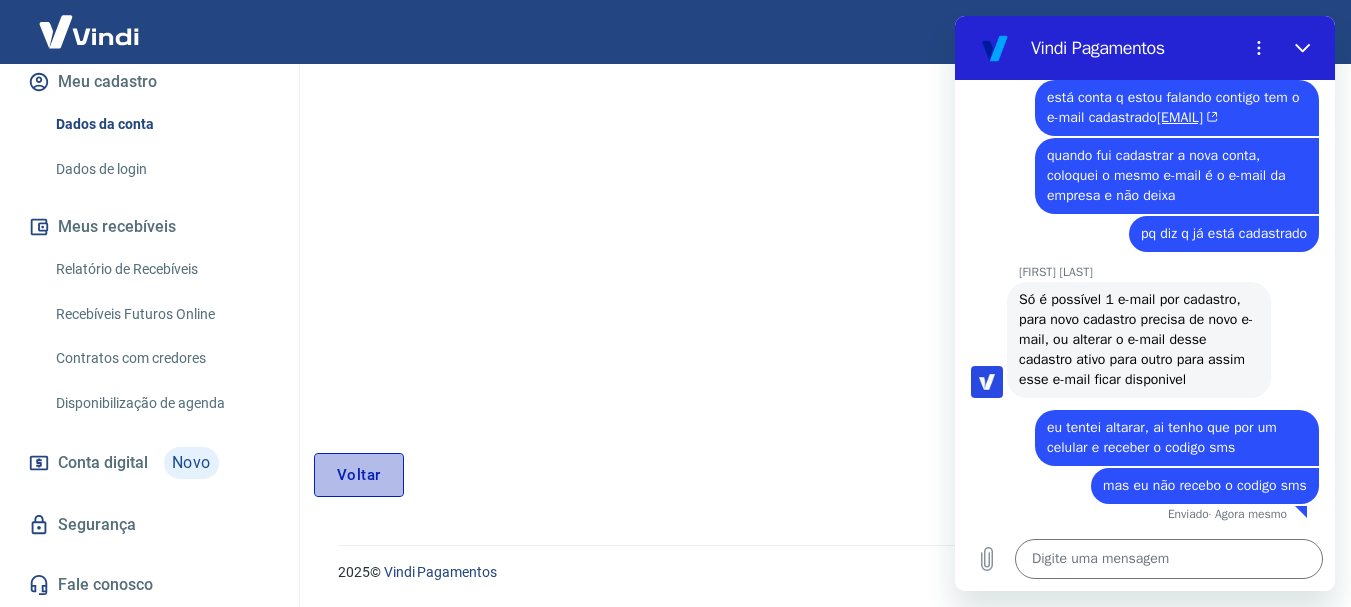 click on "Voltar" at bounding box center (359, 475) 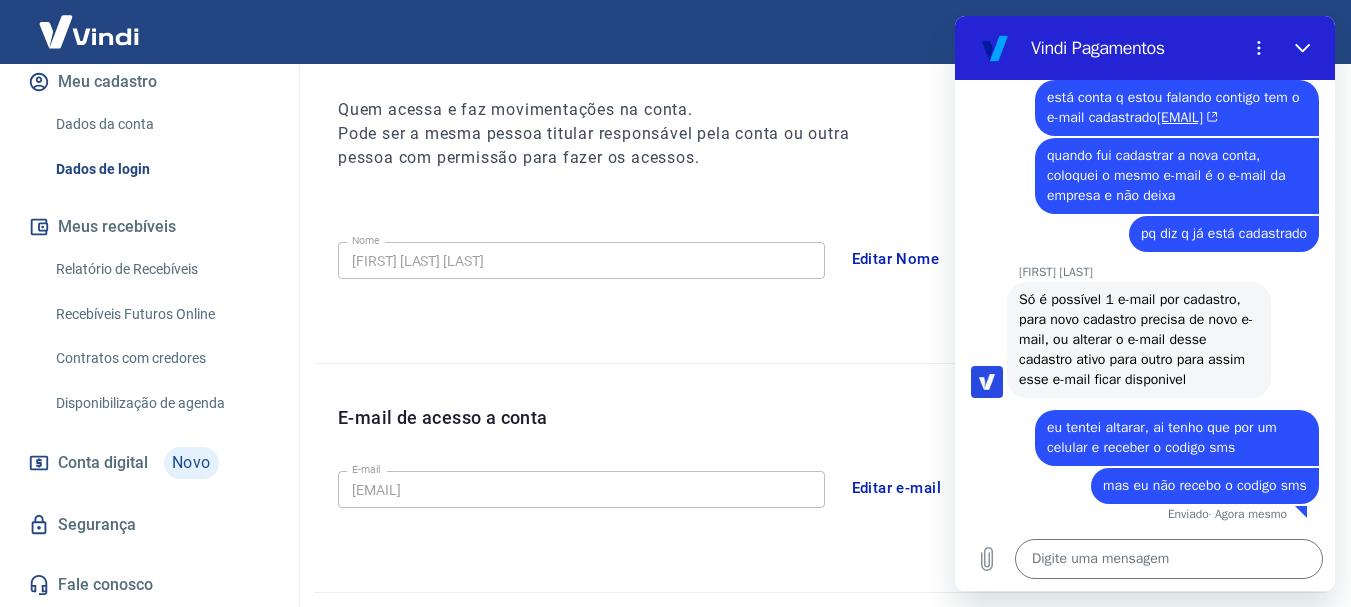 scroll, scrollTop: 606, scrollLeft: 0, axis: vertical 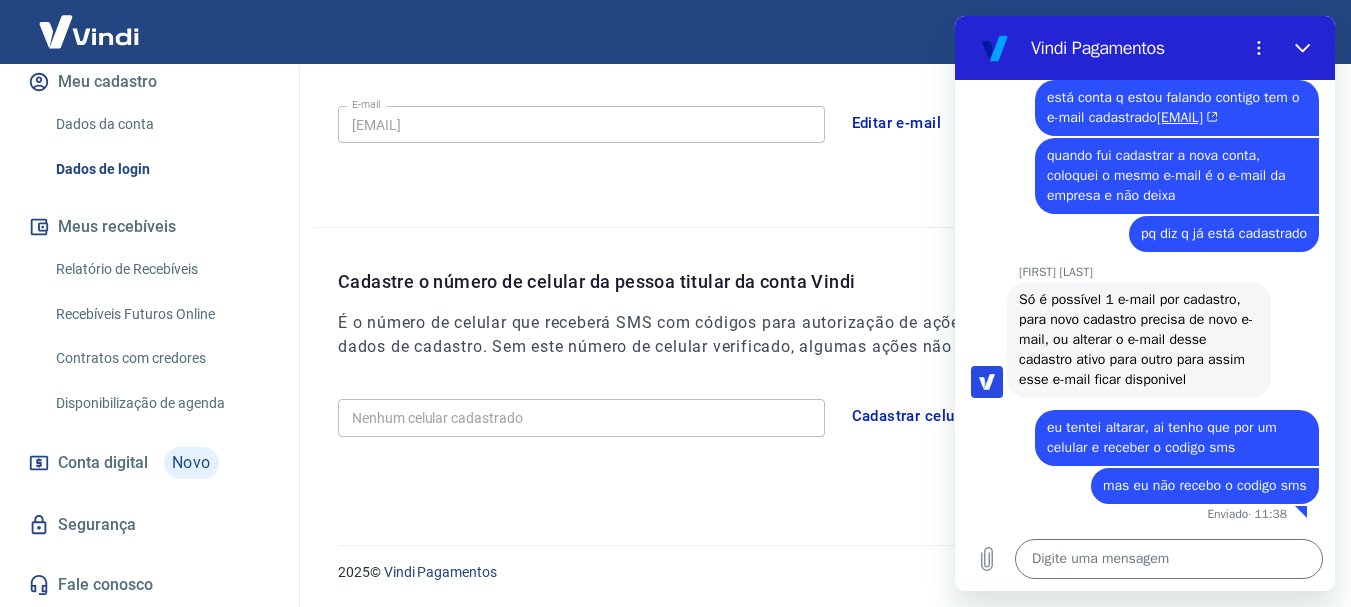 click on "Cadastrar celular" at bounding box center [912, 416] 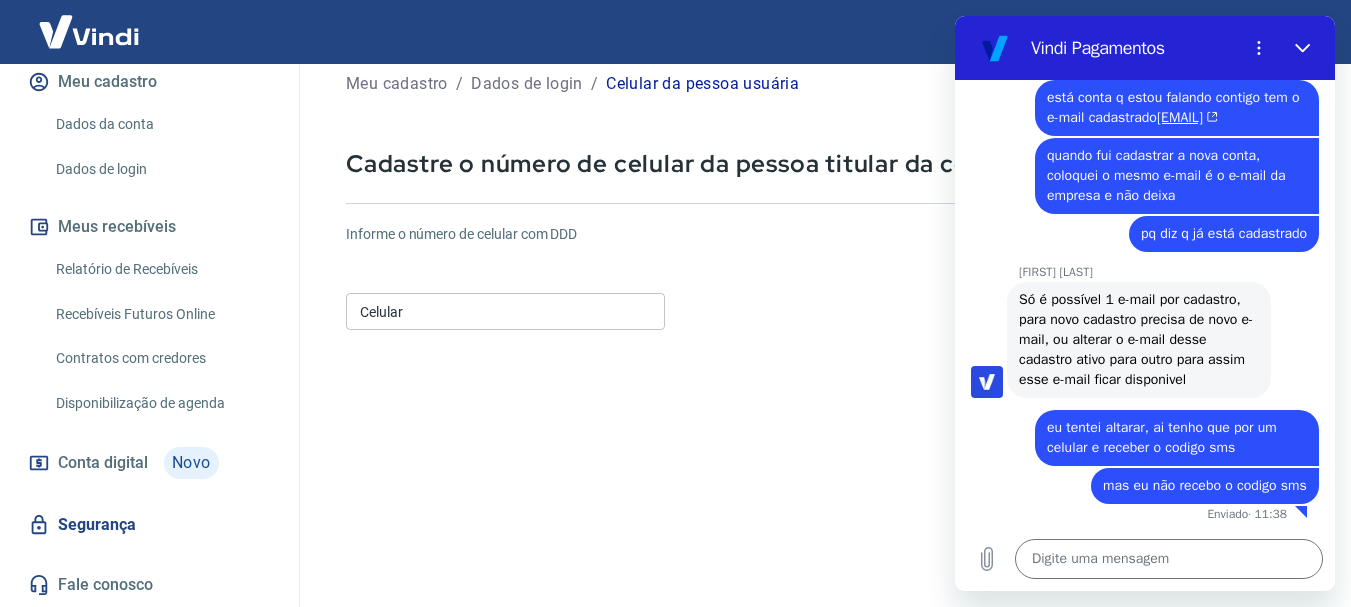 scroll, scrollTop: 0, scrollLeft: 0, axis: both 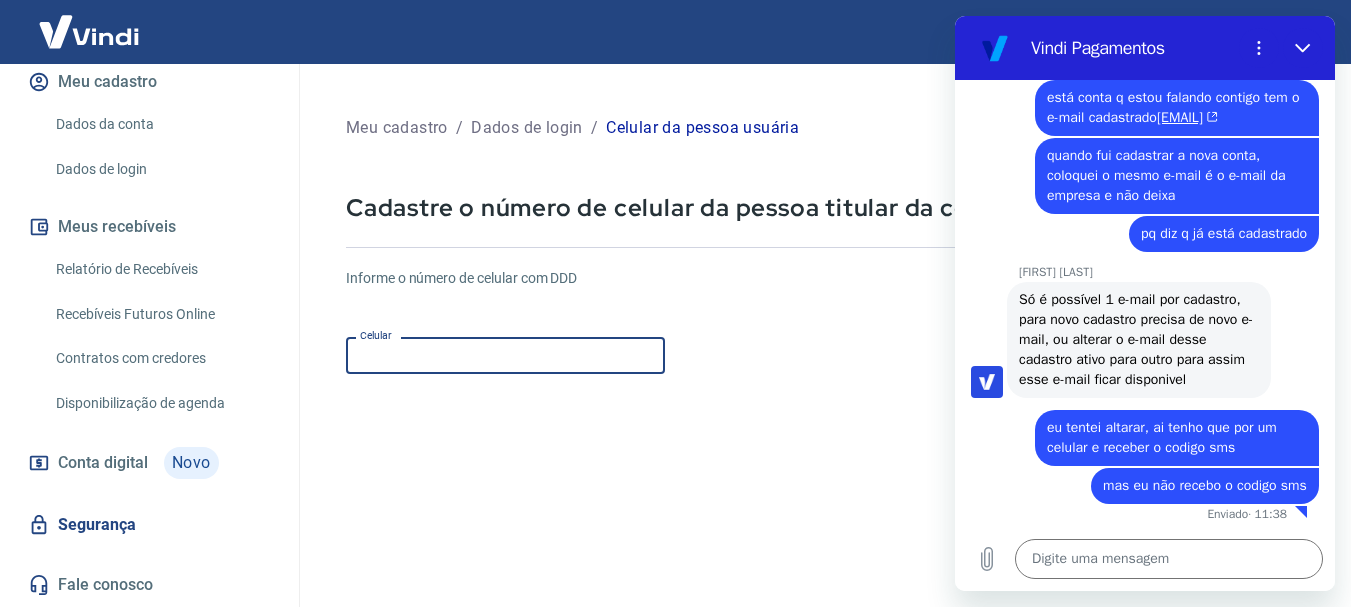click on "Celular" at bounding box center (505, 355) 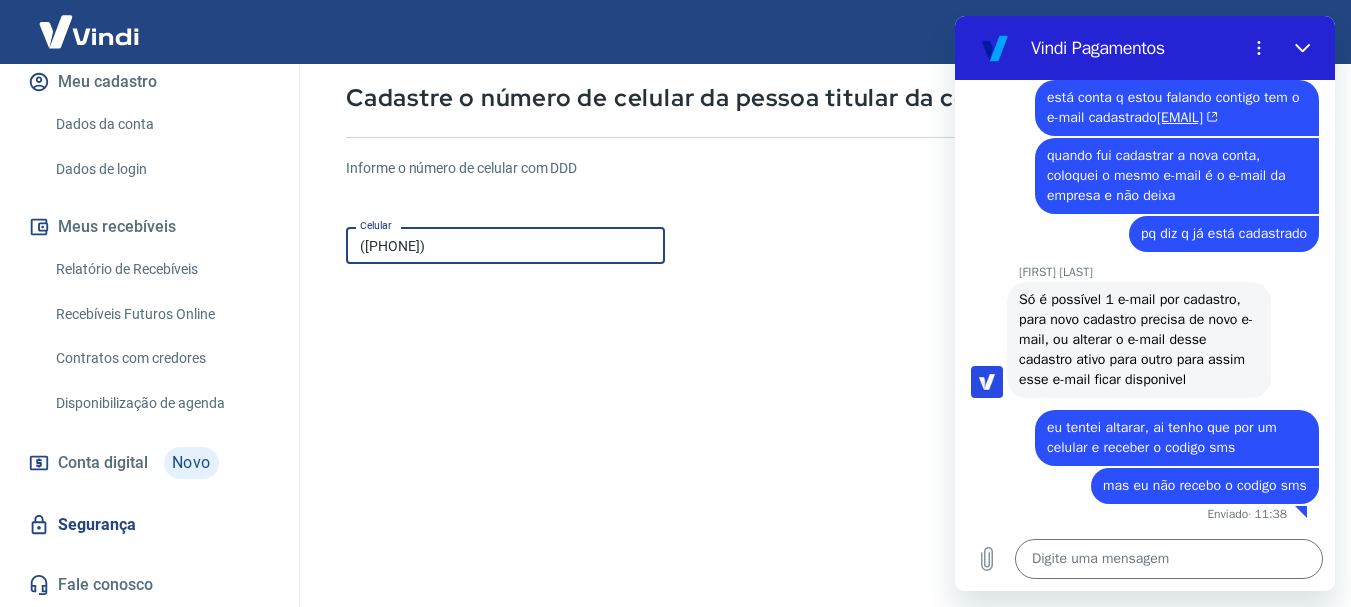 scroll, scrollTop: 340, scrollLeft: 0, axis: vertical 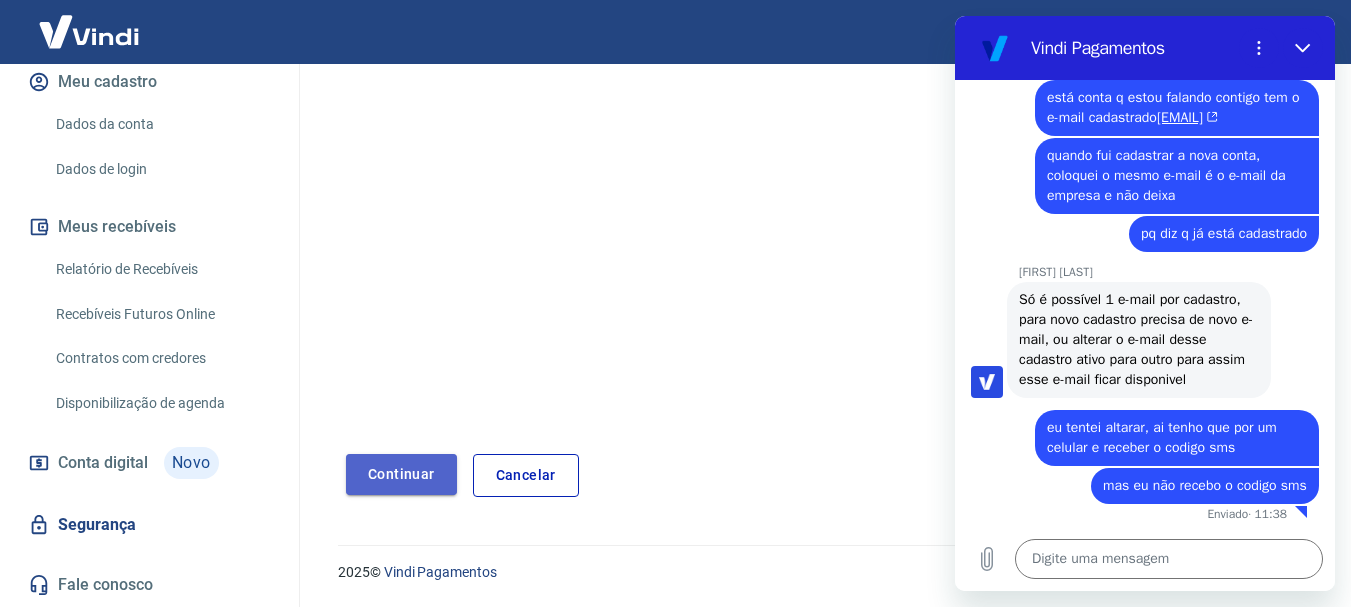 click on "Continuar" at bounding box center (401, 474) 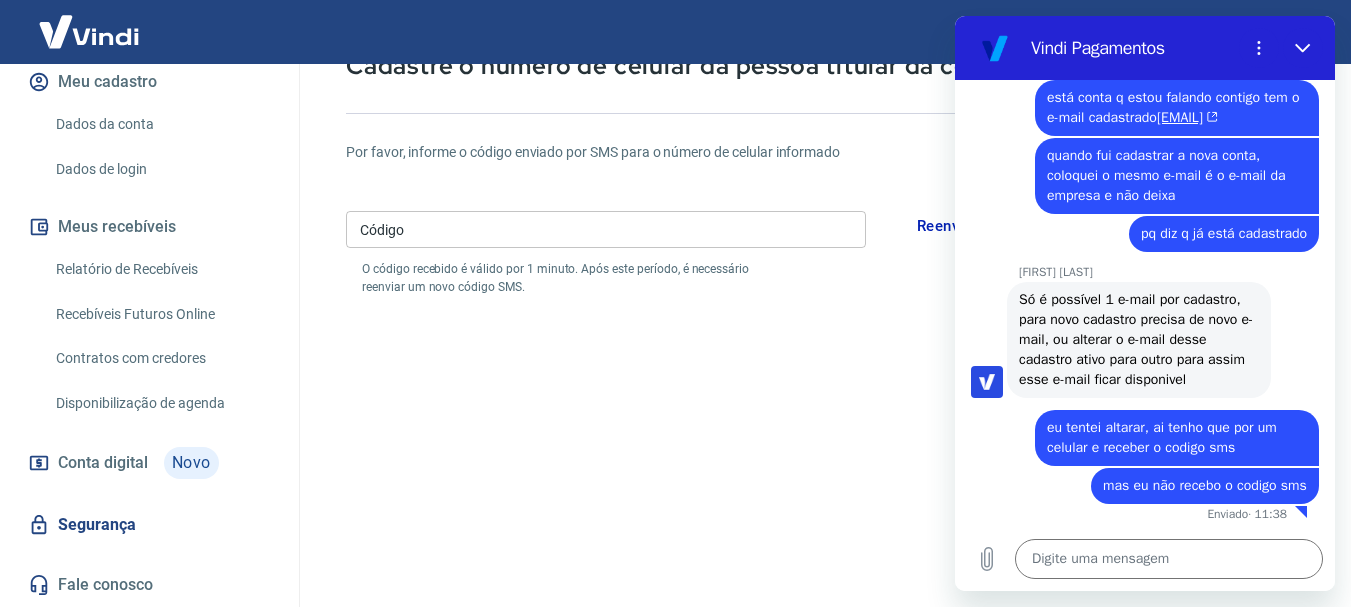 scroll, scrollTop: 140, scrollLeft: 0, axis: vertical 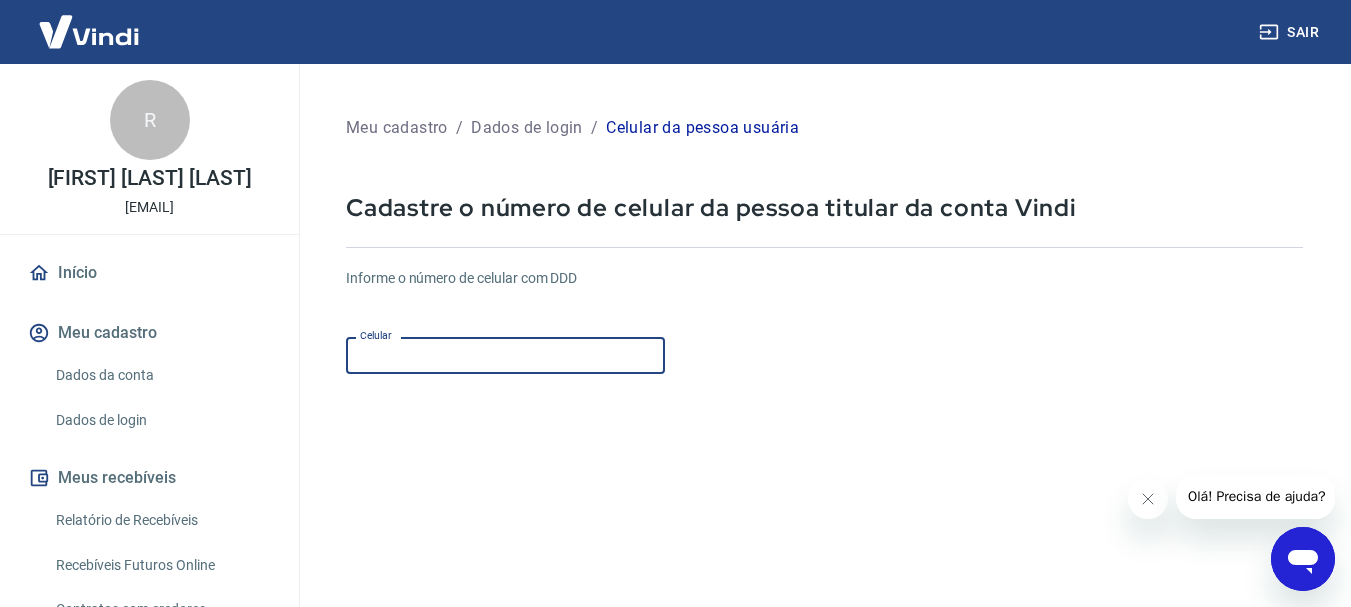 click on "Celular" at bounding box center [505, 355] 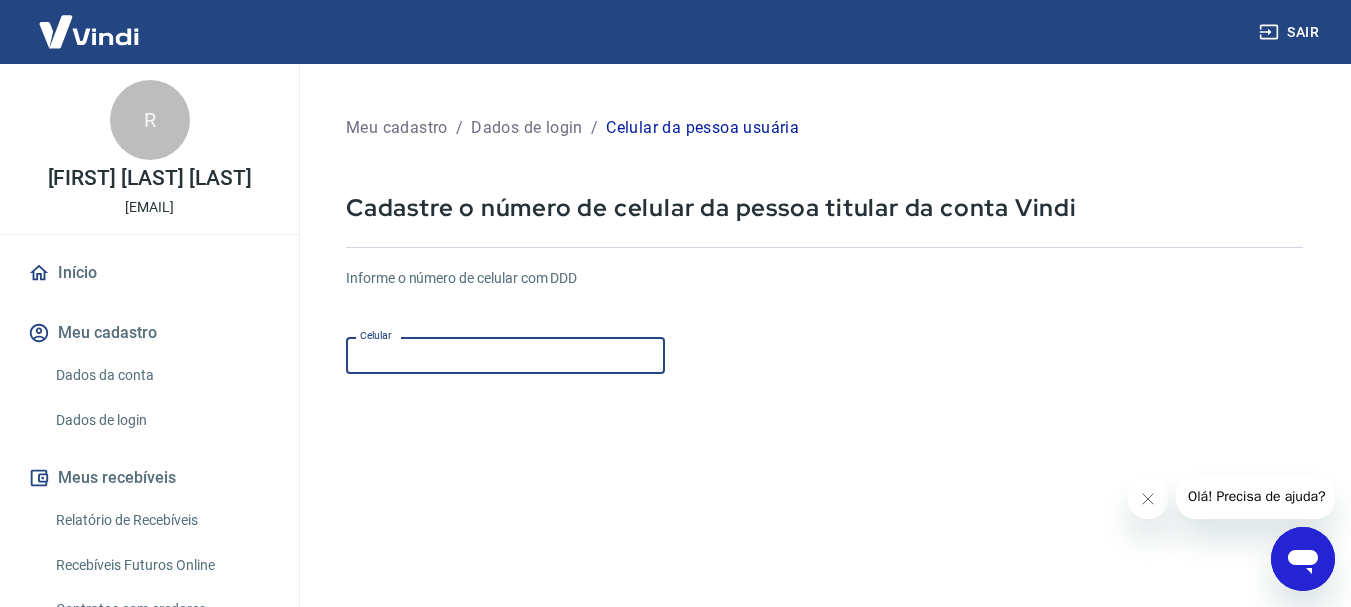 type on "[PHONE]" 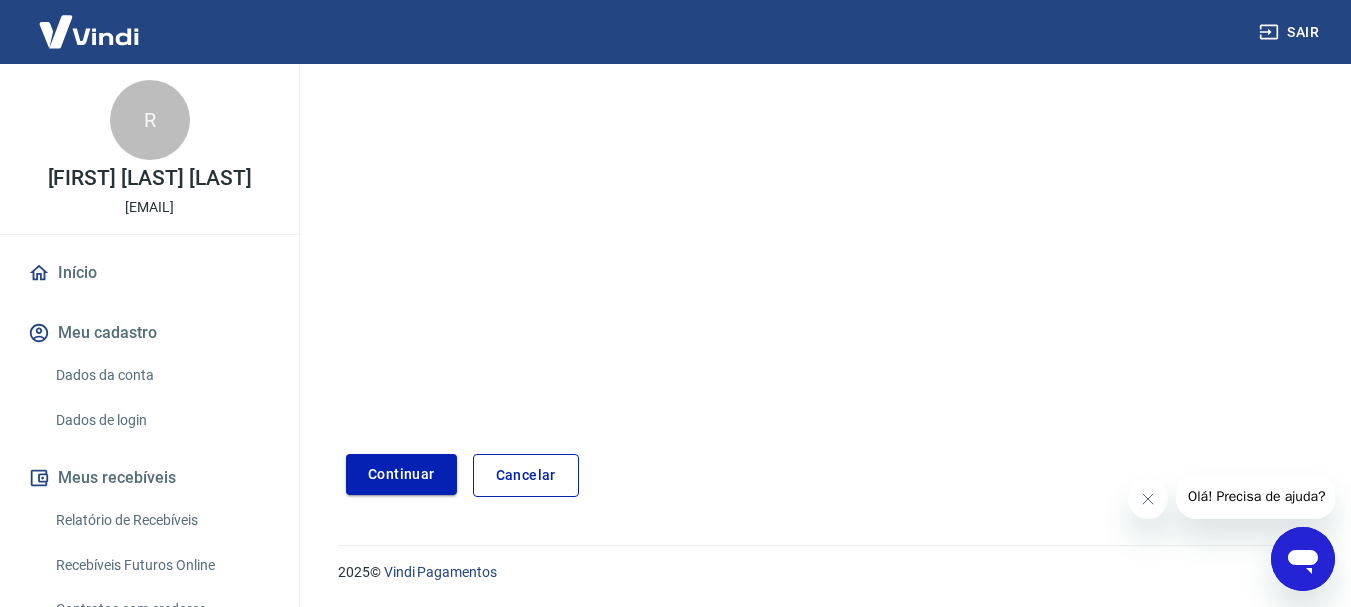 scroll, scrollTop: 0, scrollLeft: 0, axis: both 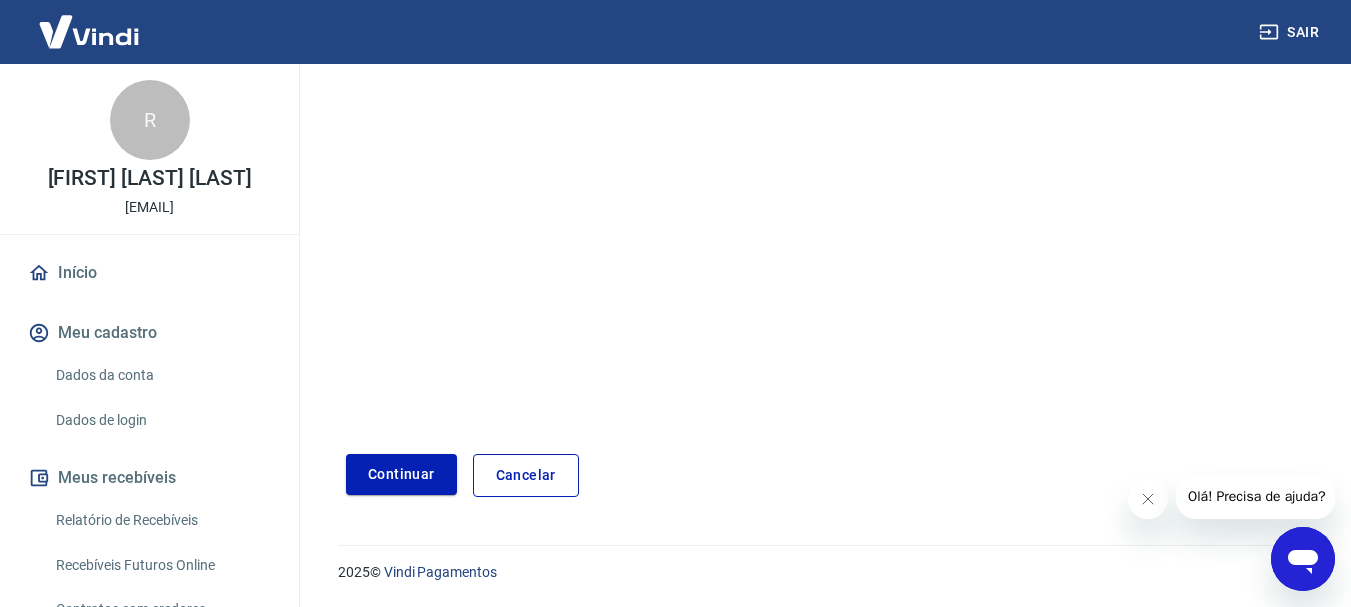 click on "Continuar" at bounding box center (401, 474) 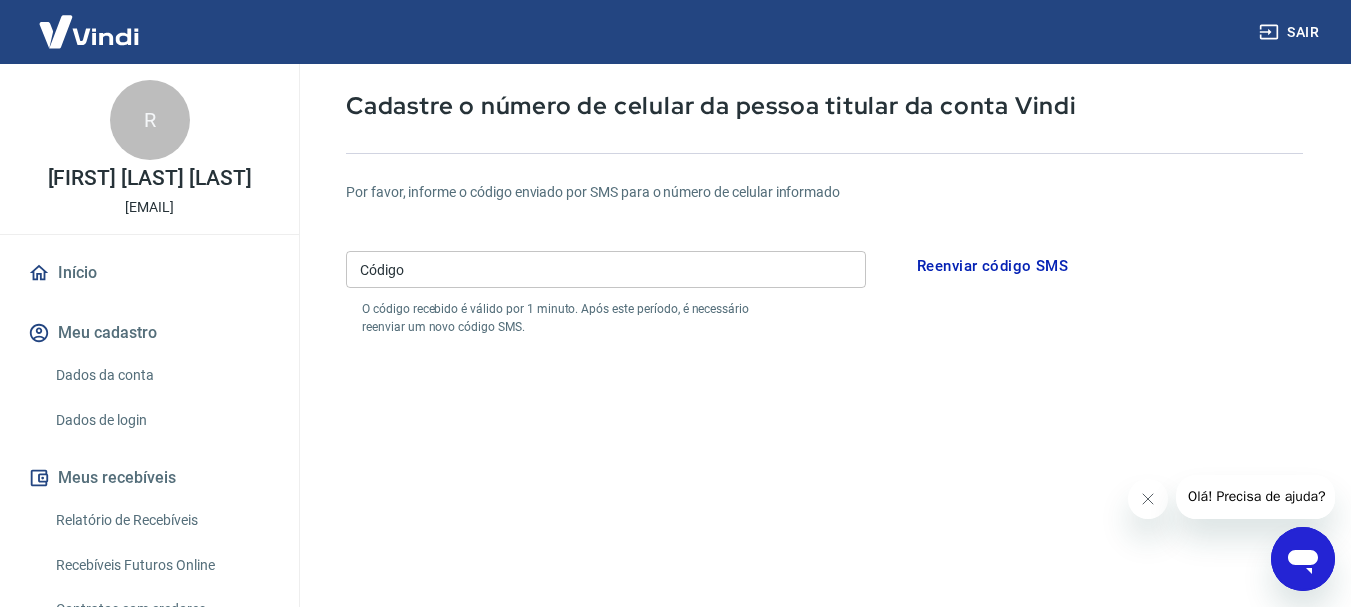 scroll, scrollTop: 40, scrollLeft: 0, axis: vertical 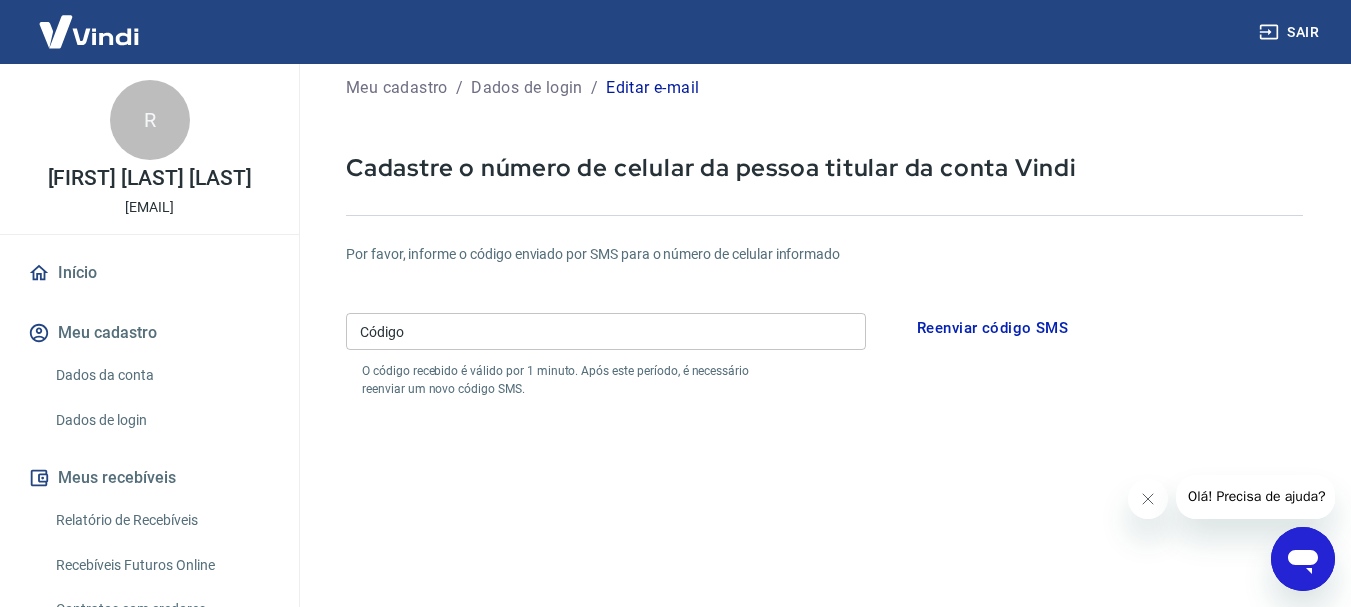 click on "Código" at bounding box center (606, 331) 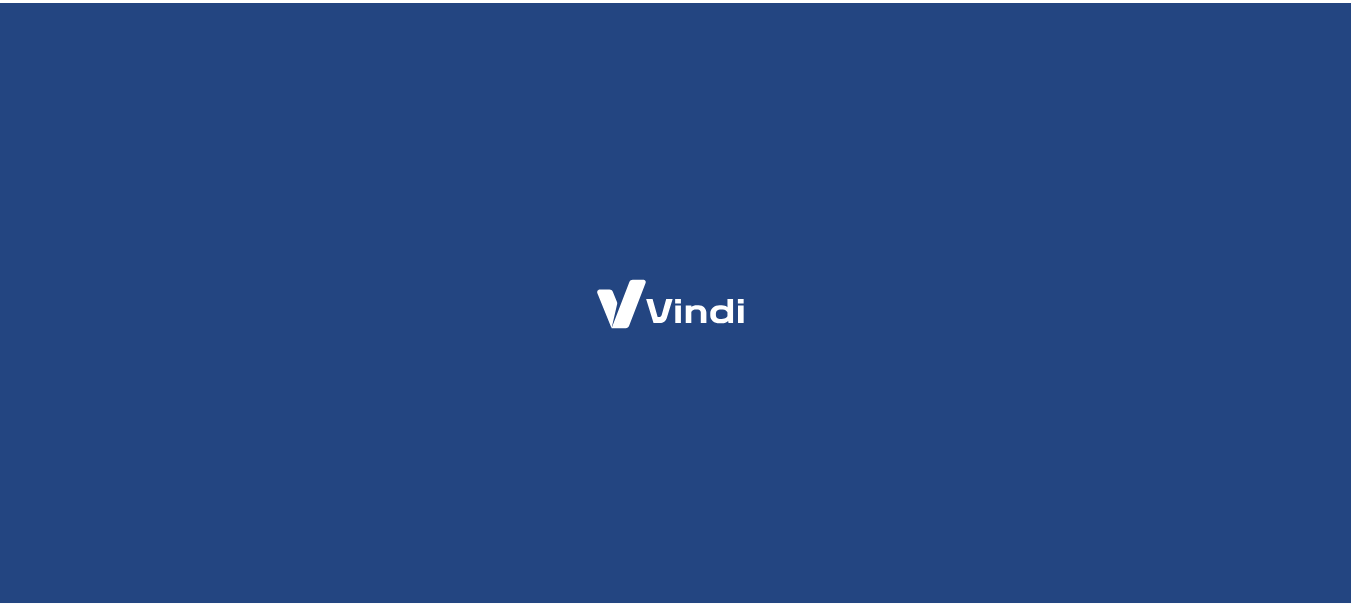 scroll, scrollTop: 0, scrollLeft: 0, axis: both 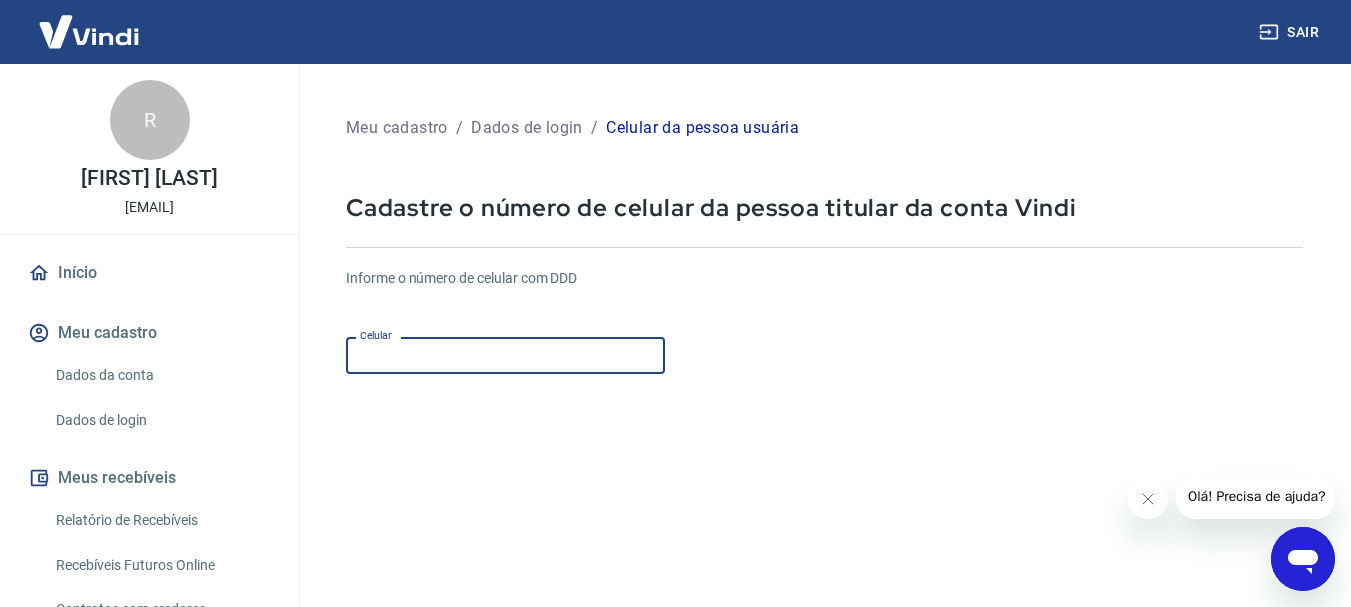 click on "Celular" at bounding box center [505, 355] 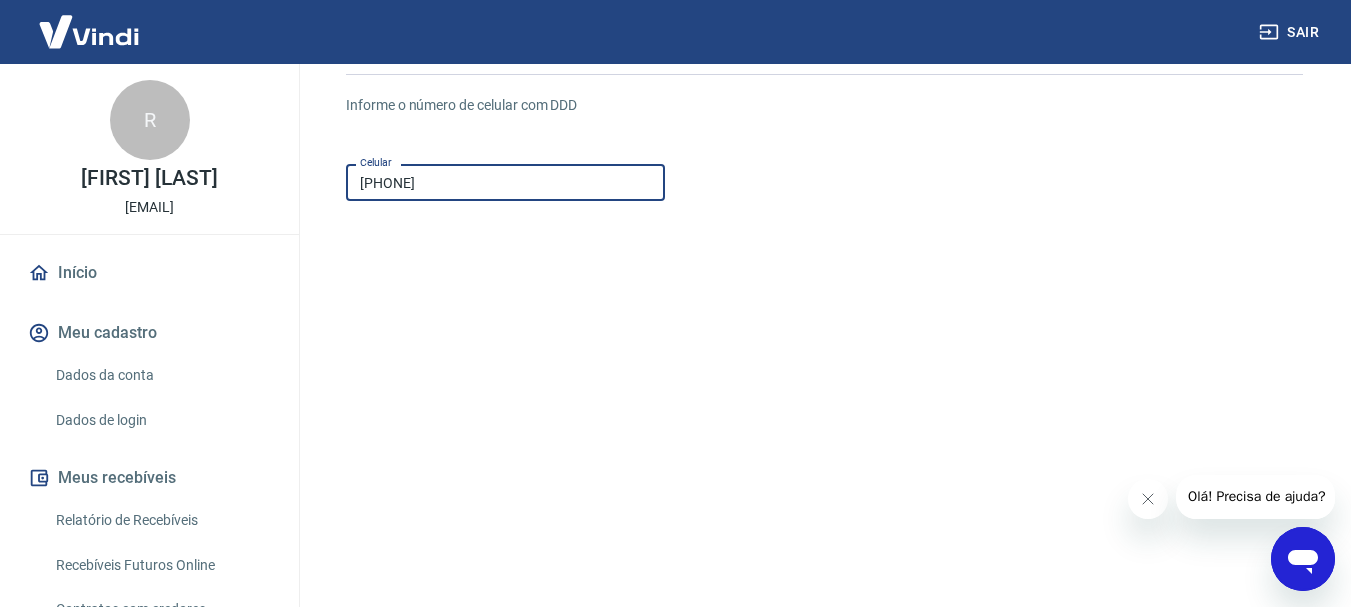 scroll, scrollTop: 340, scrollLeft: 0, axis: vertical 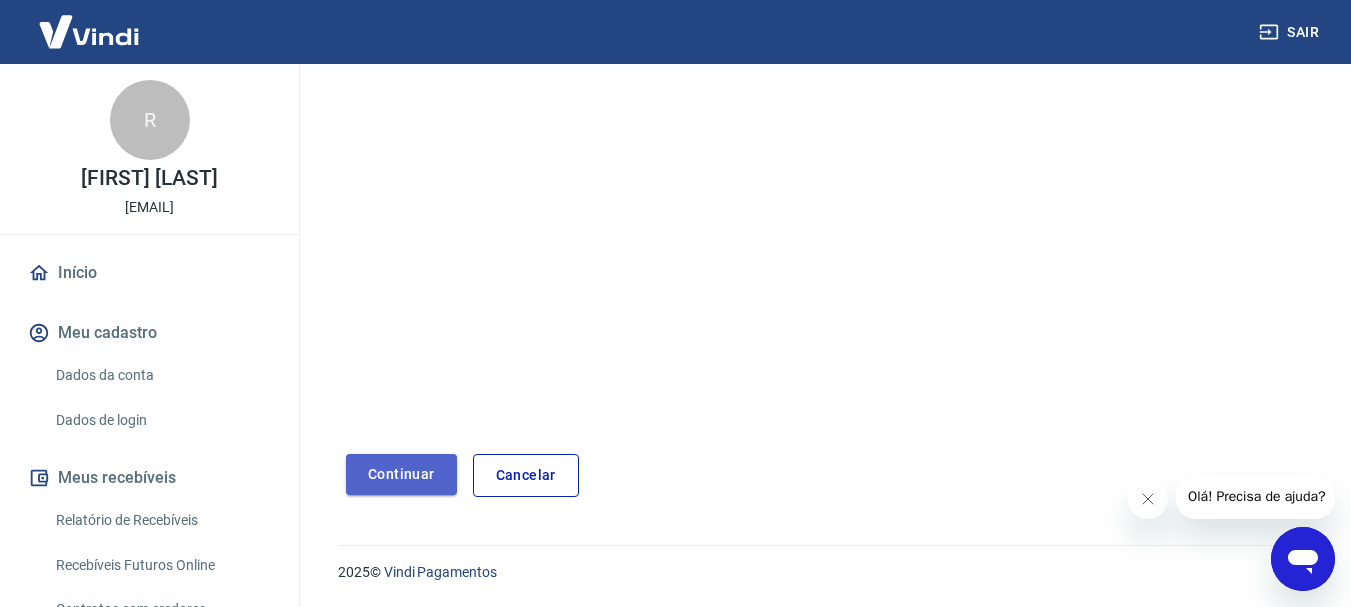 click on "Continuar" at bounding box center (401, 474) 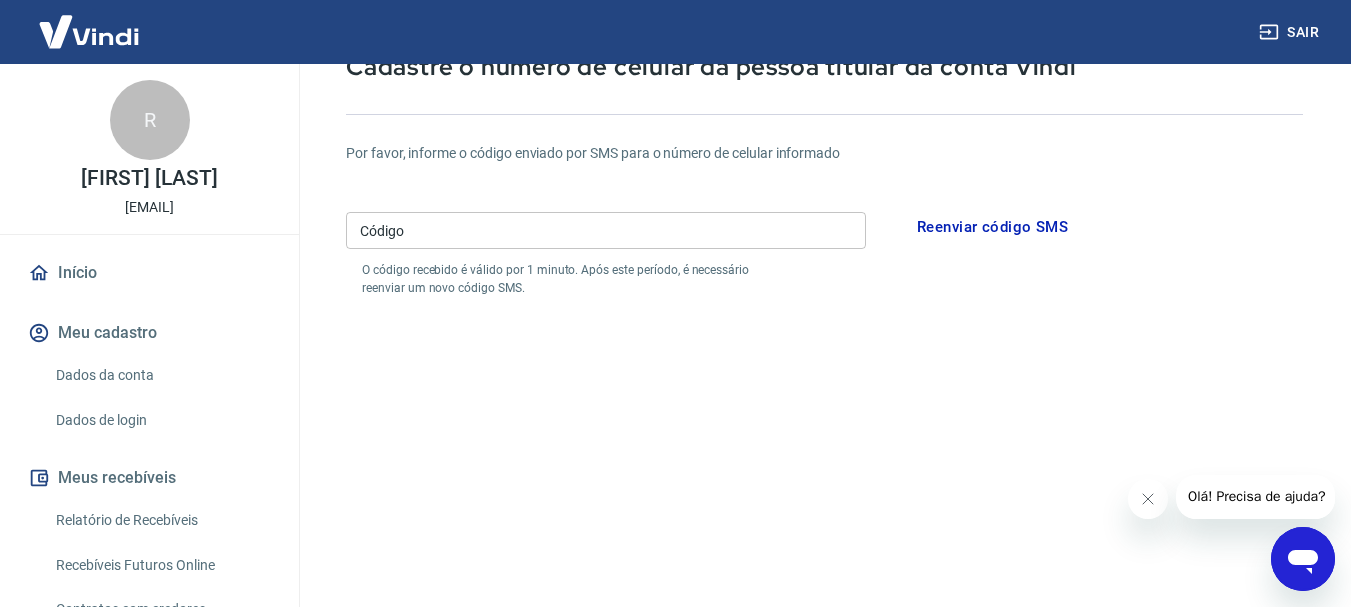 scroll, scrollTop: 140, scrollLeft: 0, axis: vertical 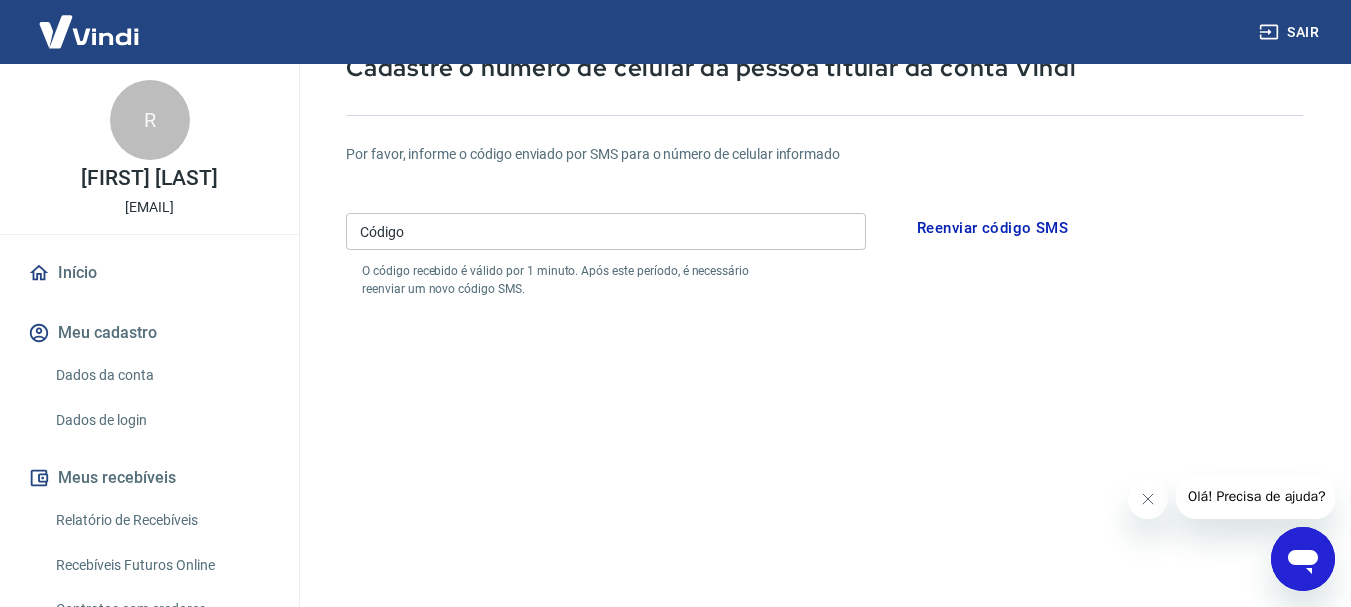 click on "Reenviar código SMS" at bounding box center (992, 228) 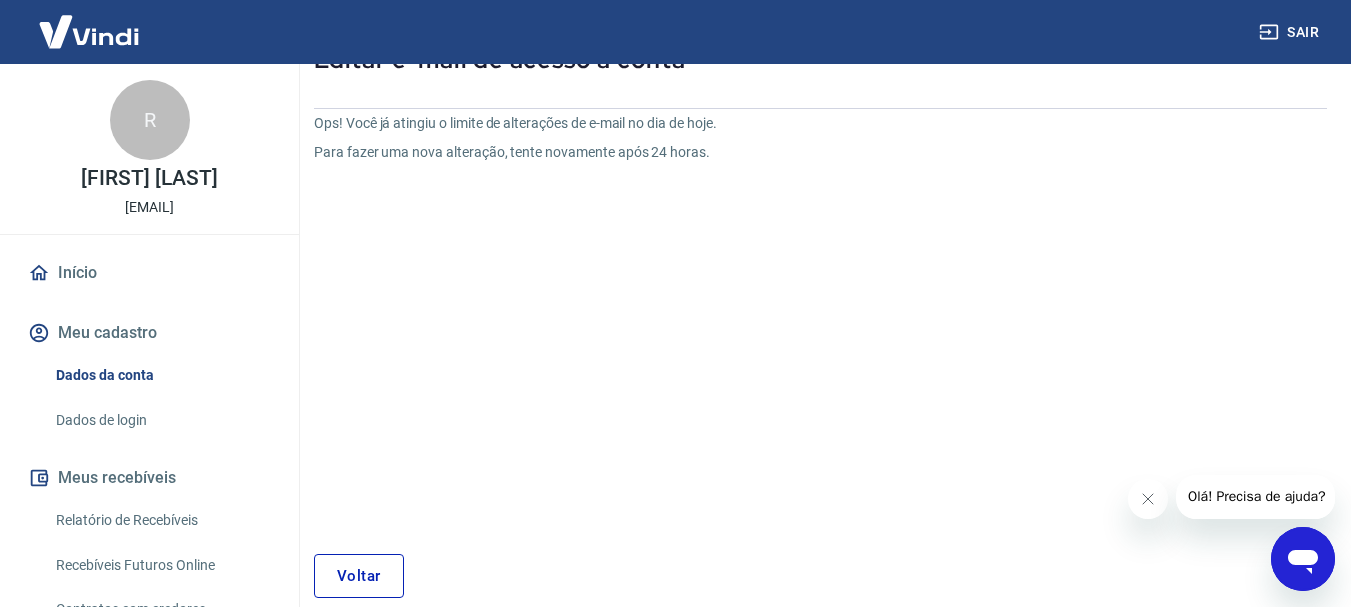 click on "Voltar" at bounding box center (359, 576) 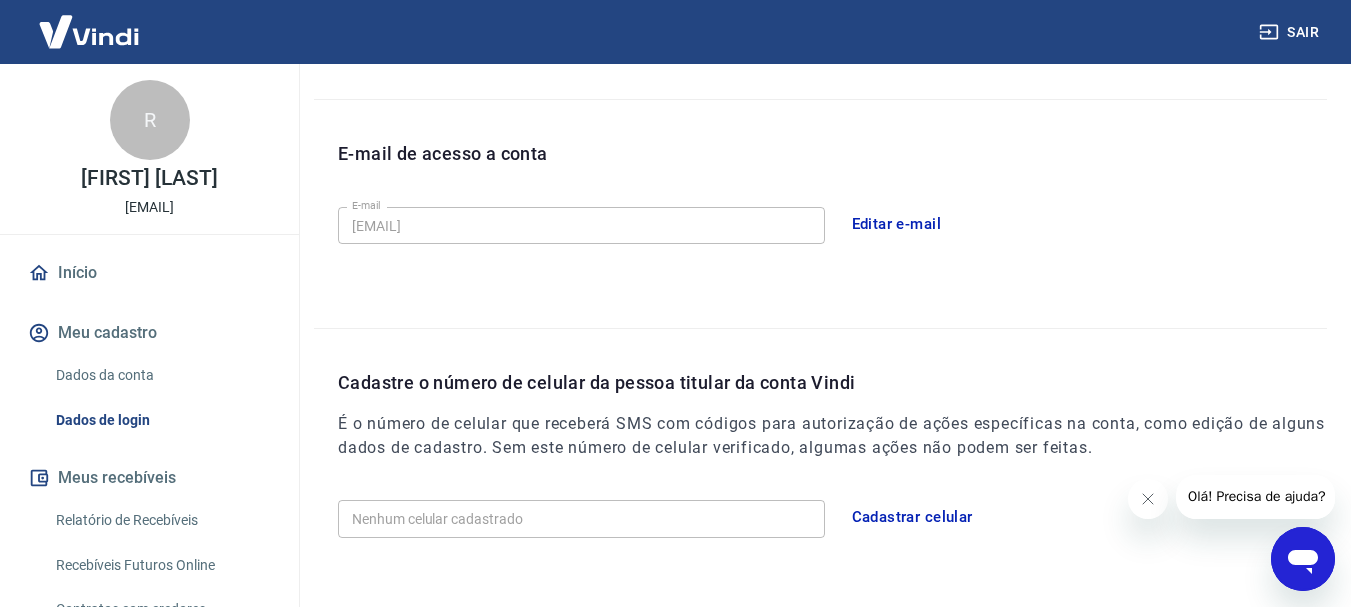 scroll, scrollTop: 540, scrollLeft: 0, axis: vertical 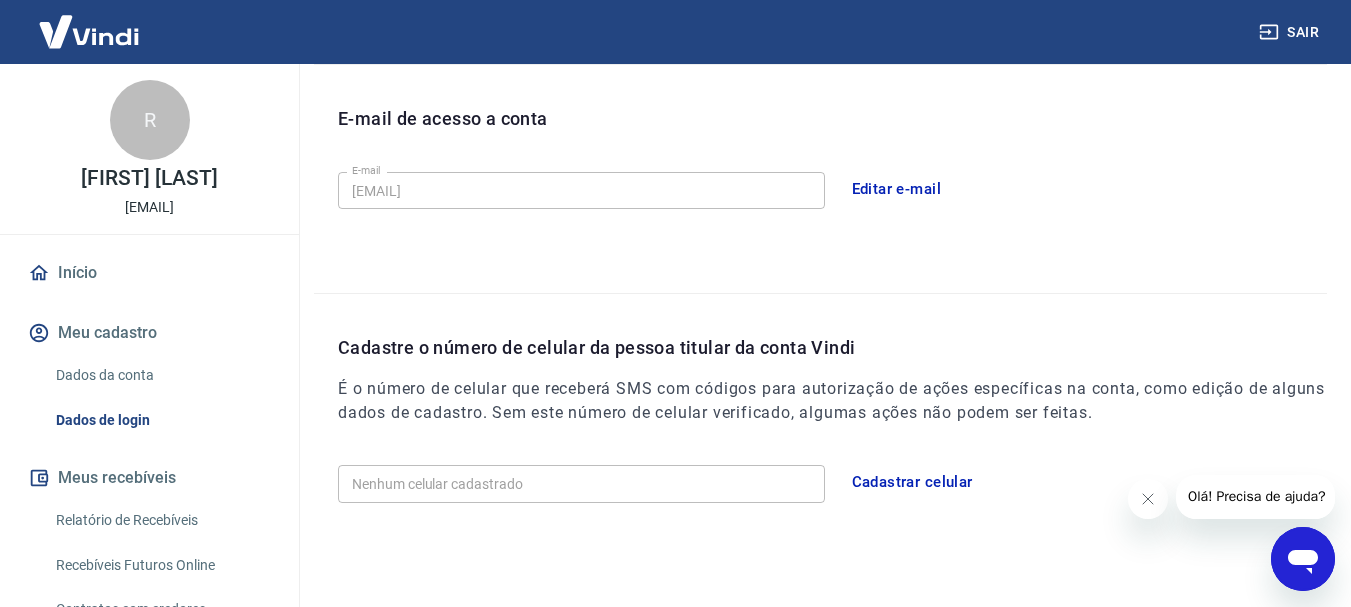 click on "Cadastrar celular" at bounding box center (912, 482) 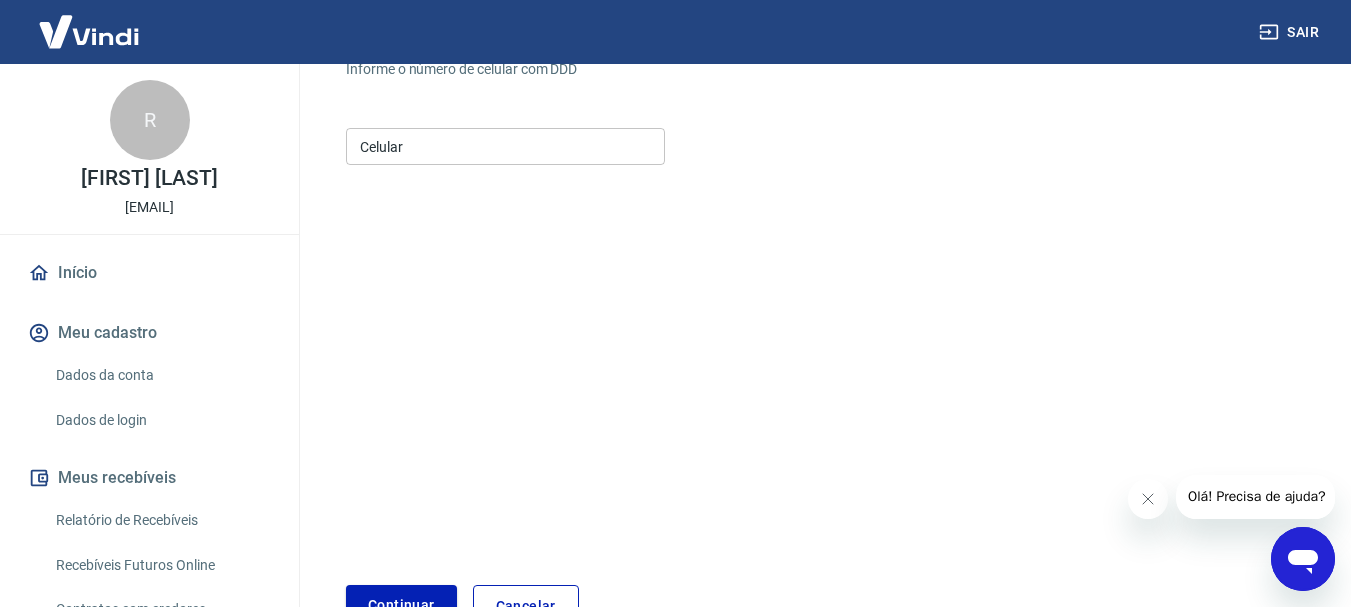 scroll, scrollTop: 174, scrollLeft: 0, axis: vertical 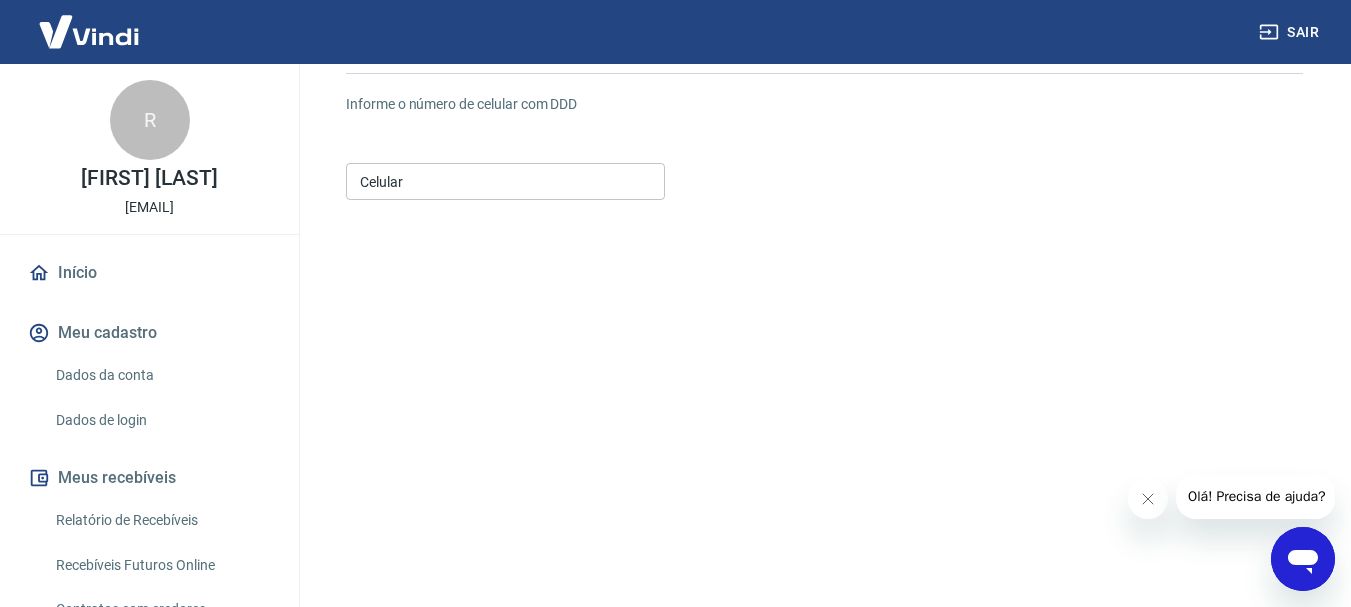 click on "Celular" at bounding box center [505, 181] 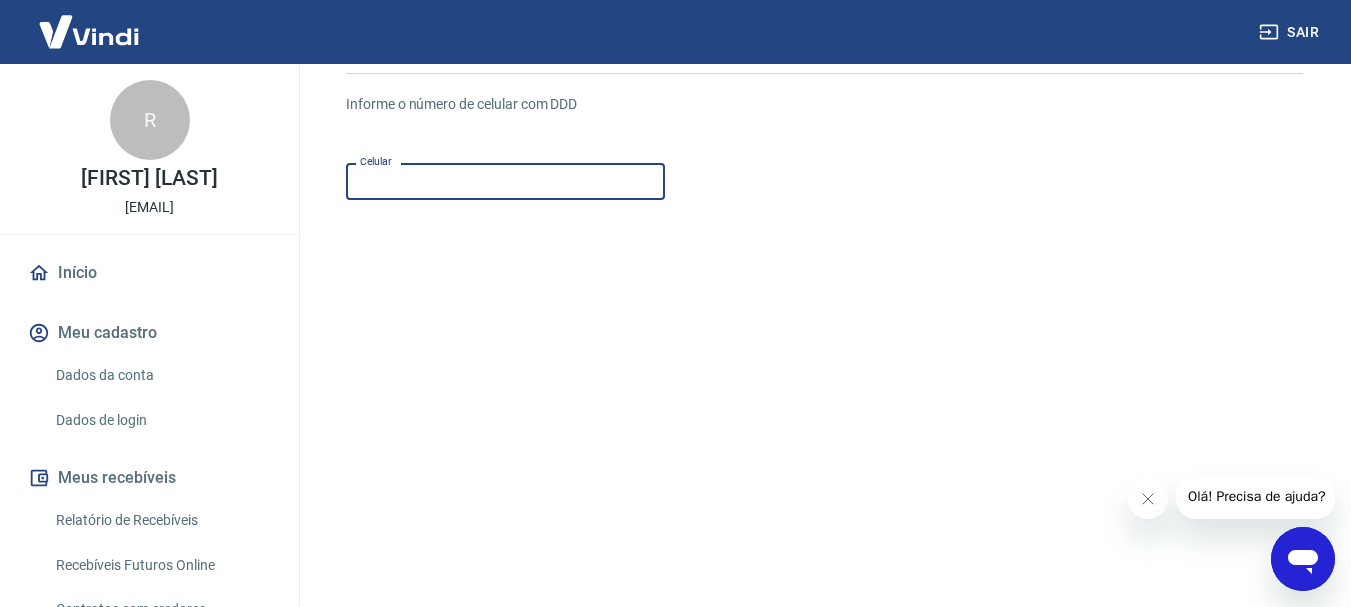 type on "[PHONE]" 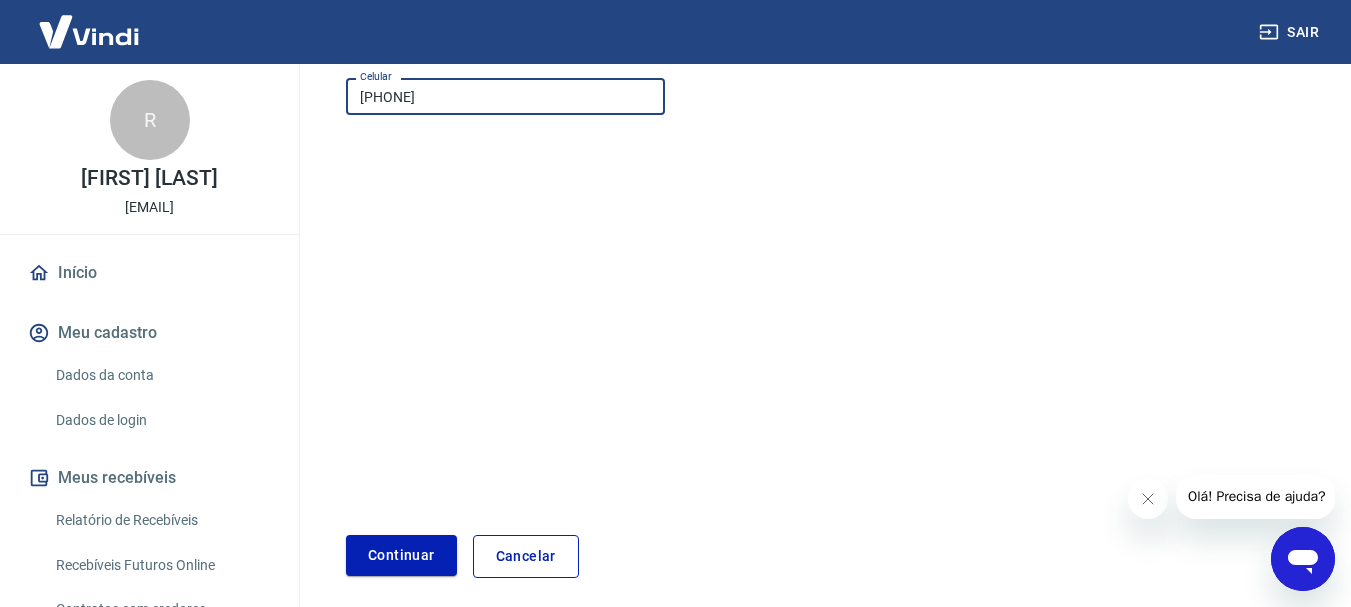 scroll, scrollTop: 340, scrollLeft: 0, axis: vertical 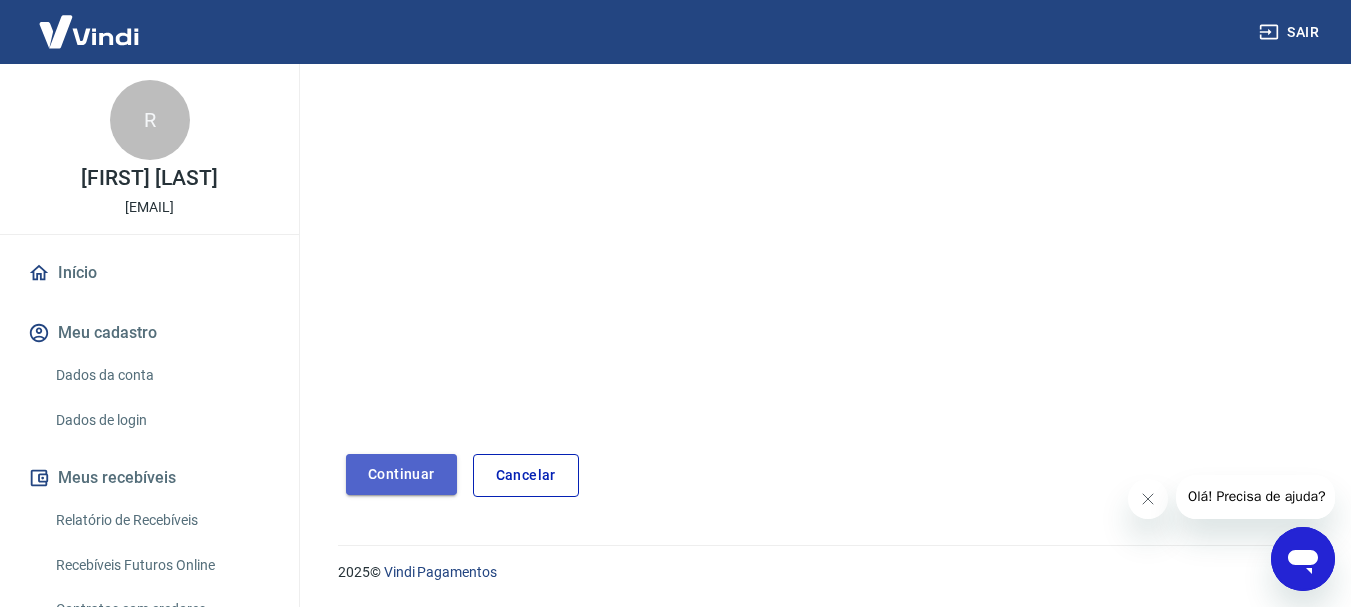click on "Continuar" at bounding box center [401, 474] 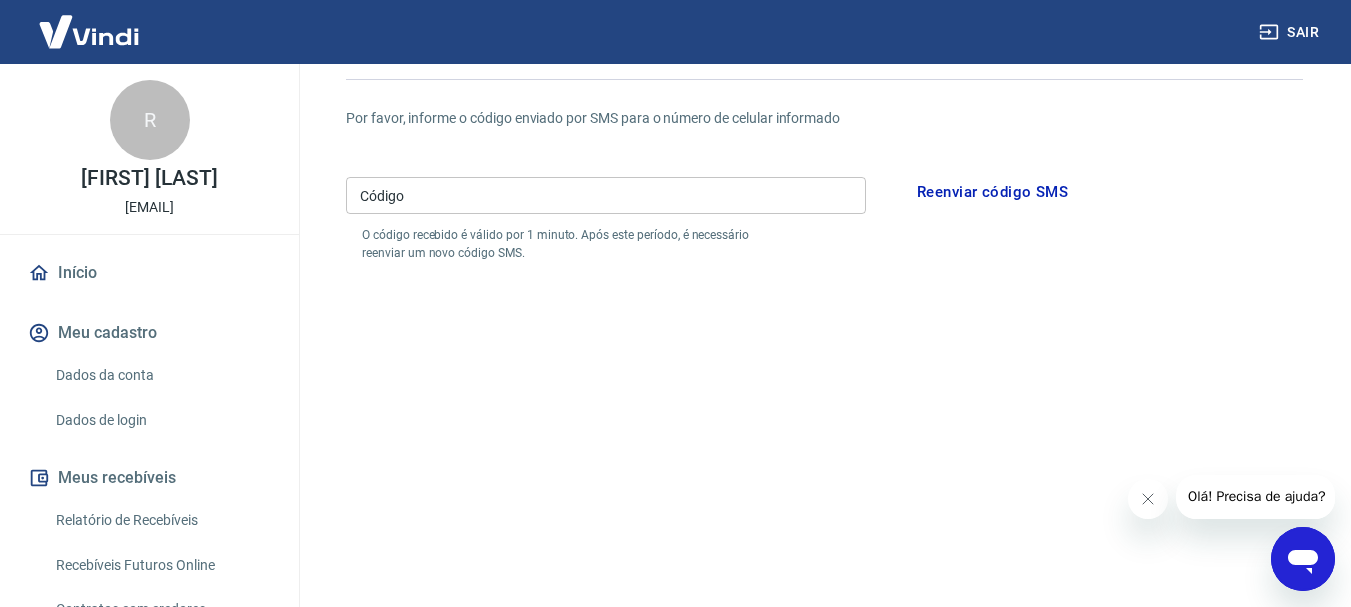 scroll, scrollTop: 140, scrollLeft: 0, axis: vertical 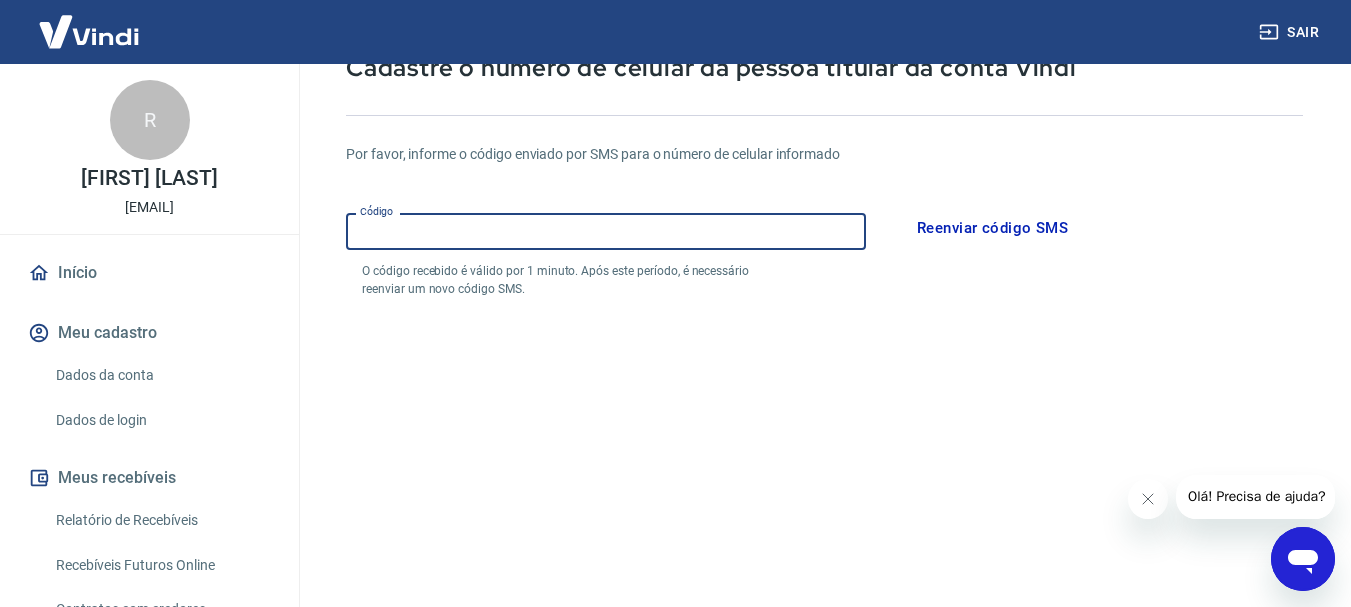 click on "Código" at bounding box center [606, 231] 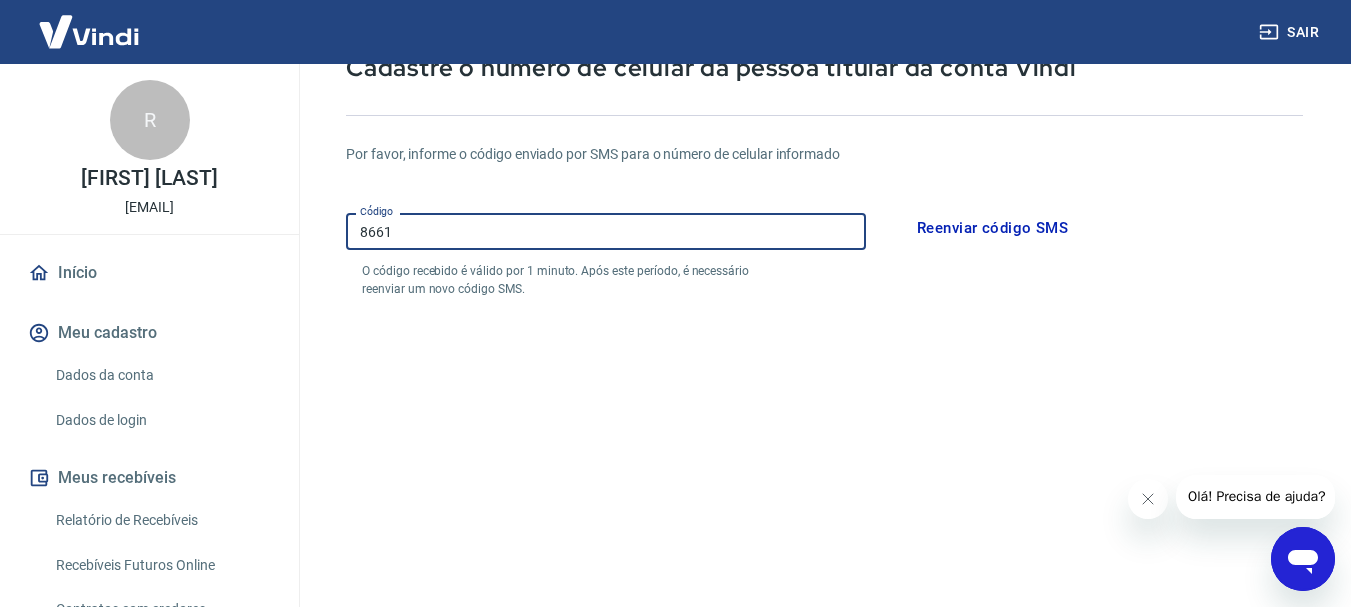 click on "8661" at bounding box center (606, 231) 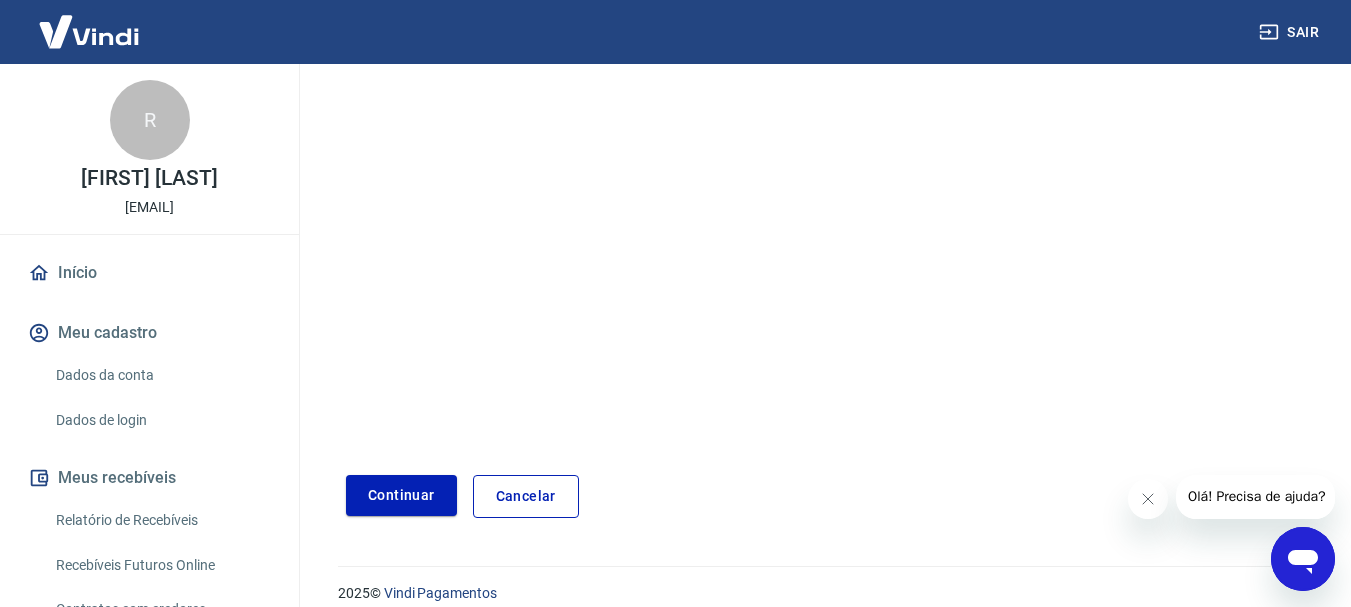 scroll, scrollTop: 416, scrollLeft: 0, axis: vertical 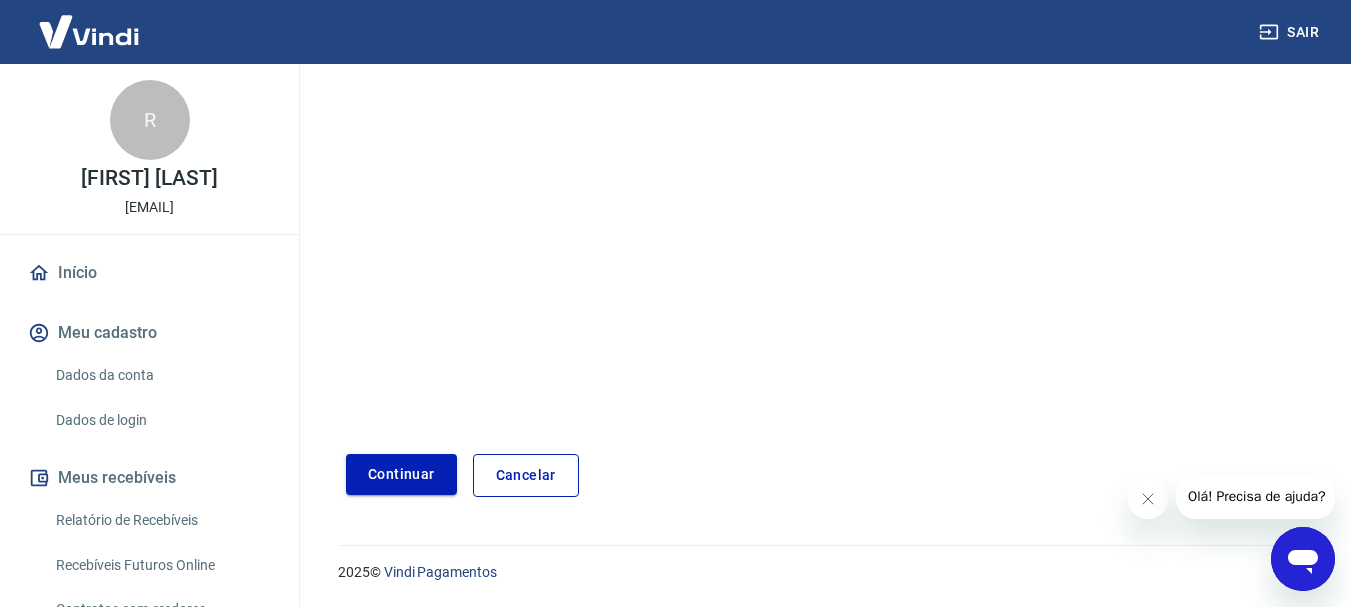 type on "836631" 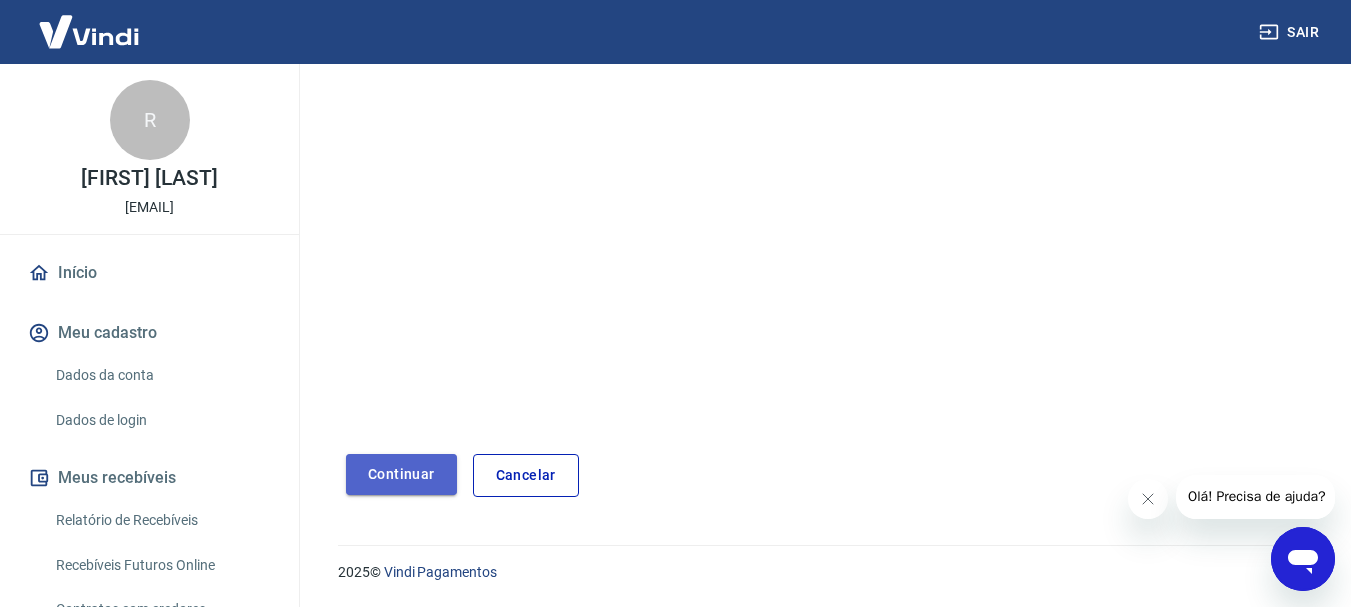 click on "Continuar" at bounding box center [401, 474] 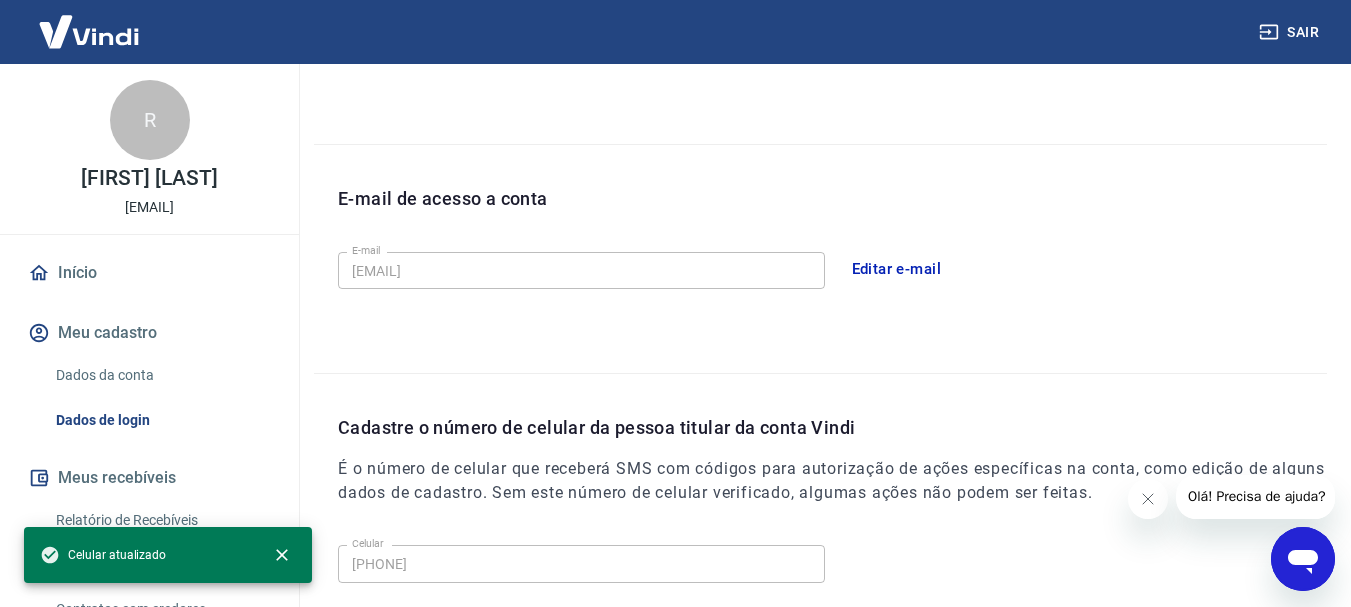 scroll, scrollTop: 458, scrollLeft: 0, axis: vertical 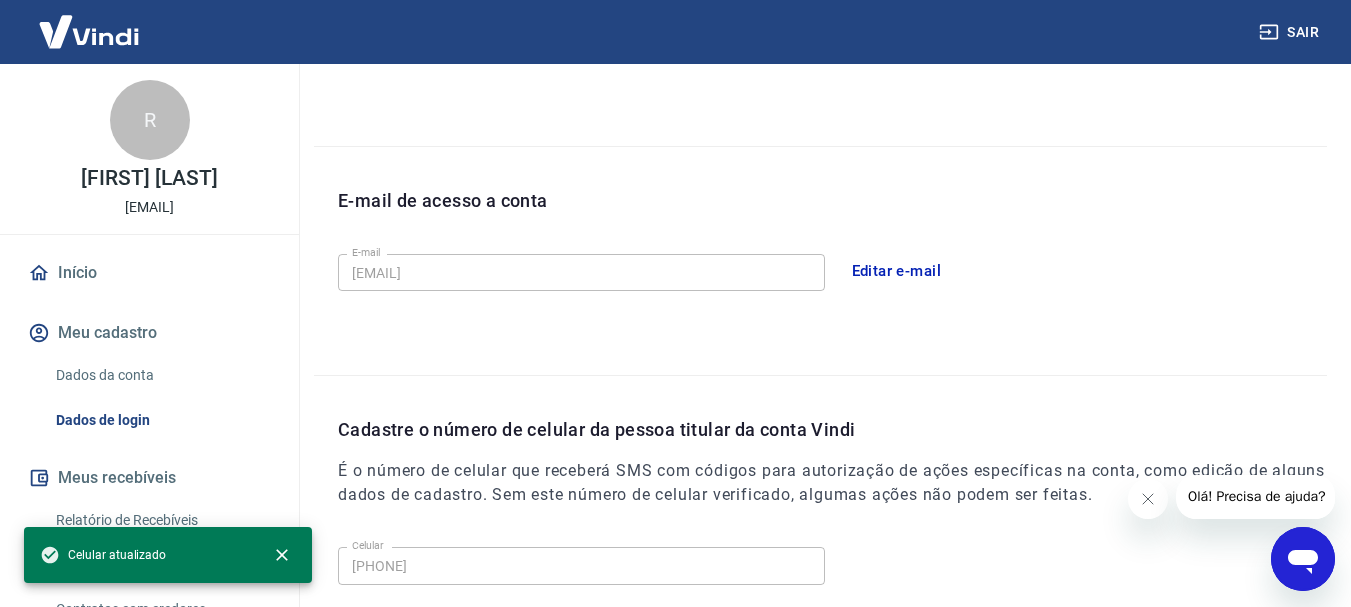 click on "Início" at bounding box center [149, 273] 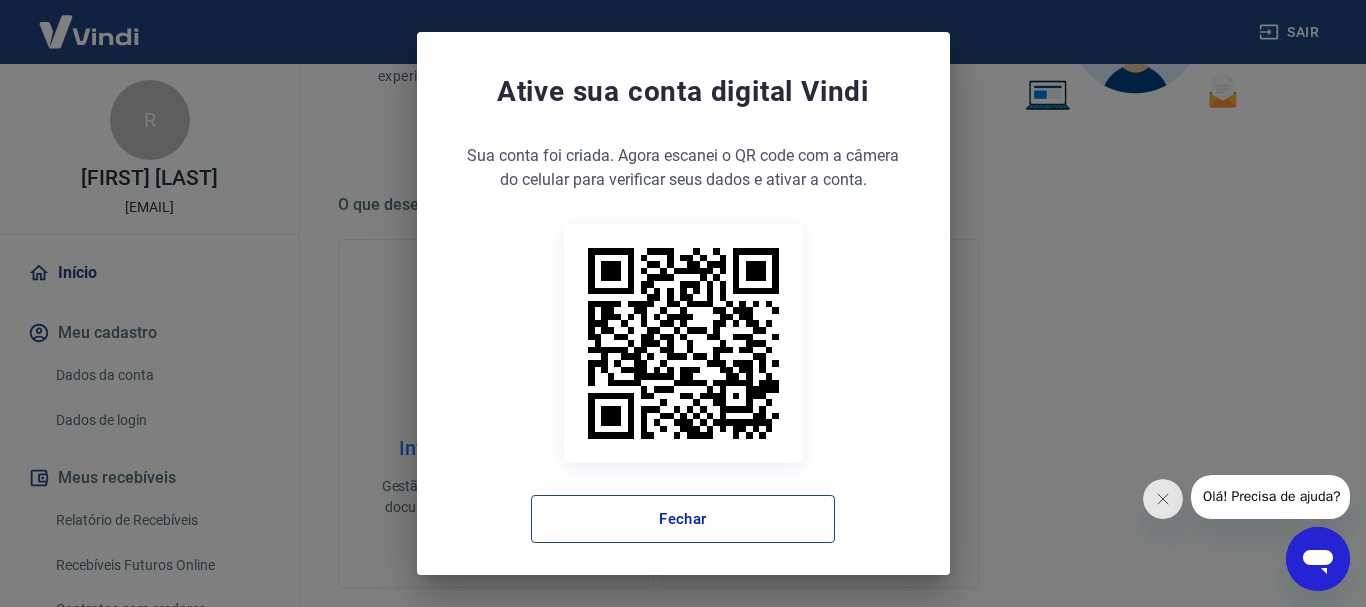 click on "Fechar" at bounding box center (683, 519) 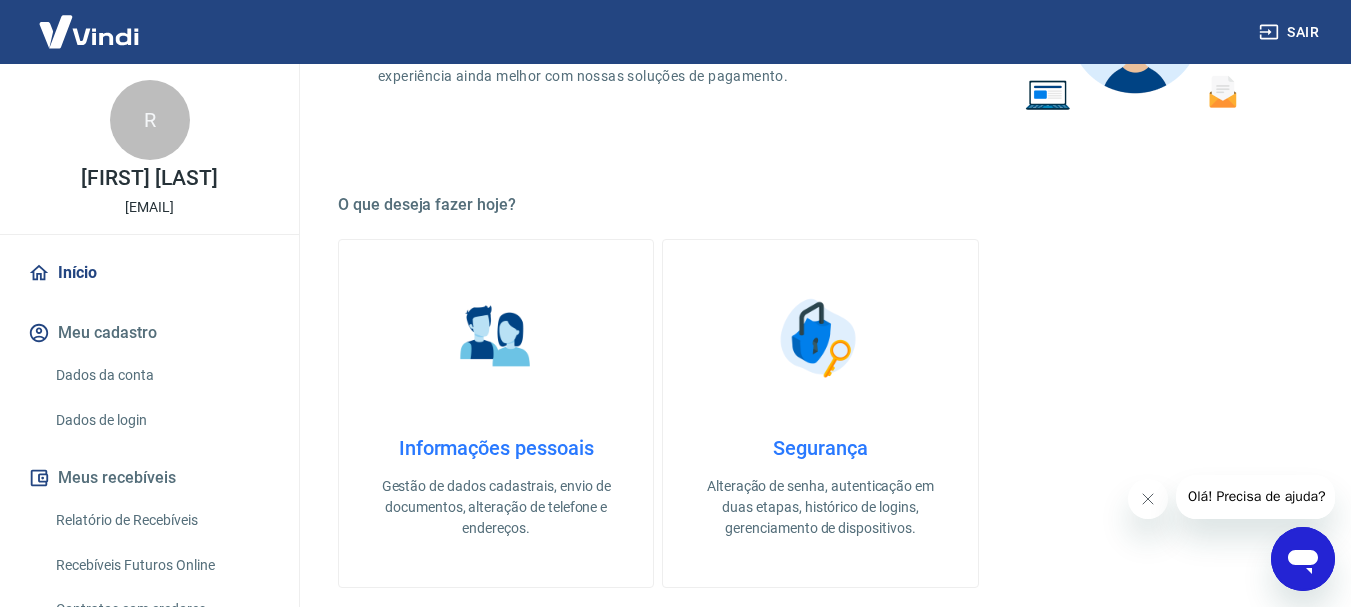 click on "Dados da conta" at bounding box center (161, 375) 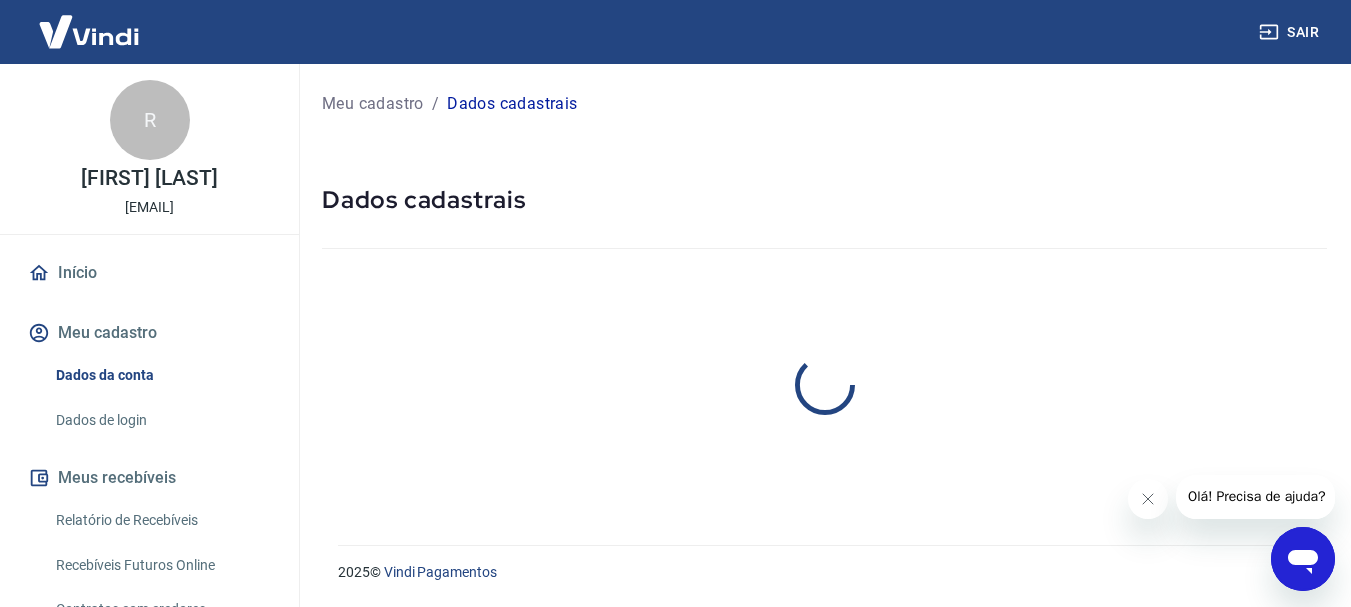 scroll, scrollTop: 0, scrollLeft: 0, axis: both 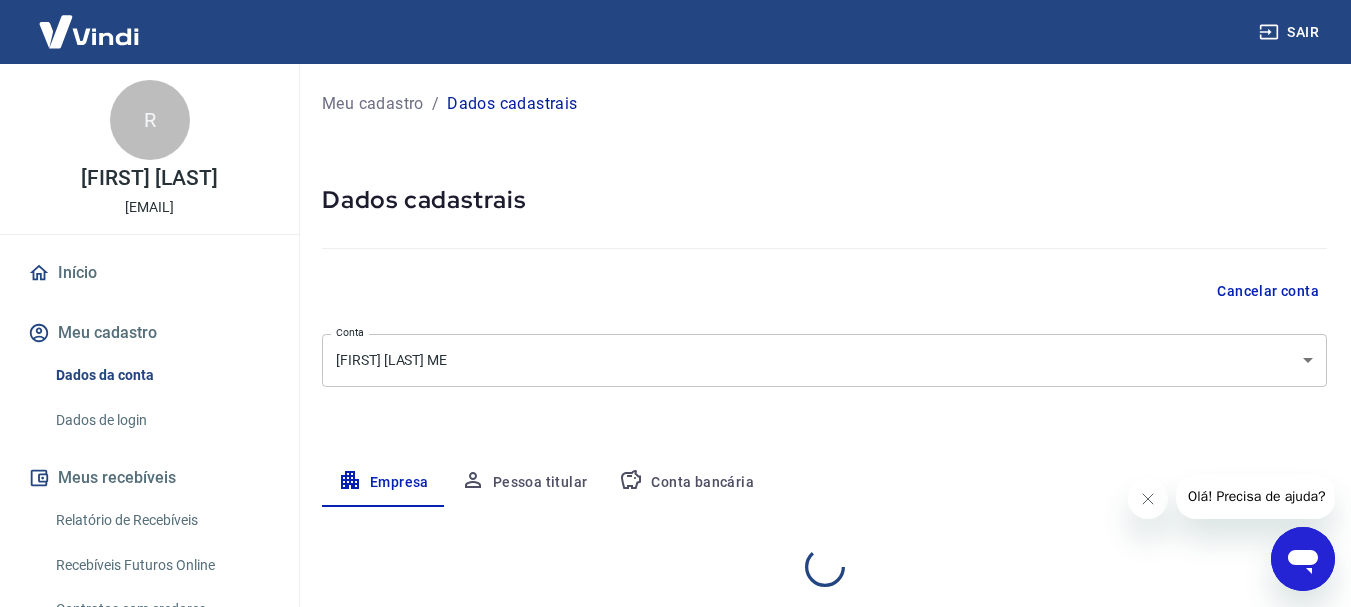 select on "PE" 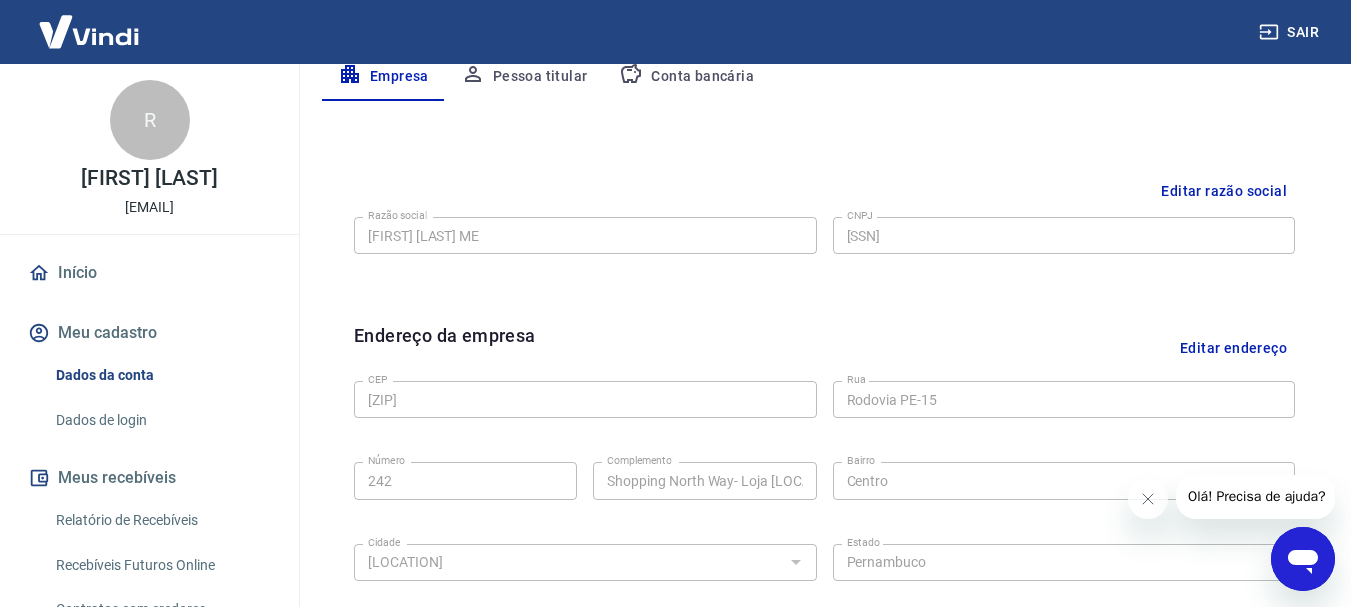 scroll, scrollTop: 300, scrollLeft: 0, axis: vertical 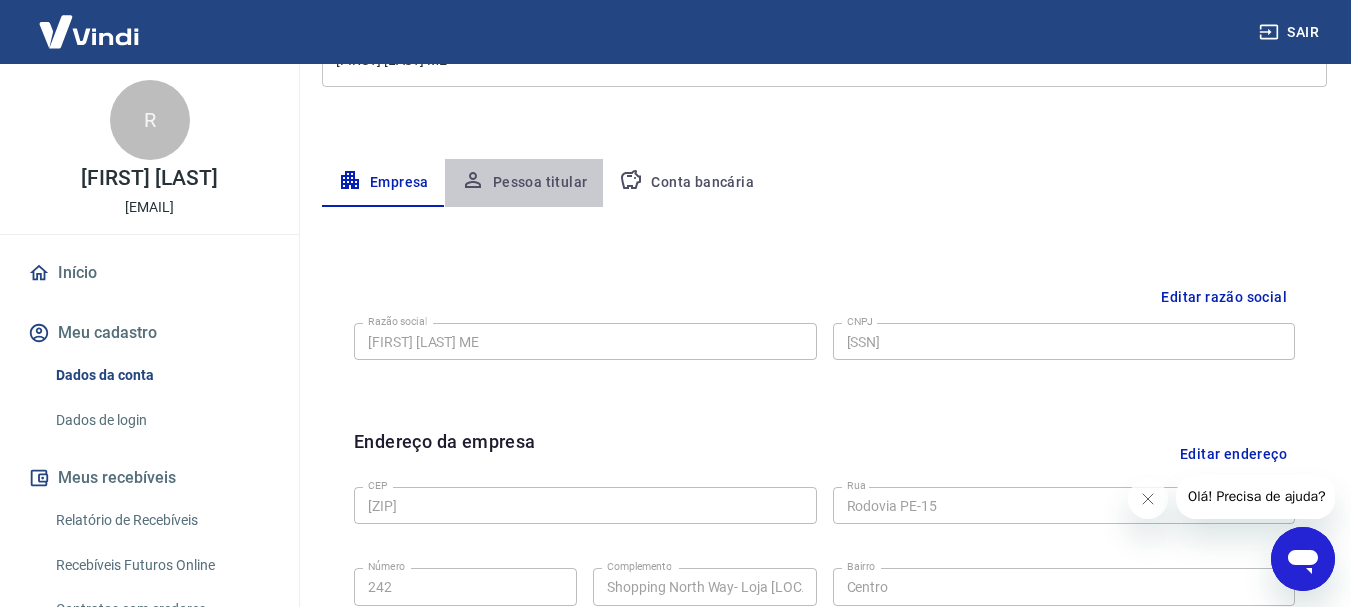 click on "Pessoa titular" at bounding box center [524, 183] 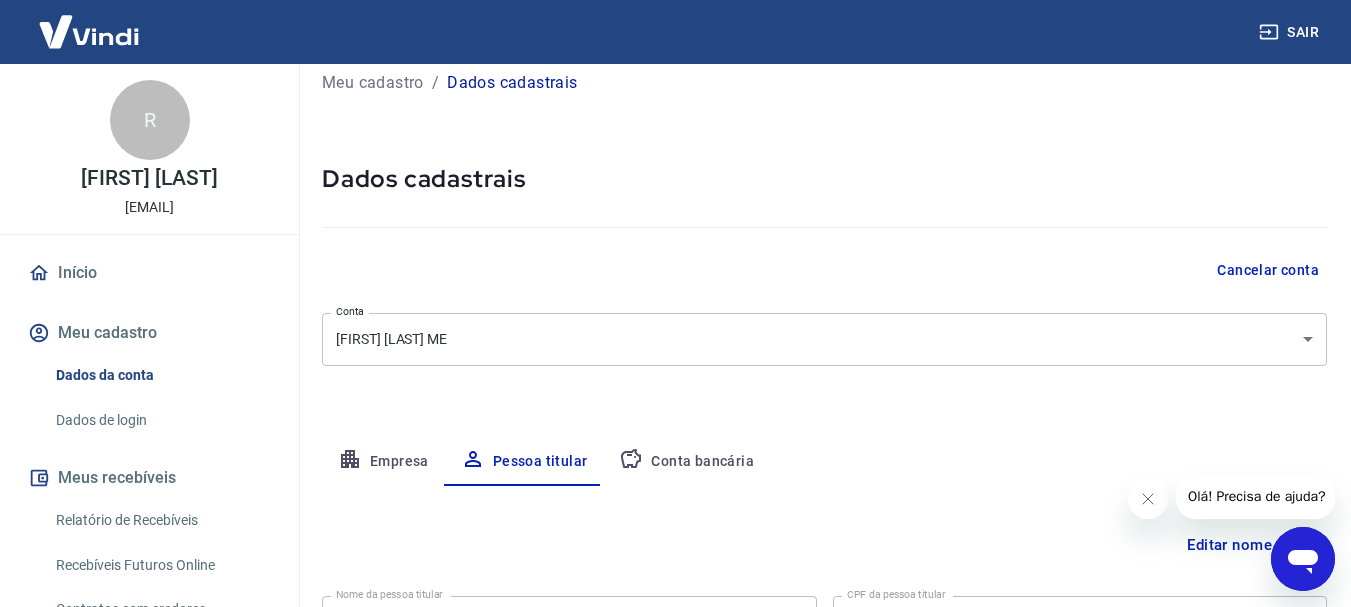 scroll, scrollTop: 0, scrollLeft: 0, axis: both 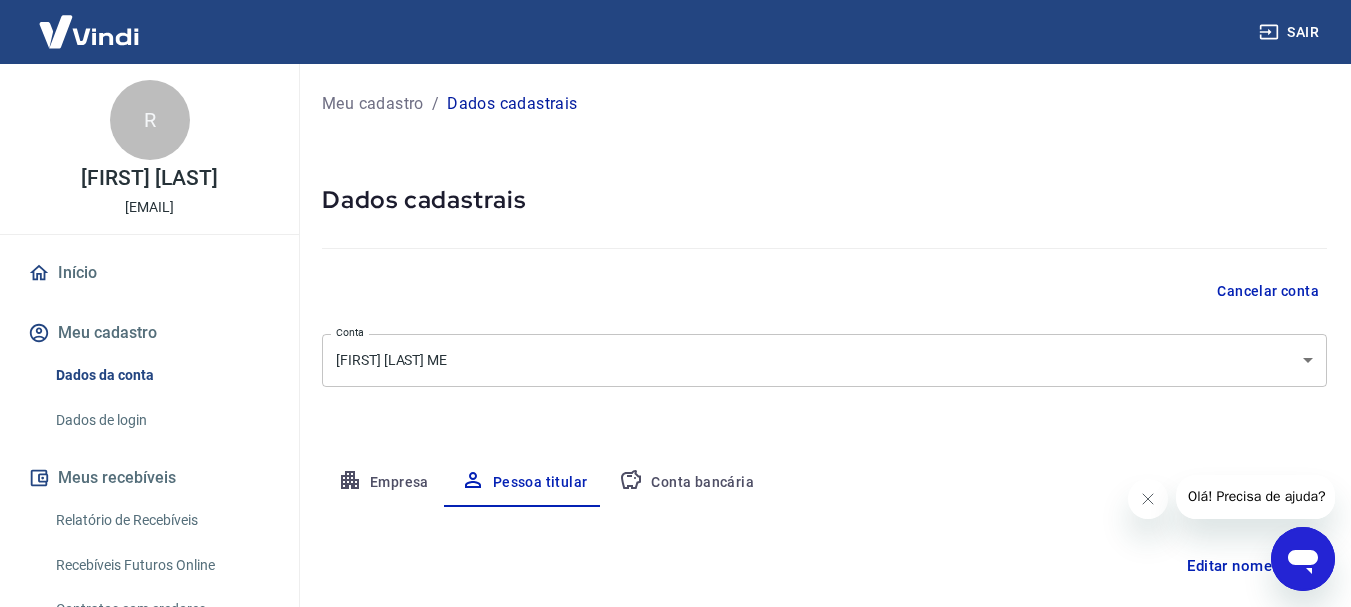 click on "Conta bancária" at bounding box center [686, 483] 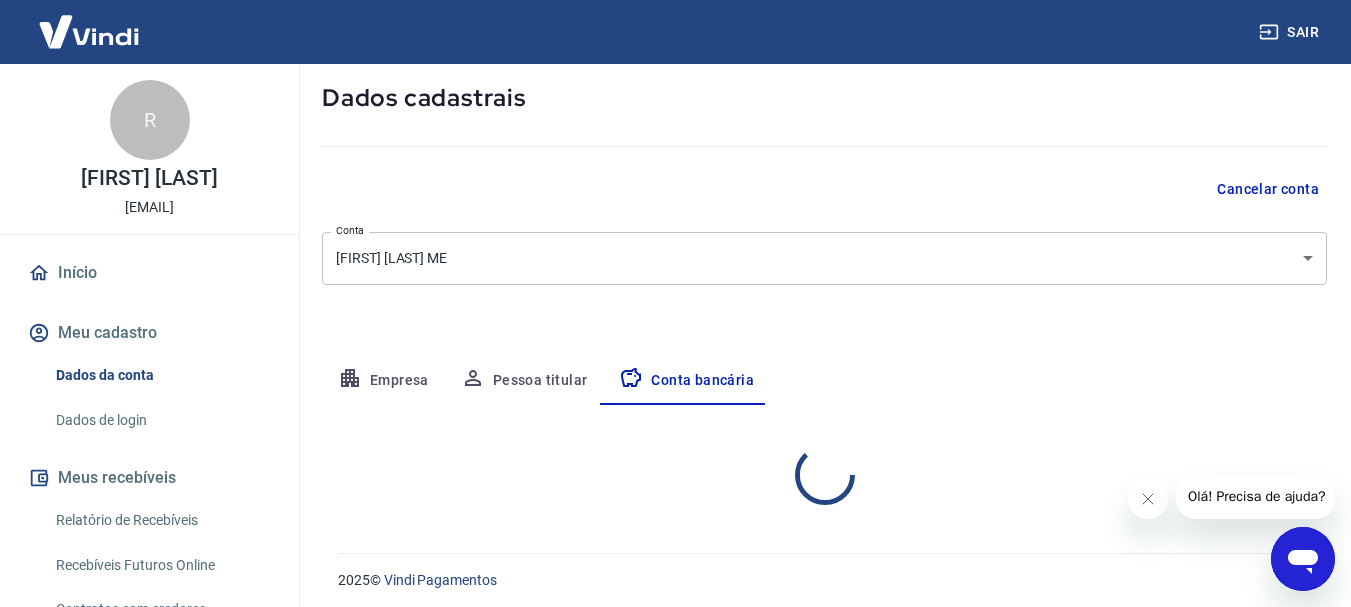 select on "1" 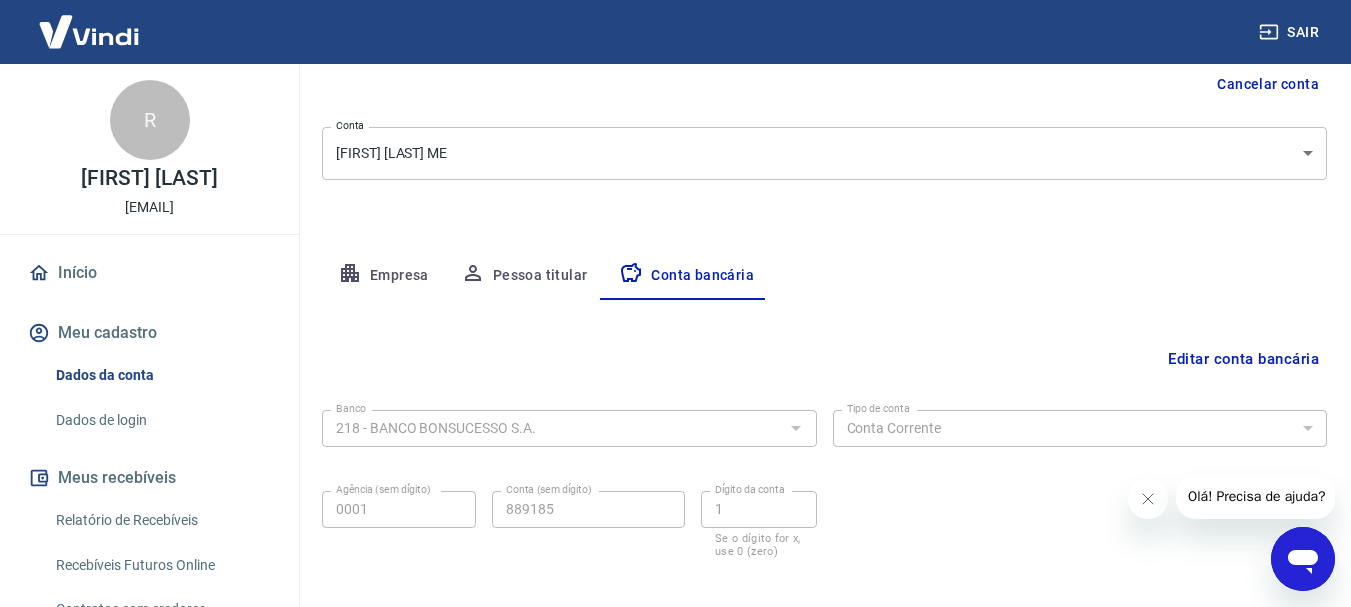scroll, scrollTop: 0, scrollLeft: 0, axis: both 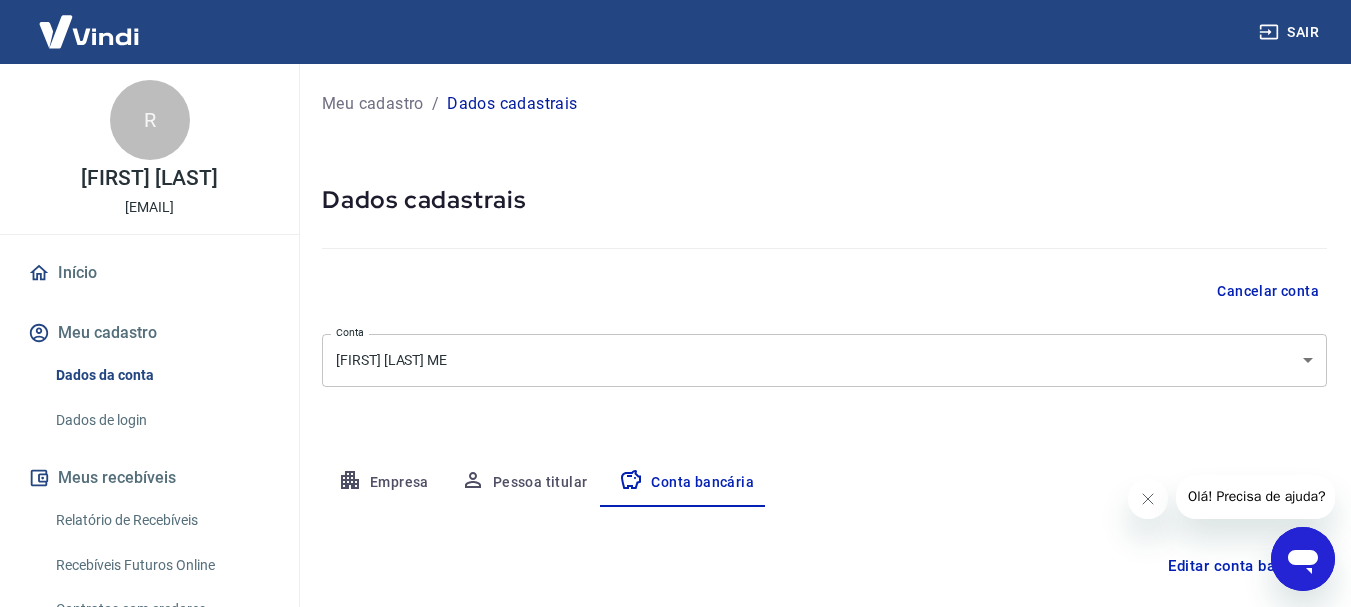 click on "Empresa" at bounding box center [383, 483] 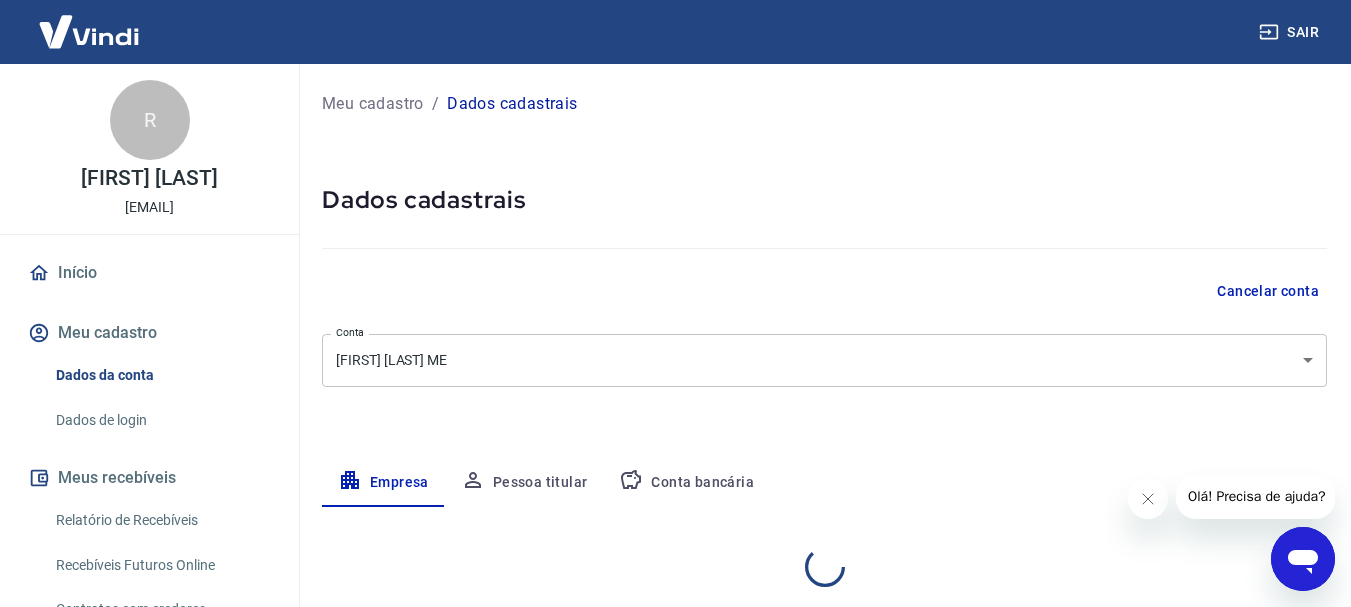 select on "PE" 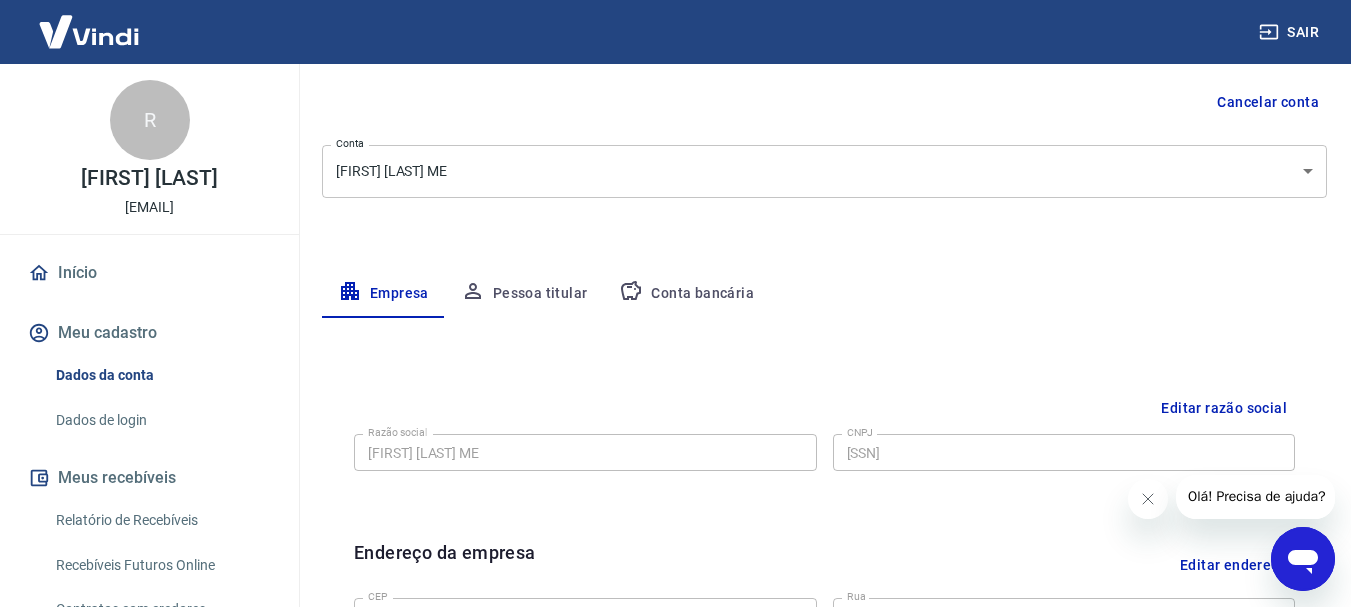 scroll, scrollTop: 500, scrollLeft: 0, axis: vertical 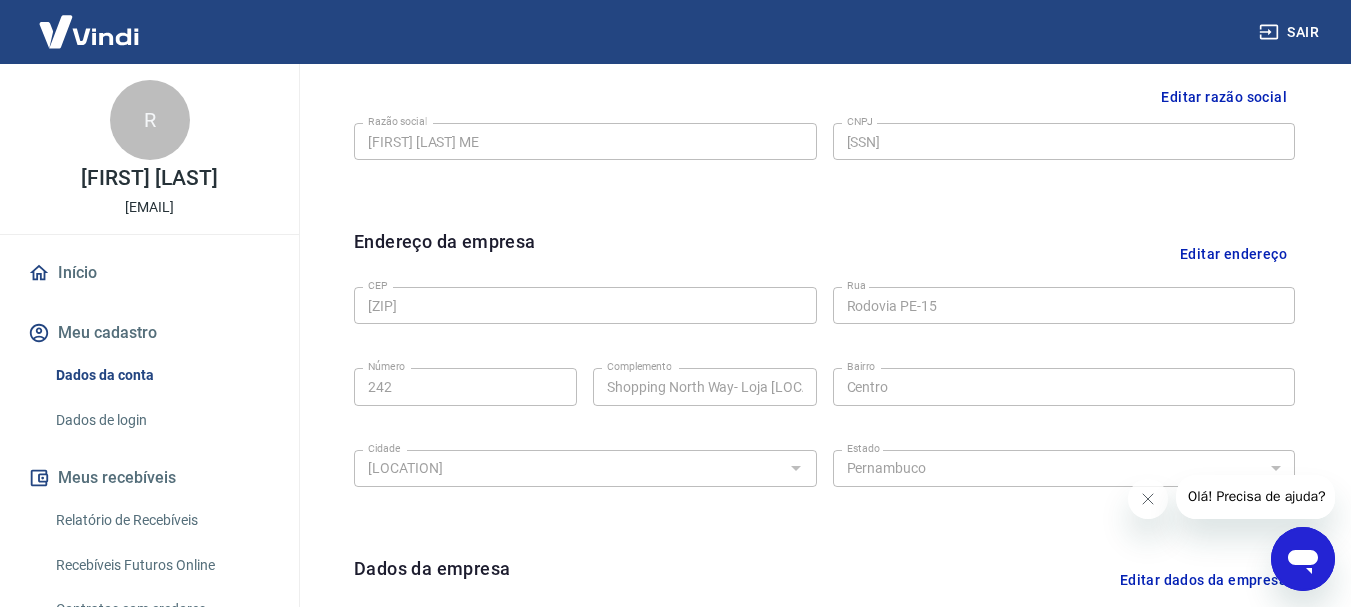 click on "Meu cadastro" at bounding box center (149, 333) 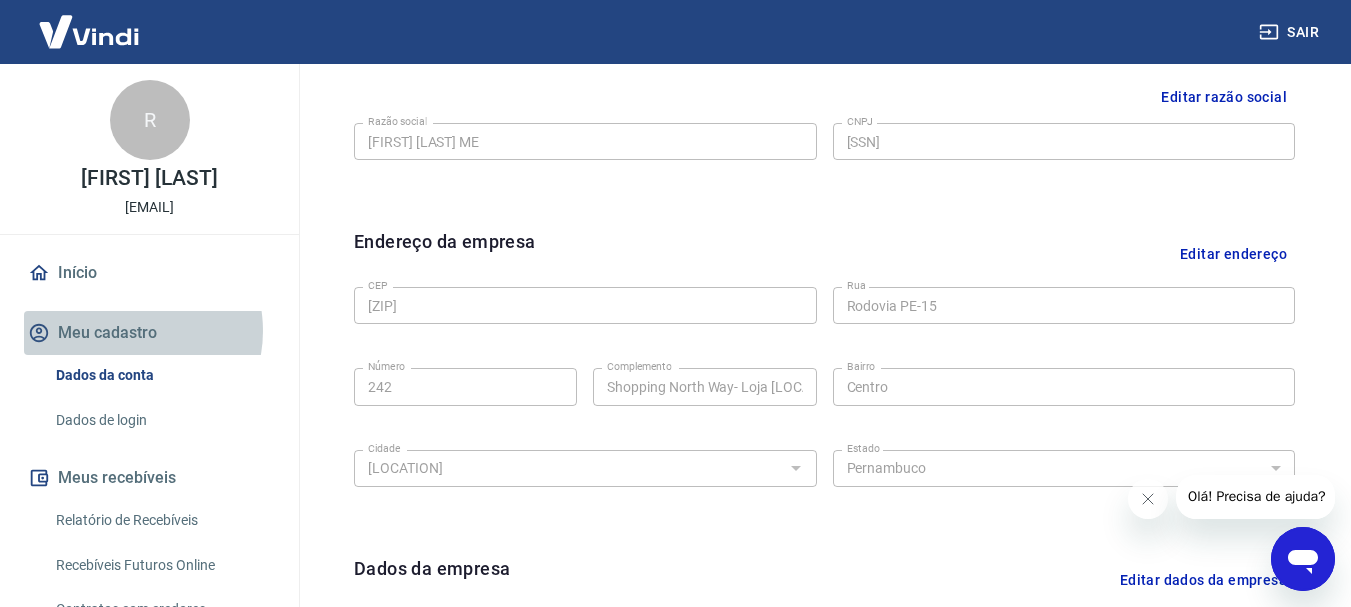 click on "Meu cadastro" at bounding box center (149, 333) 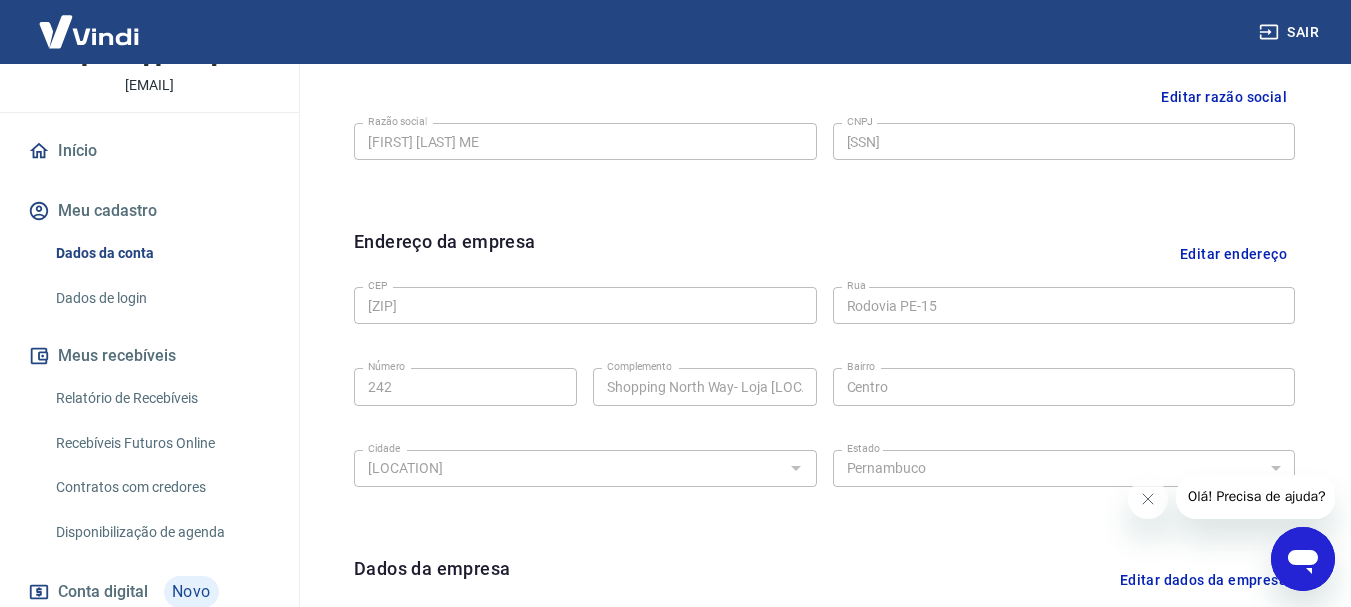 scroll, scrollTop: 251, scrollLeft: 0, axis: vertical 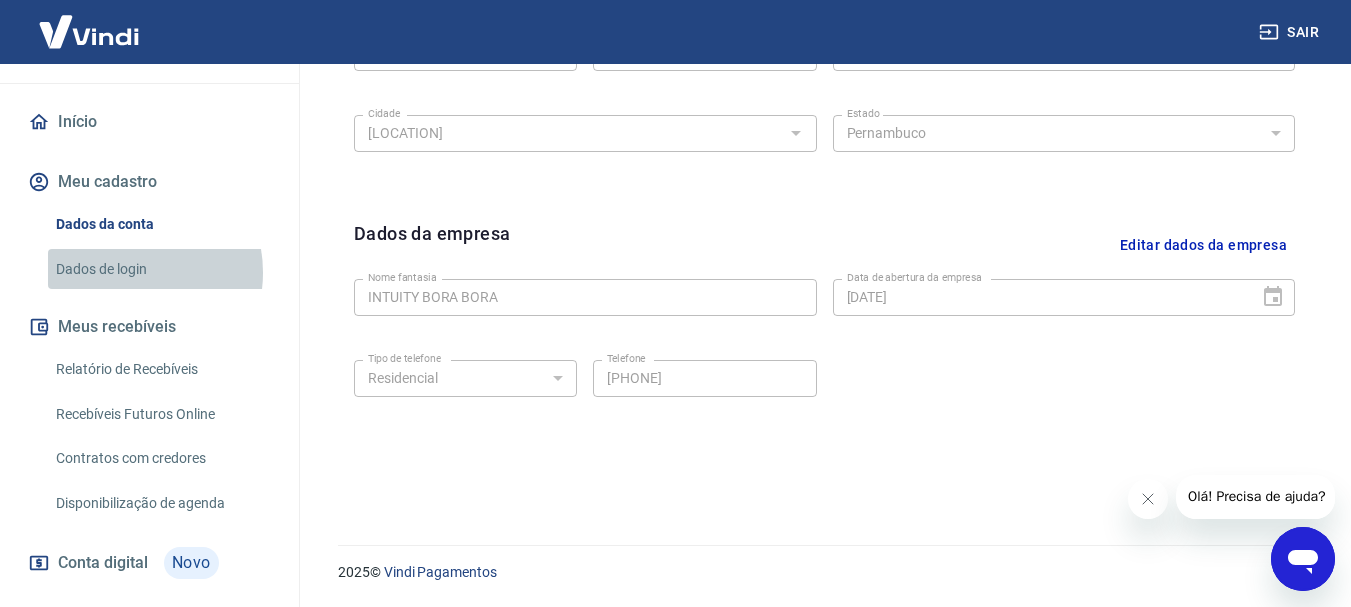 click on "Dados de login" at bounding box center [161, 269] 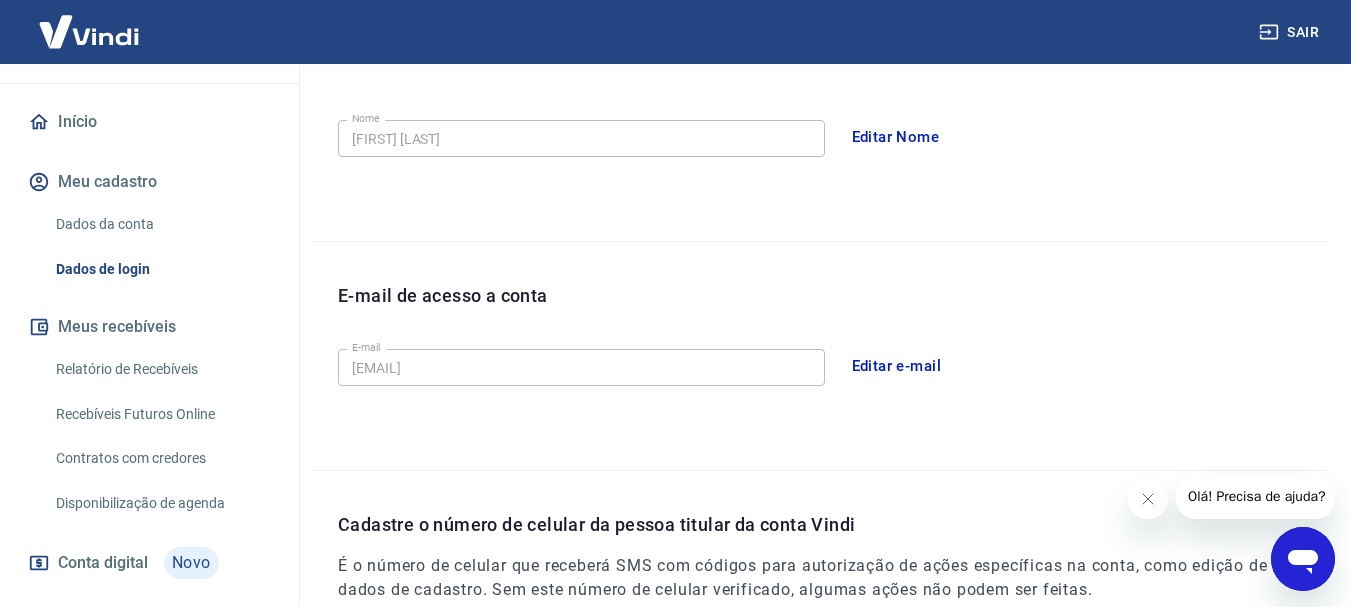 scroll, scrollTop: 358, scrollLeft: 0, axis: vertical 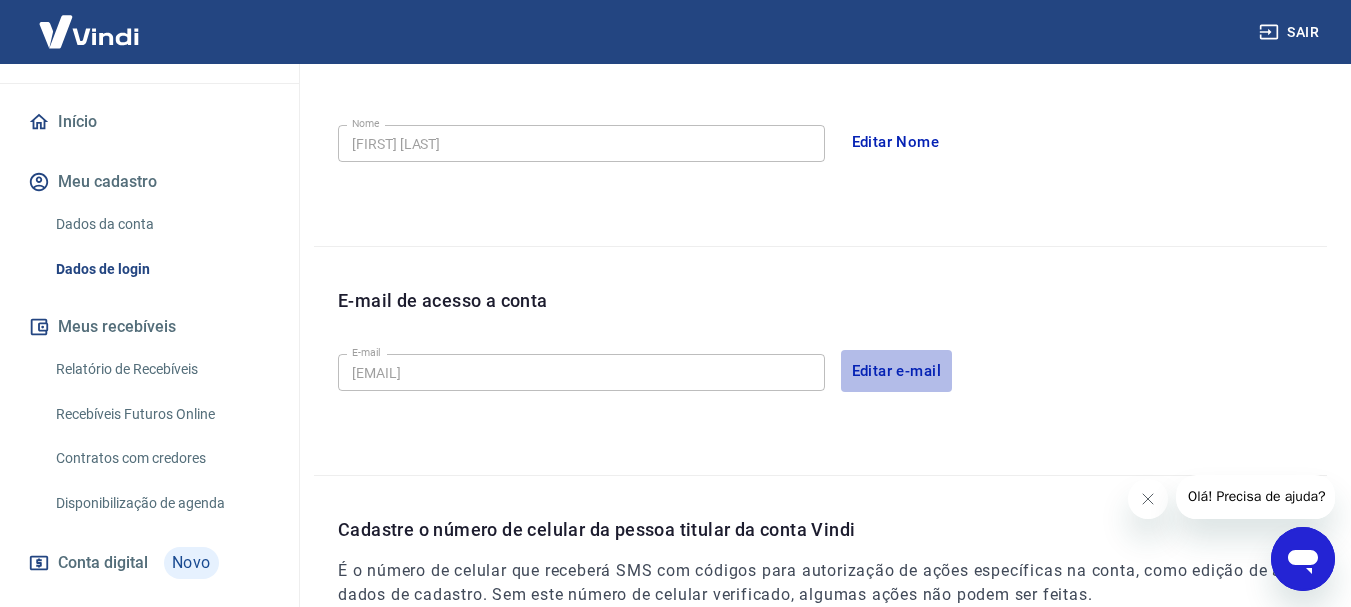 click on "Editar e-mail" at bounding box center [897, 371] 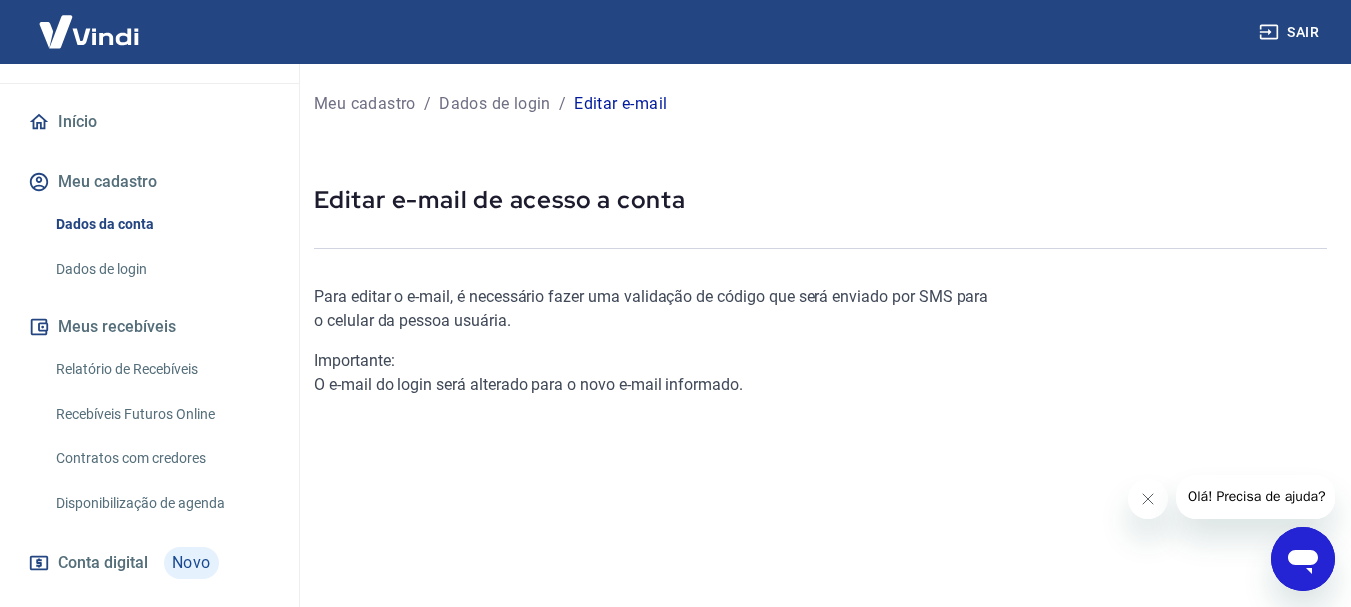 scroll, scrollTop: 334, scrollLeft: 0, axis: vertical 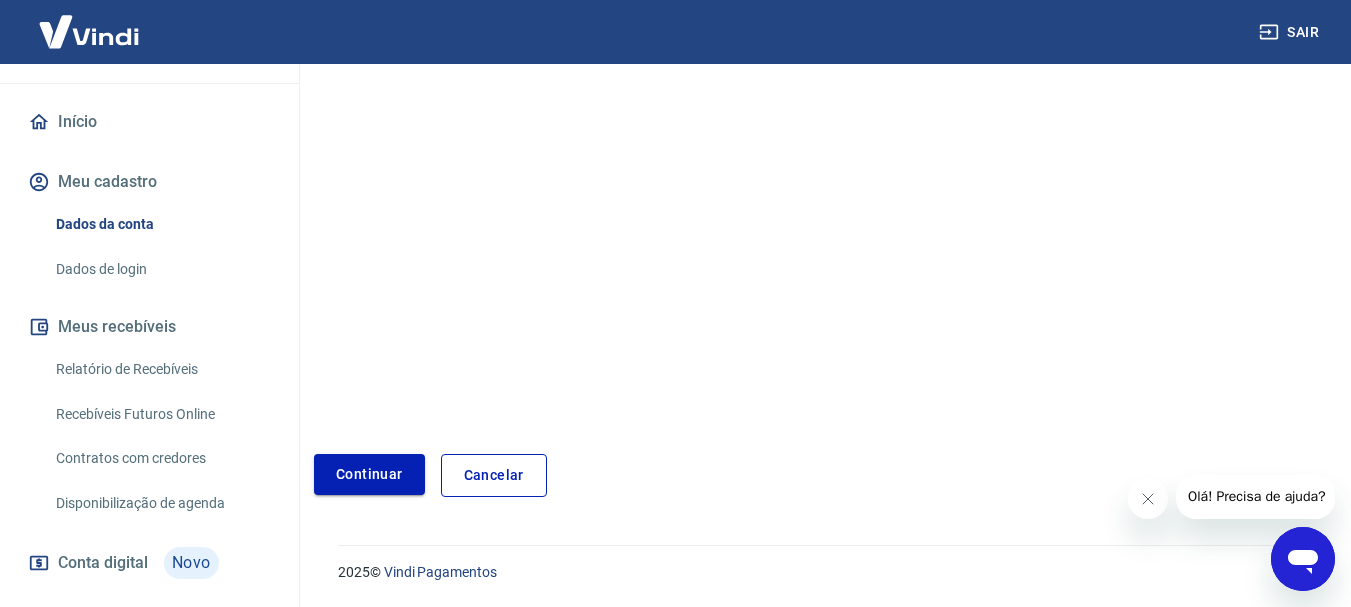 click on "Continuar" at bounding box center (369, 474) 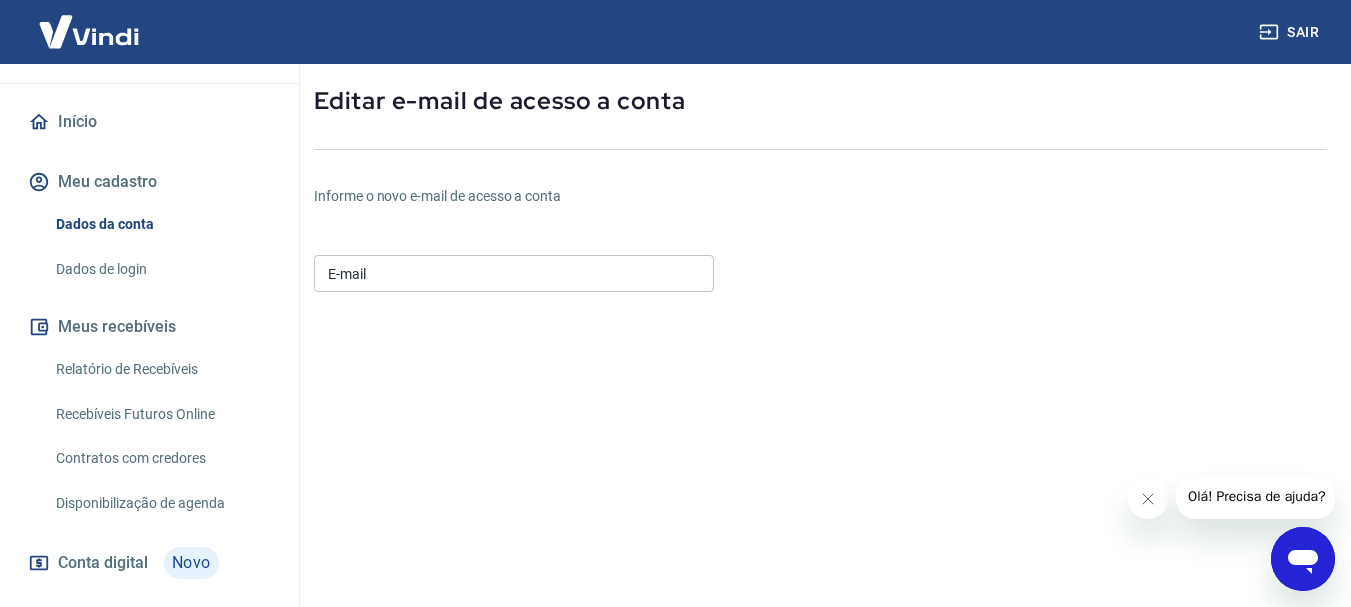 scroll, scrollTop: 73, scrollLeft: 0, axis: vertical 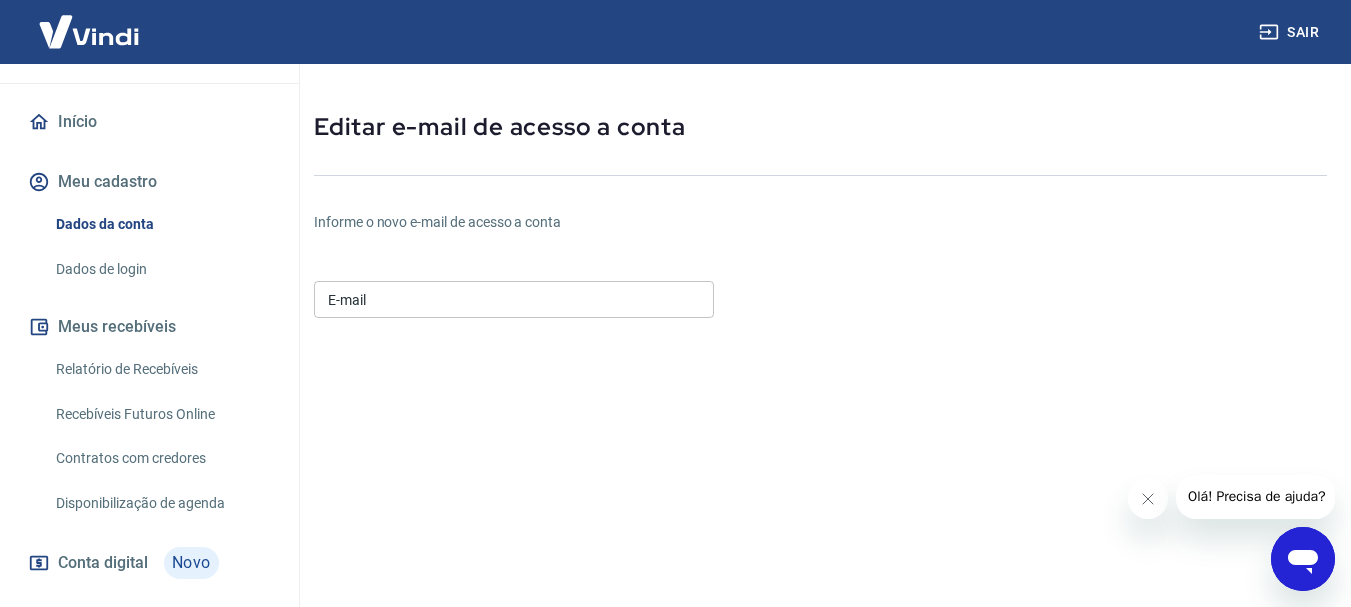 click on "E-mail" at bounding box center [514, 299] 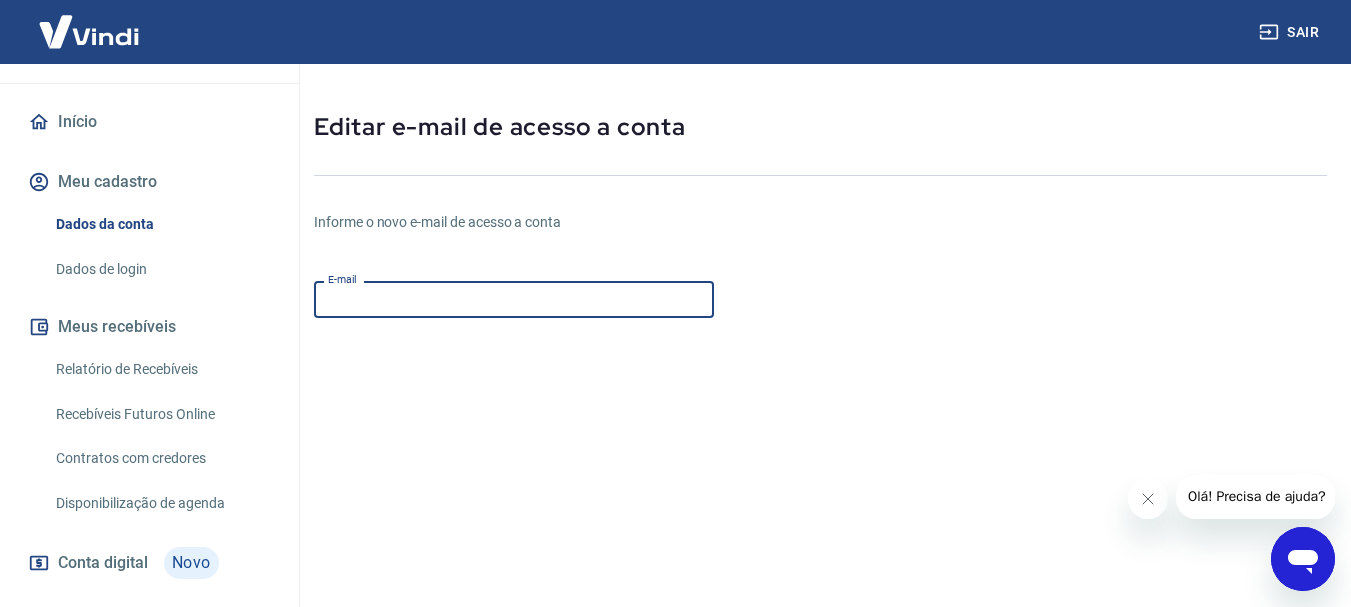 type on "[EMAIL]" 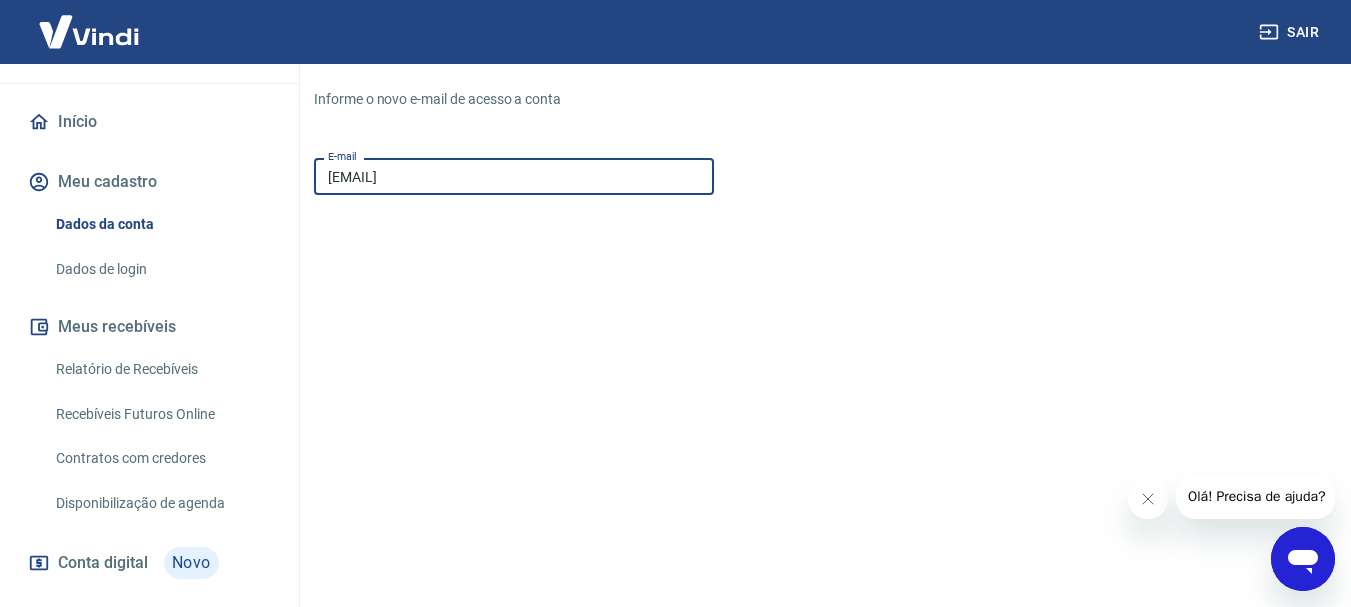 scroll, scrollTop: 373, scrollLeft: 0, axis: vertical 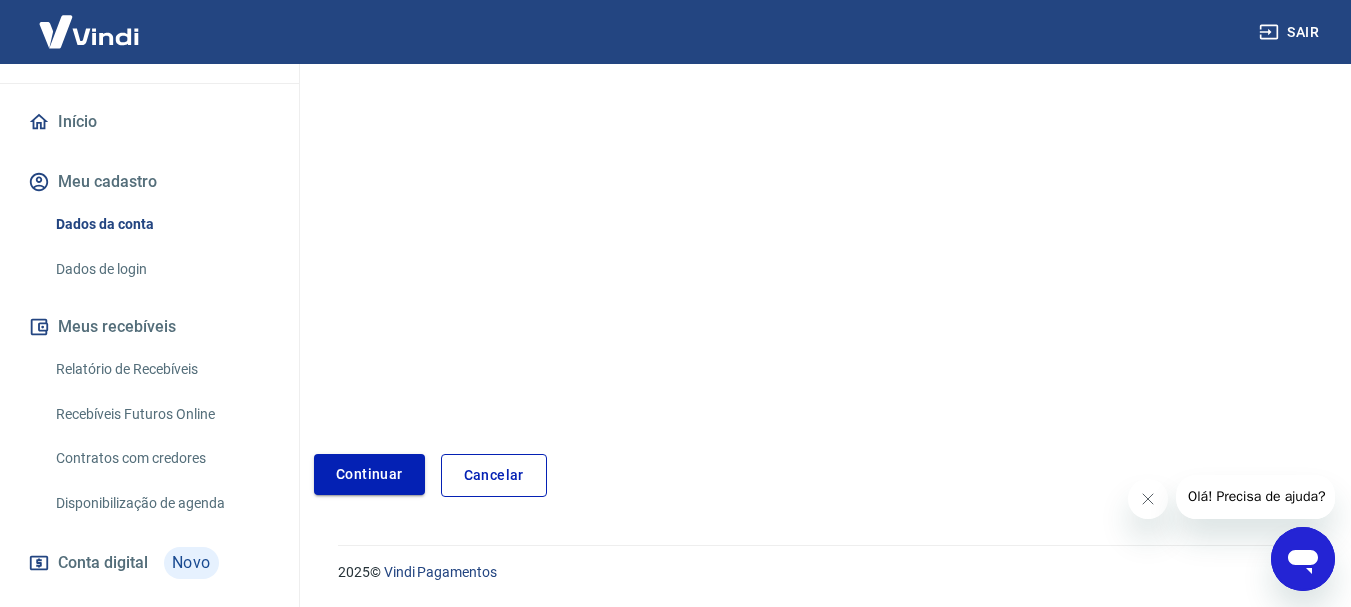 click on "Continuar" at bounding box center [369, 474] 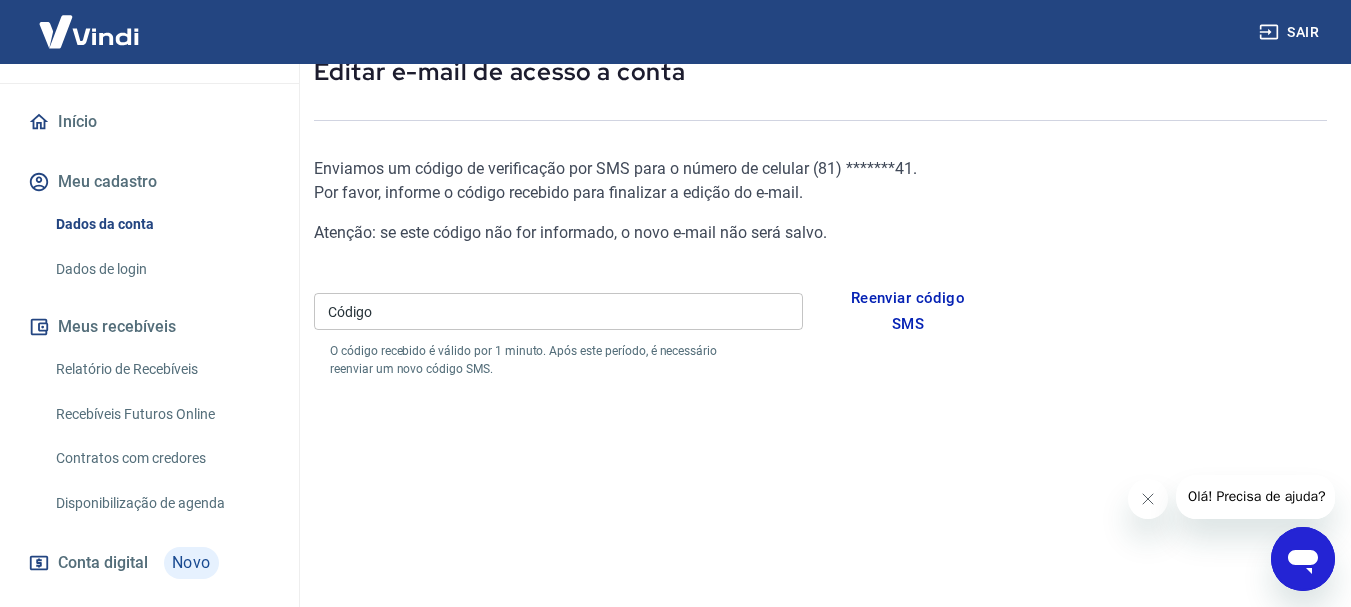 scroll, scrollTop: 115, scrollLeft: 0, axis: vertical 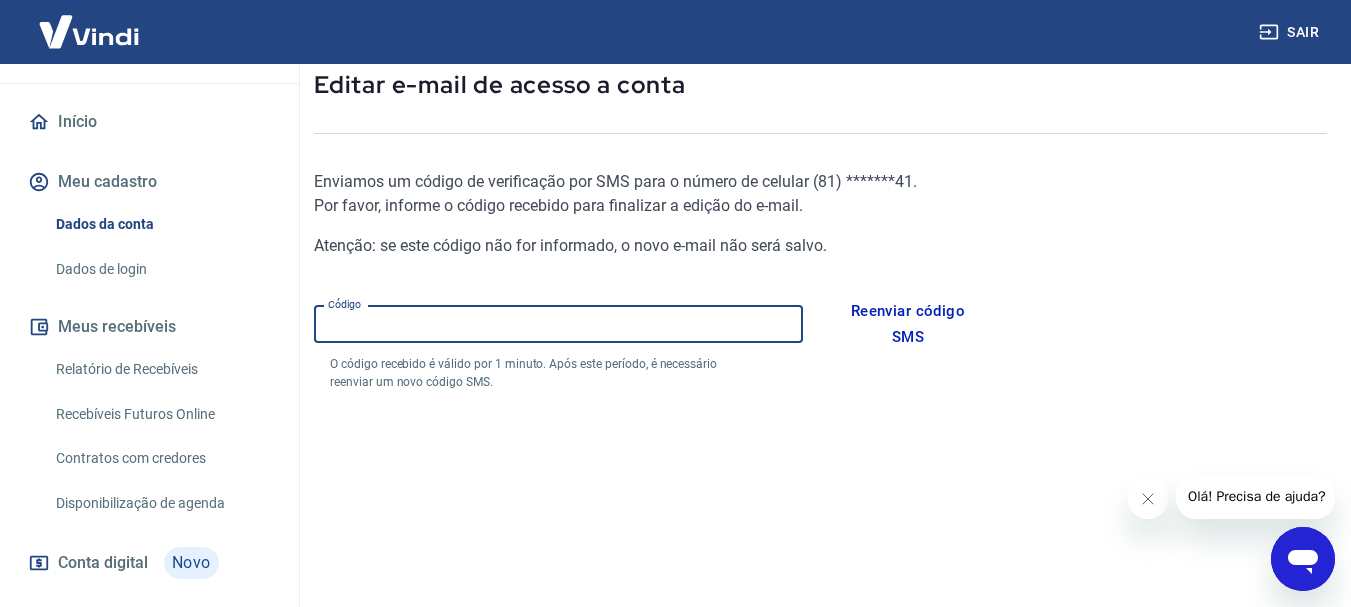 click on "Código" at bounding box center [558, 324] 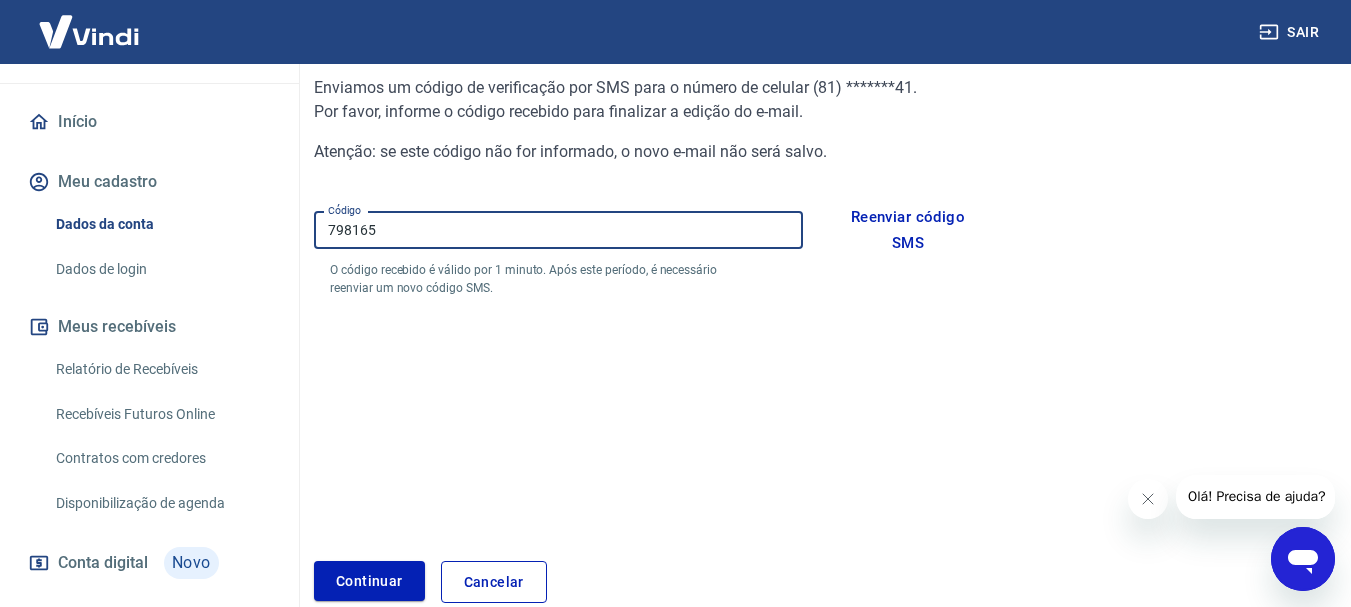 scroll, scrollTop: 315, scrollLeft: 0, axis: vertical 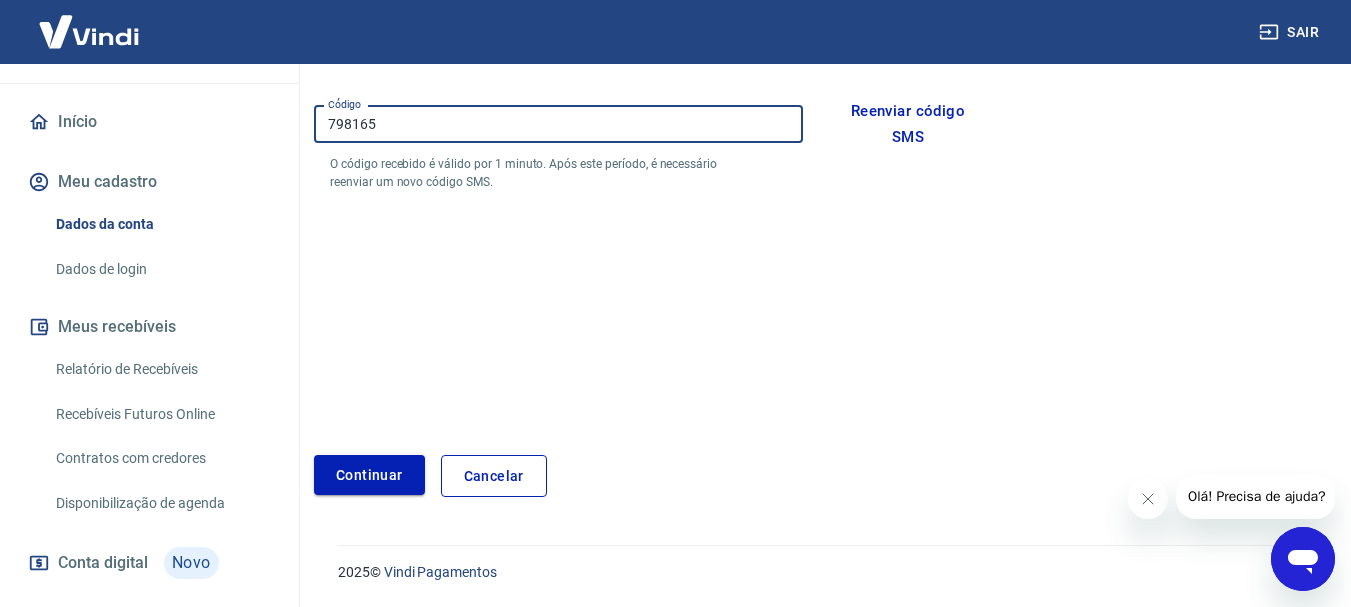 type on "798165" 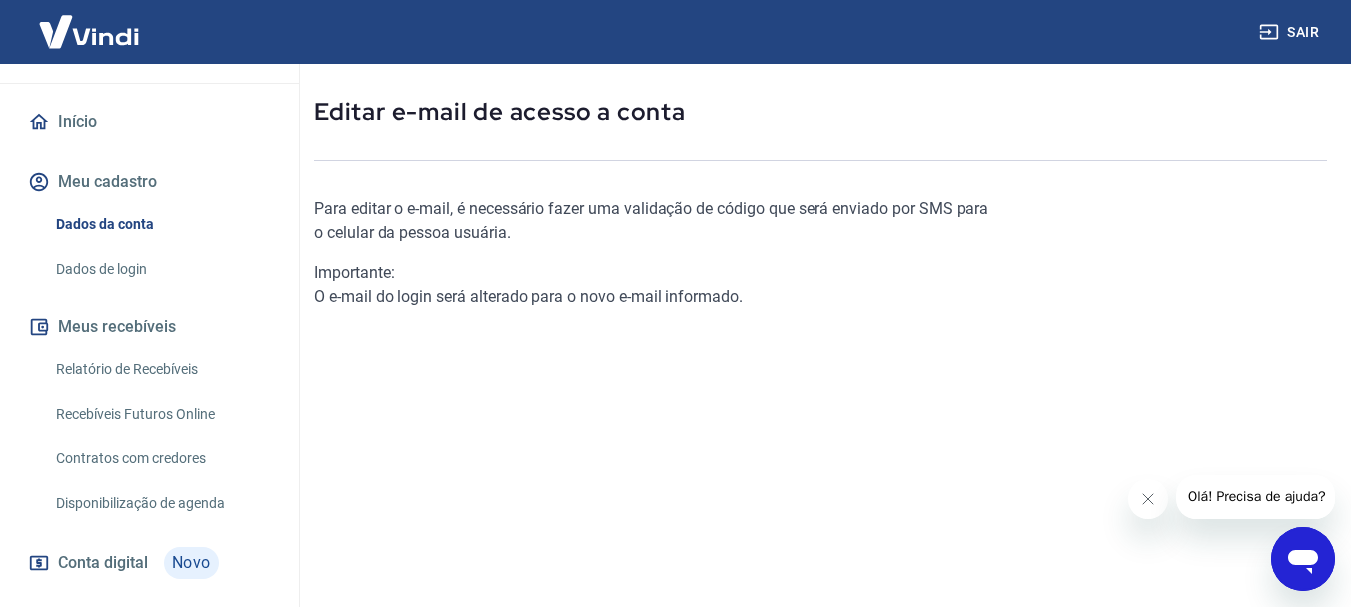 scroll, scrollTop: 234, scrollLeft: 0, axis: vertical 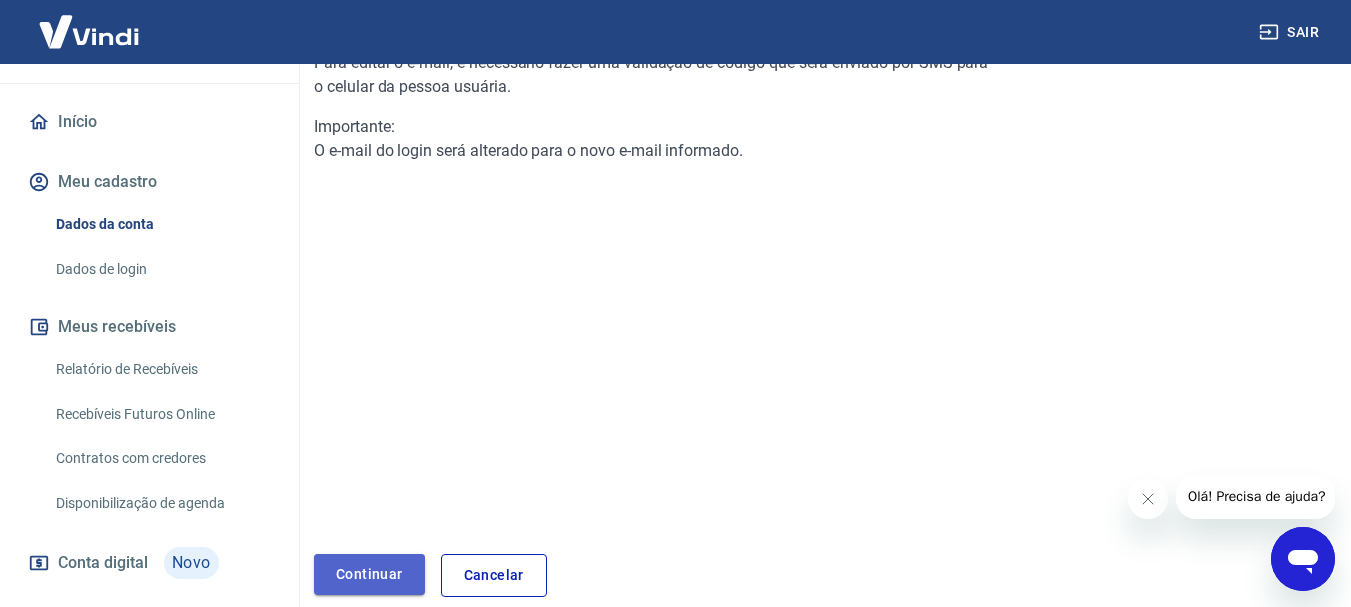 click on "Continuar" at bounding box center (369, 574) 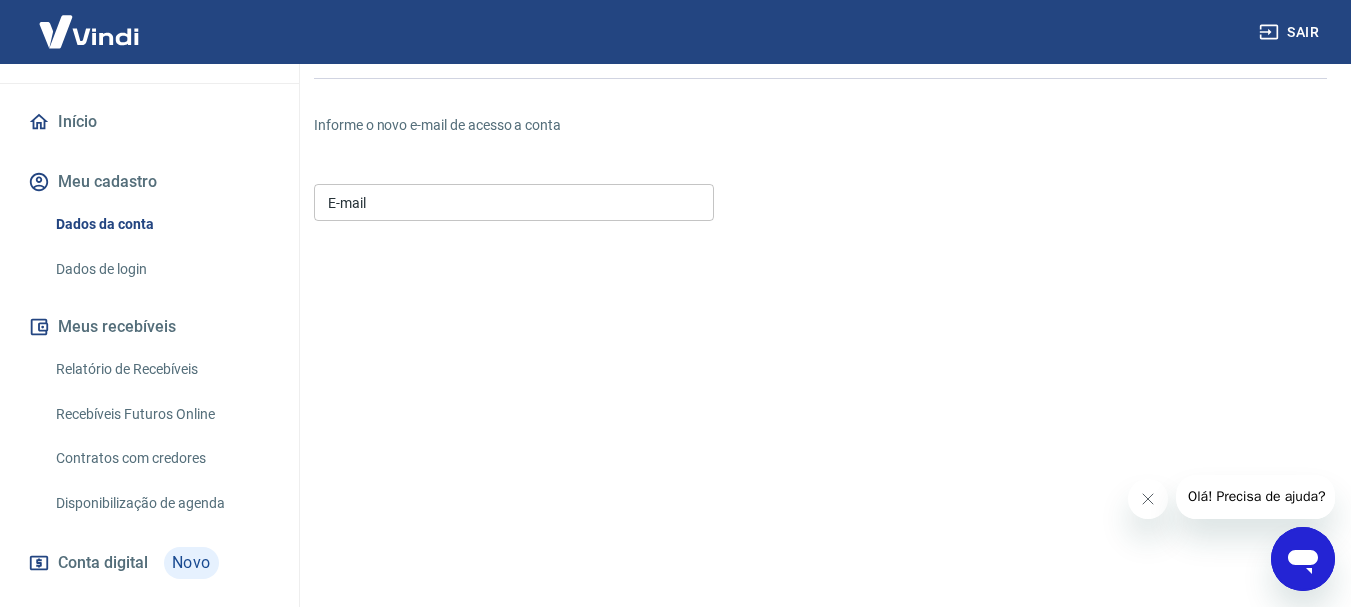 scroll, scrollTop: 134, scrollLeft: 0, axis: vertical 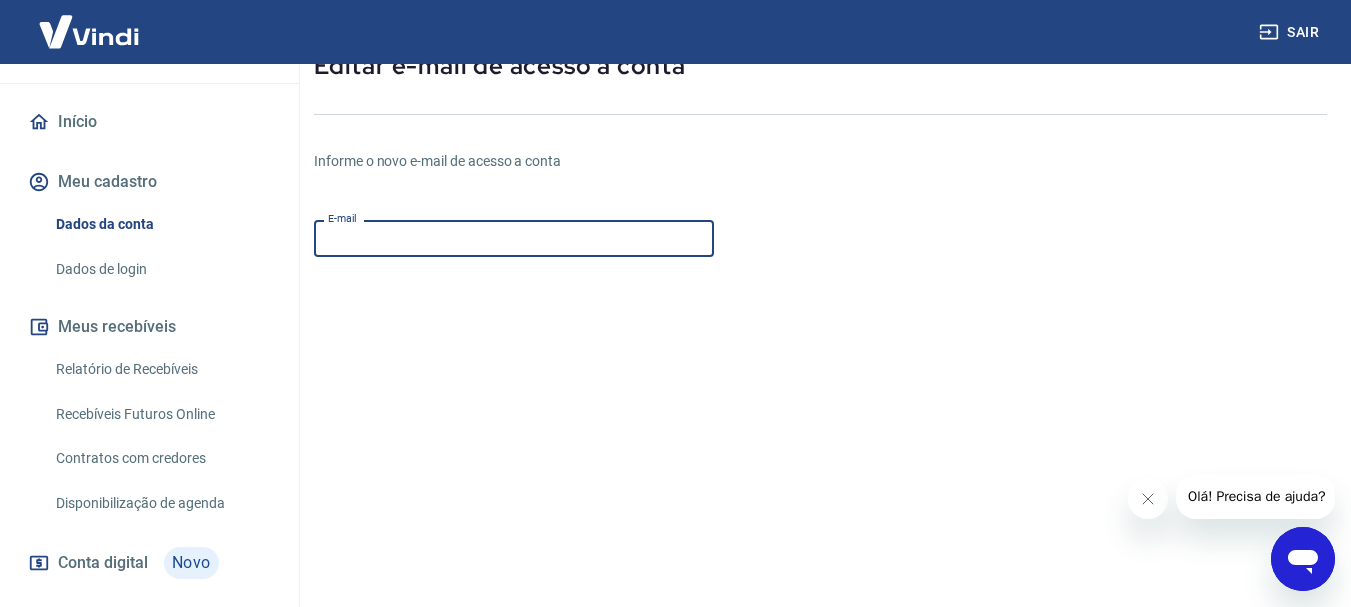 click on "E-mail" at bounding box center [514, 238] 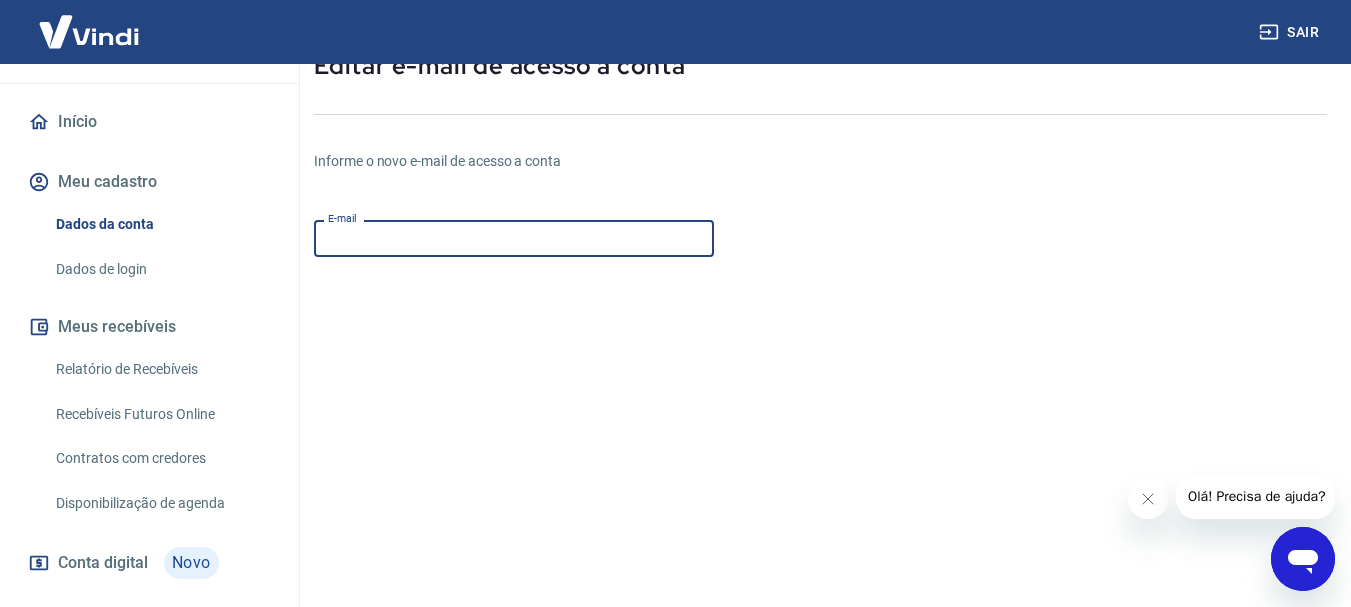 type on "ramsesfleck@gmail.com" 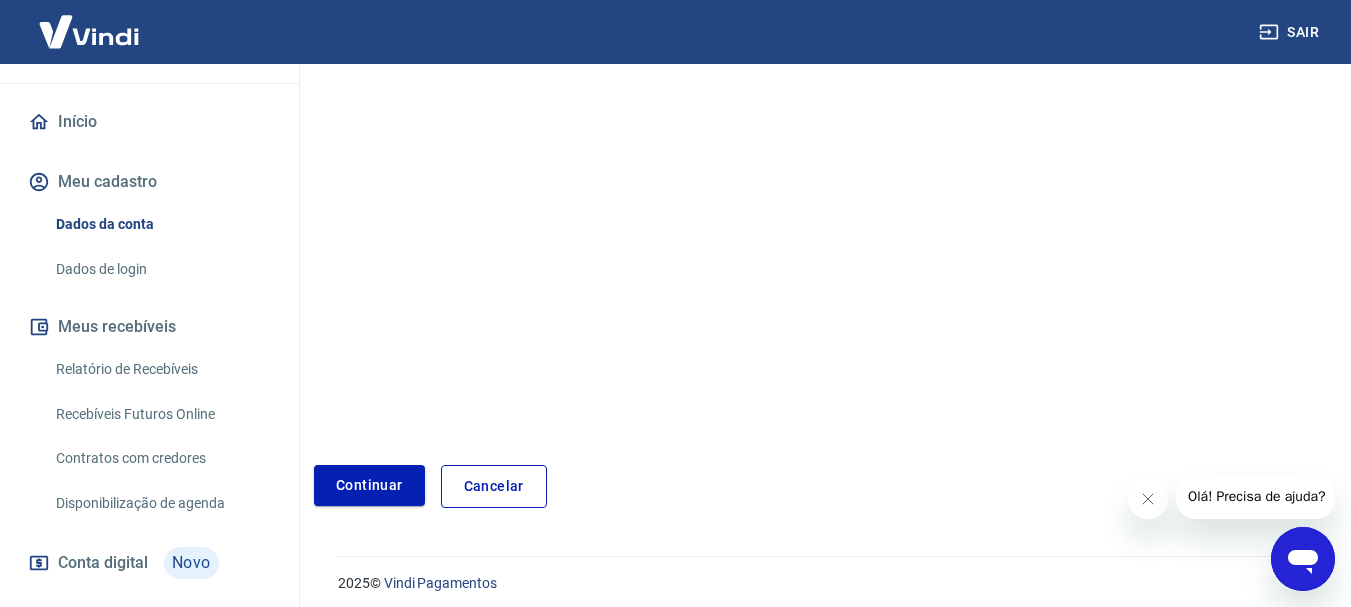 scroll, scrollTop: 373, scrollLeft: 0, axis: vertical 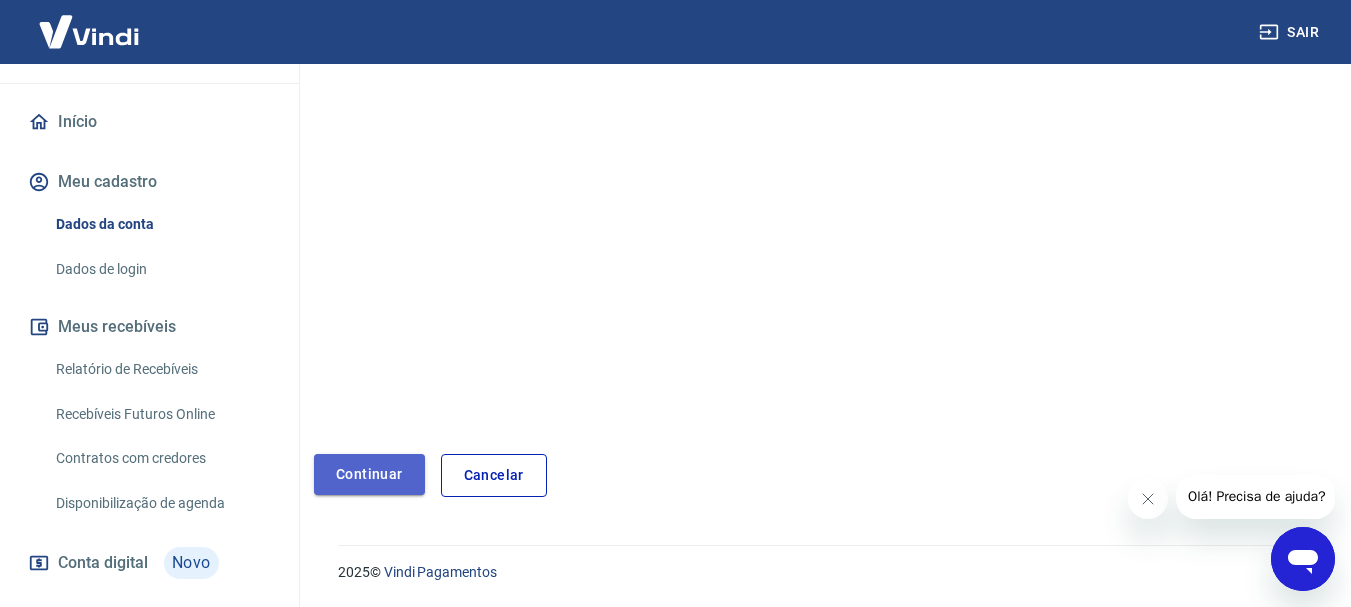 click on "Continuar" at bounding box center (369, 474) 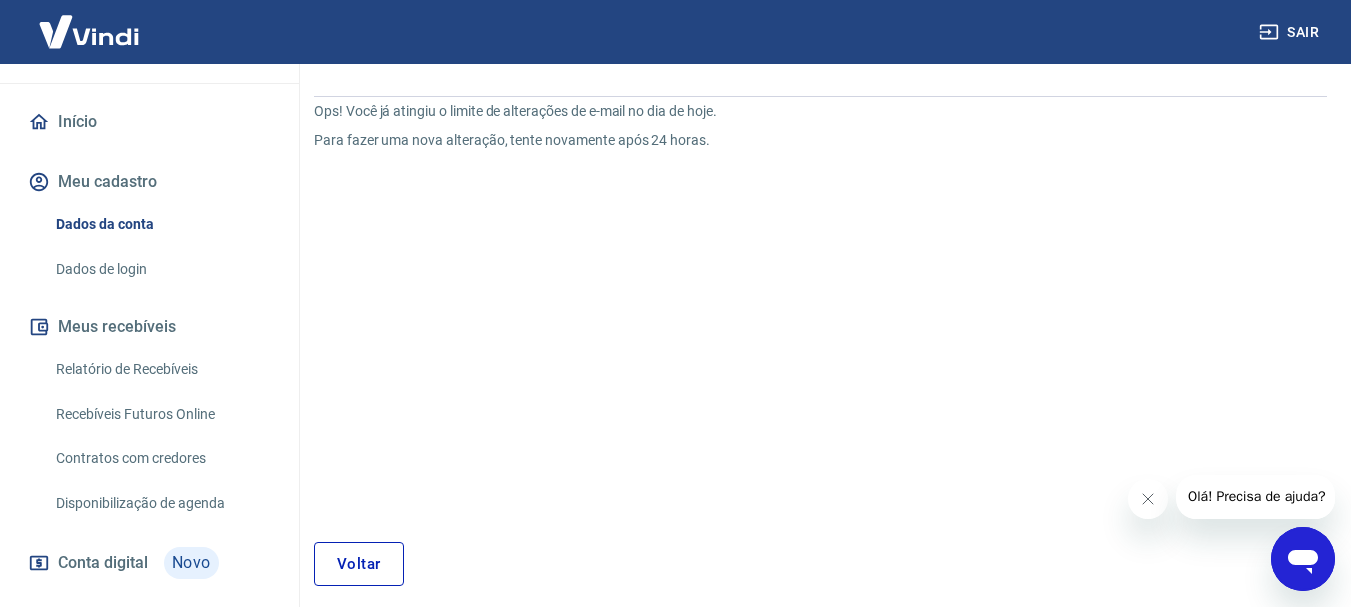 scroll, scrollTop: 0, scrollLeft: 0, axis: both 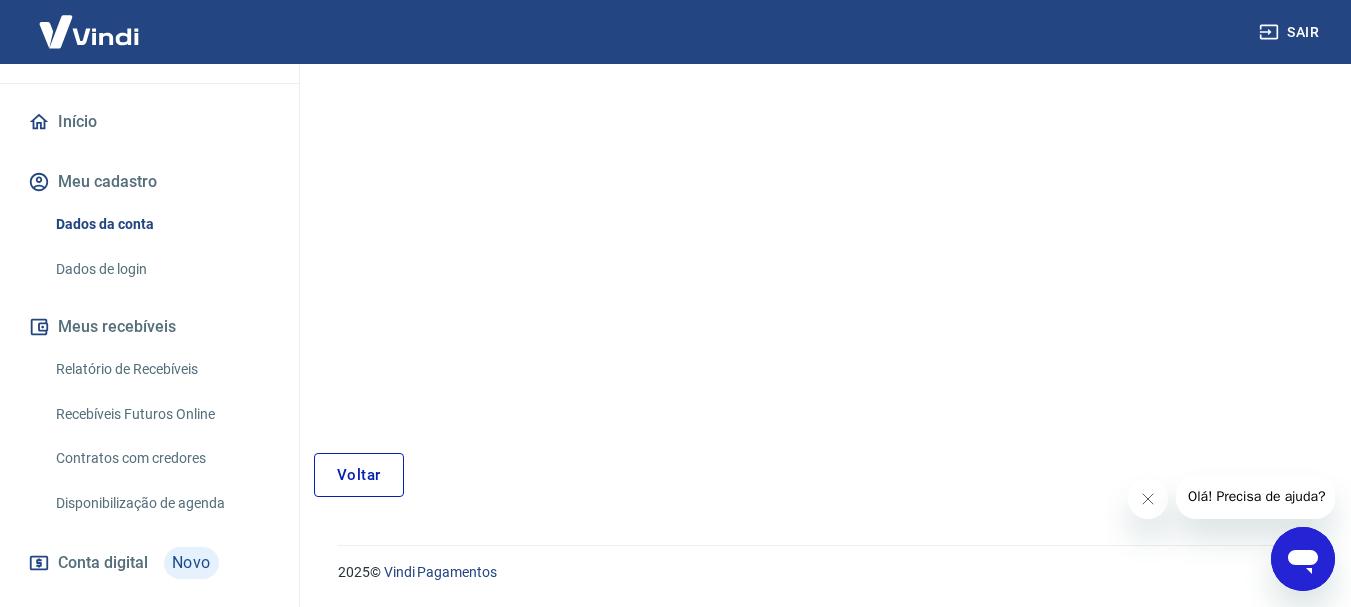 click on "Voltar" at bounding box center [359, 475] 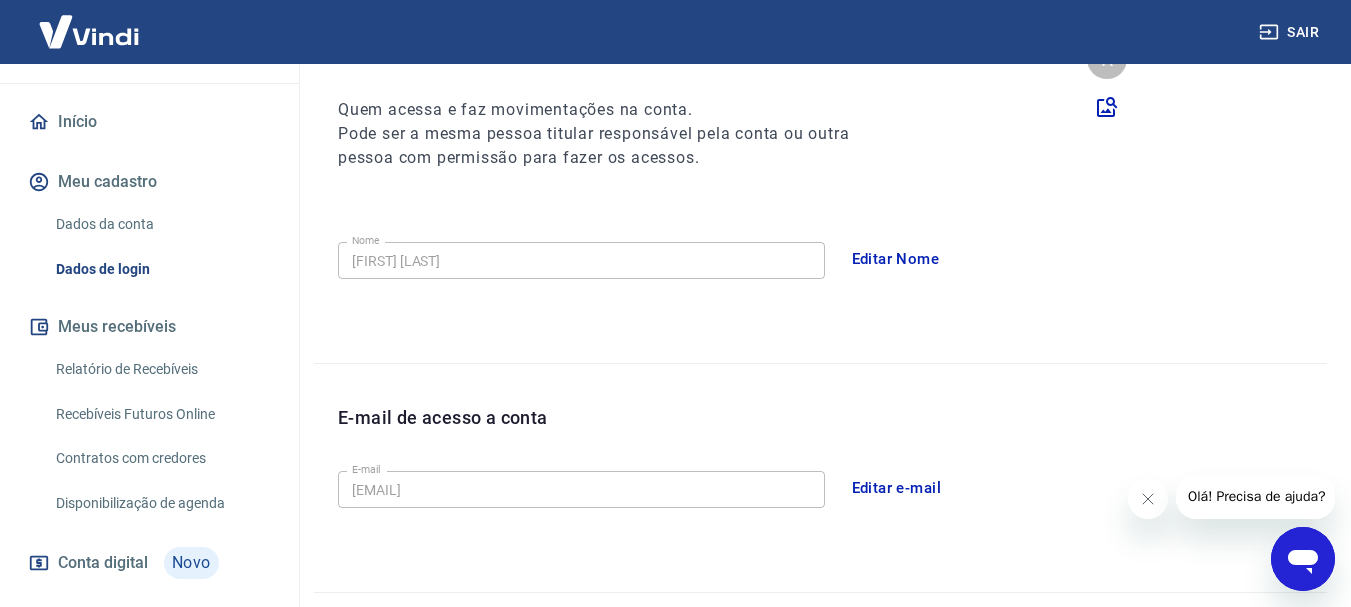scroll, scrollTop: 658, scrollLeft: 0, axis: vertical 